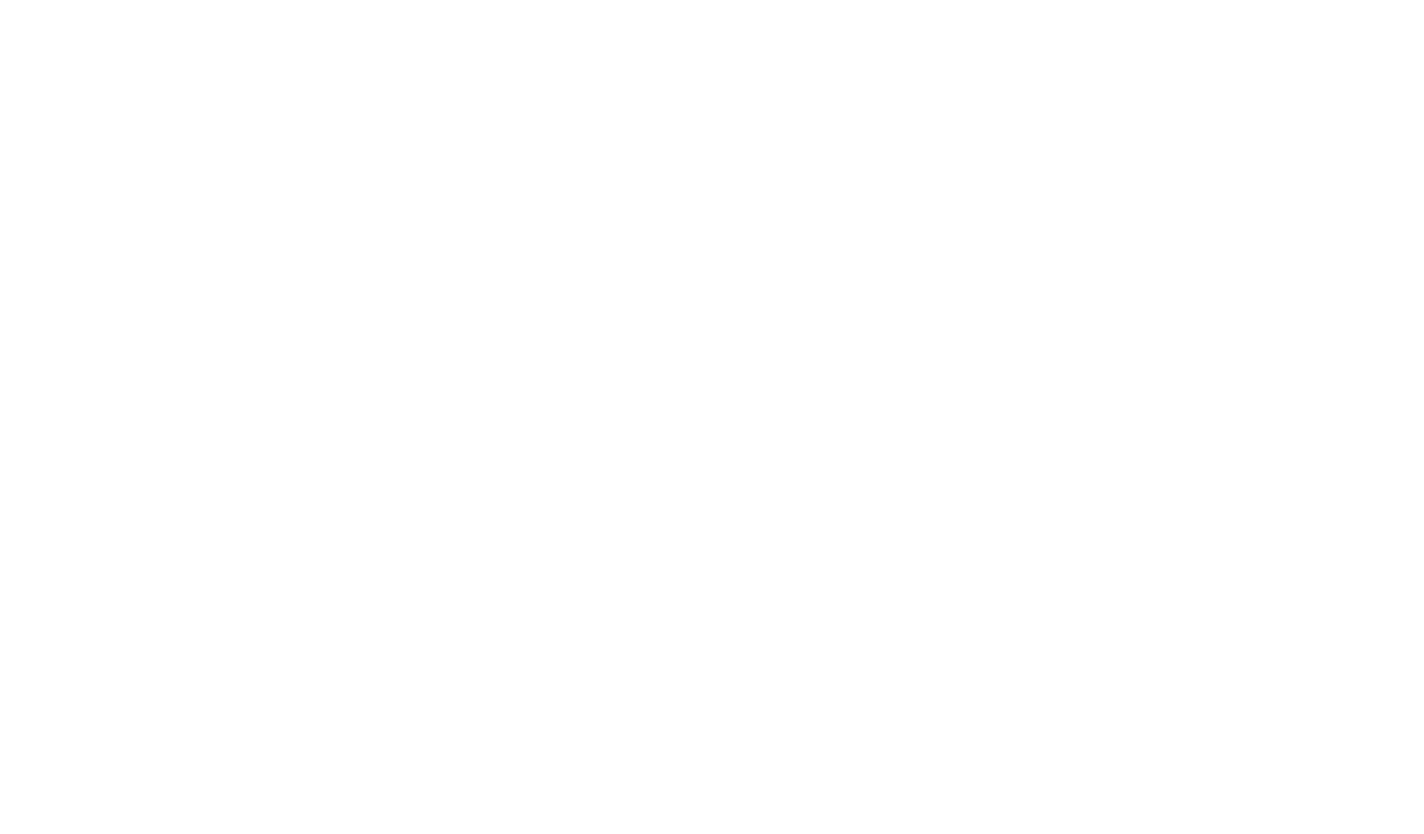 scroll, scrollTop: 0, scrollLeft: 0, axis: both 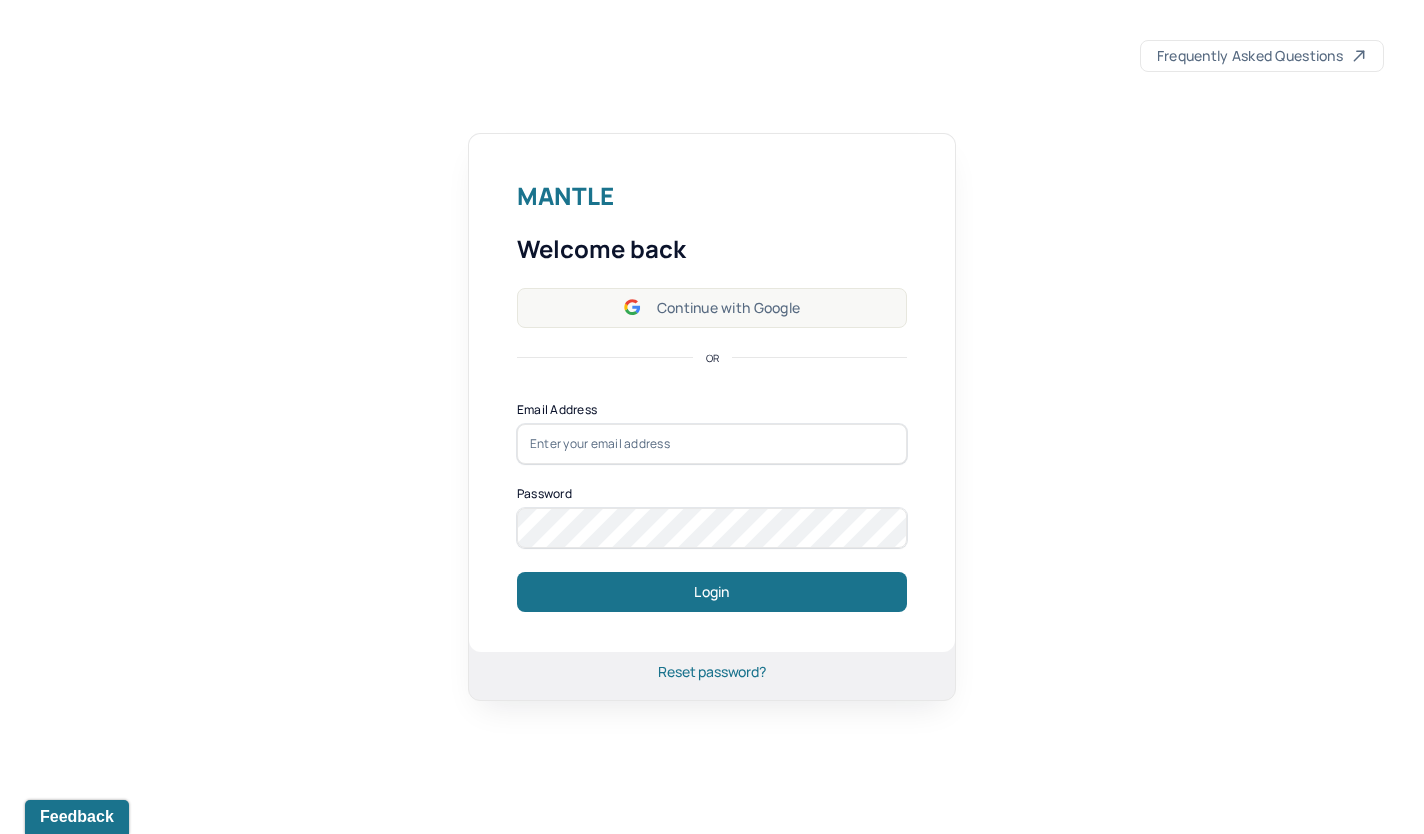 click on "Continue with Google" at bounding box center (712, 308) 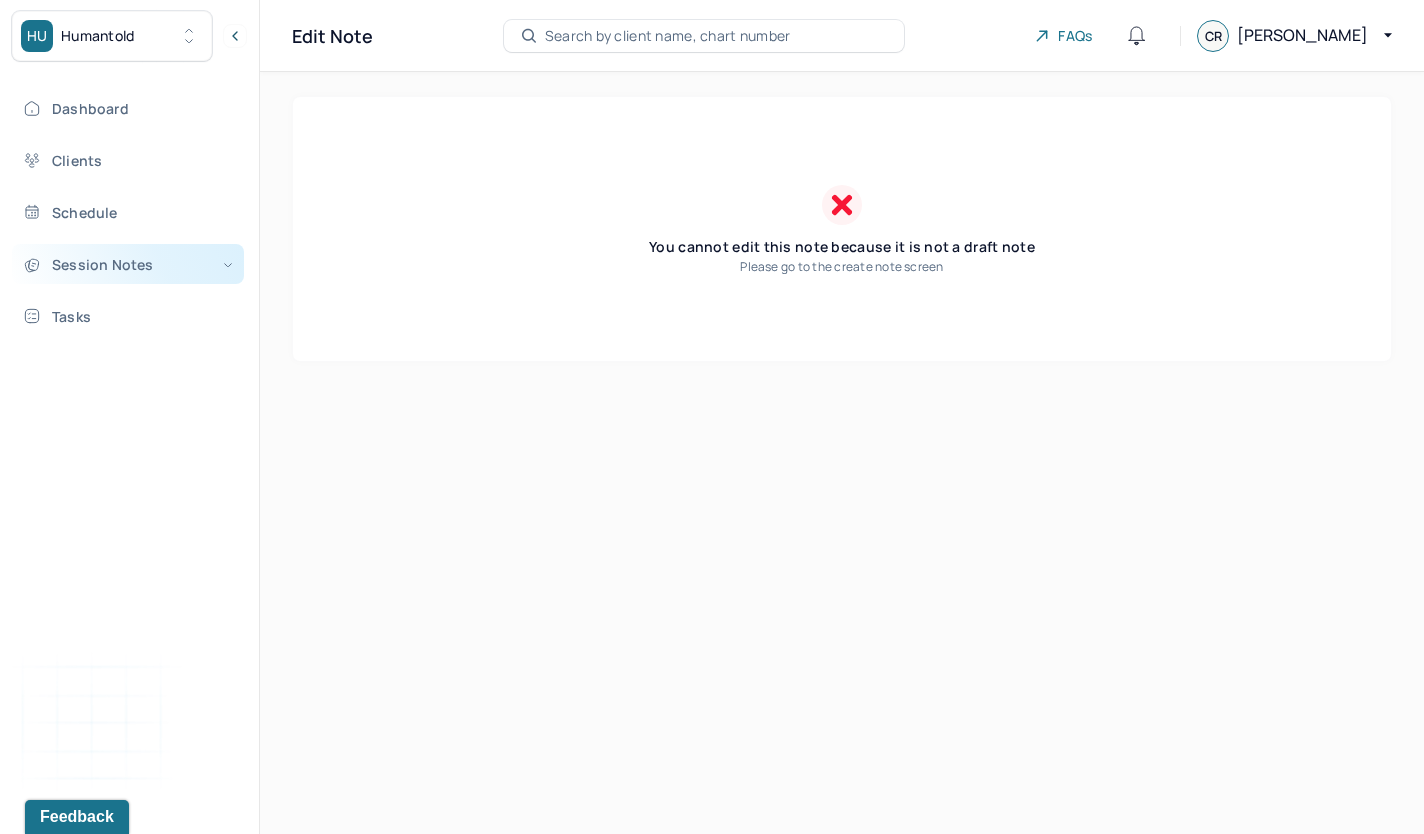 click on "Session Notes" at bounding box center [128, 264] 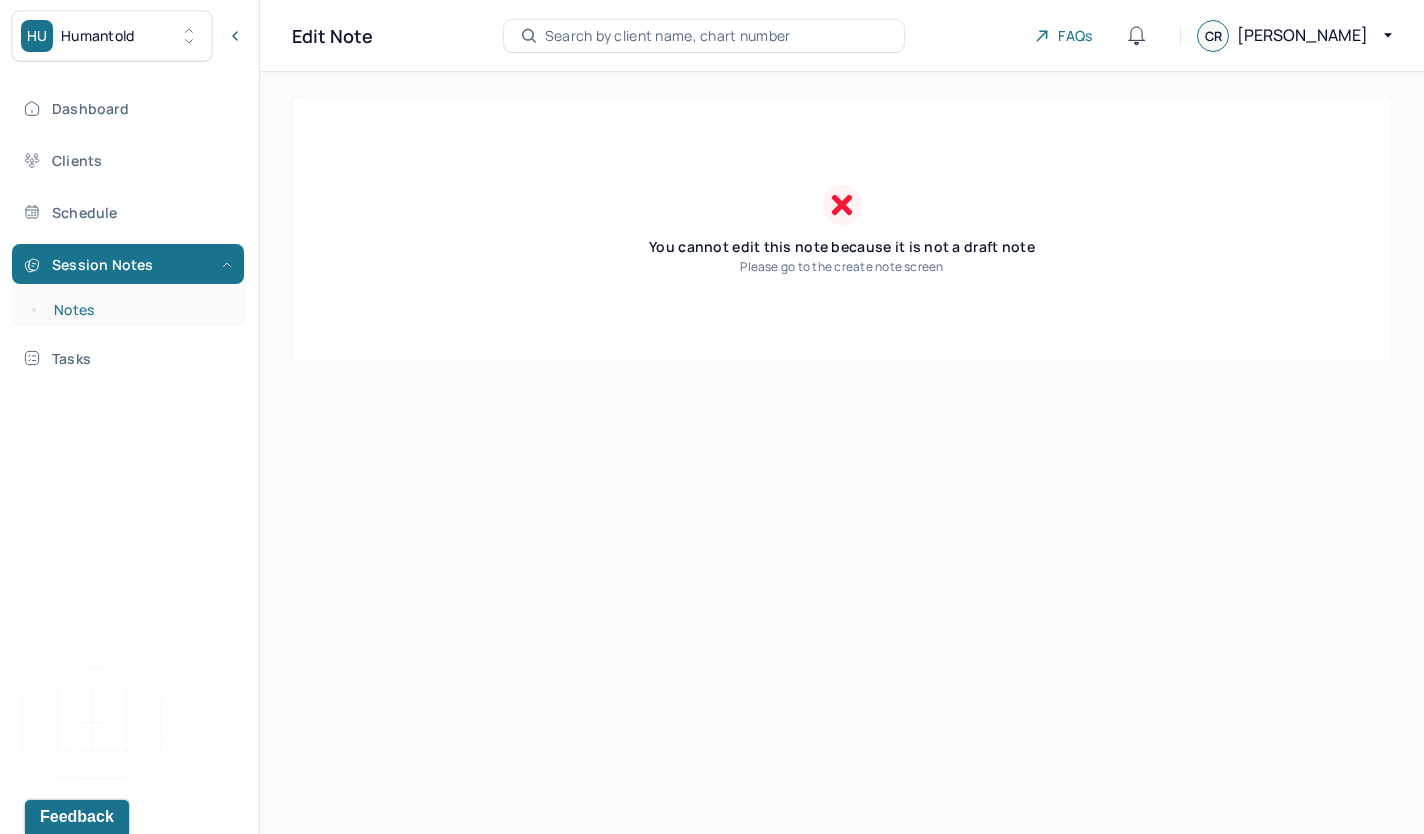 click on "Notes" at bounding box center (139, 310) 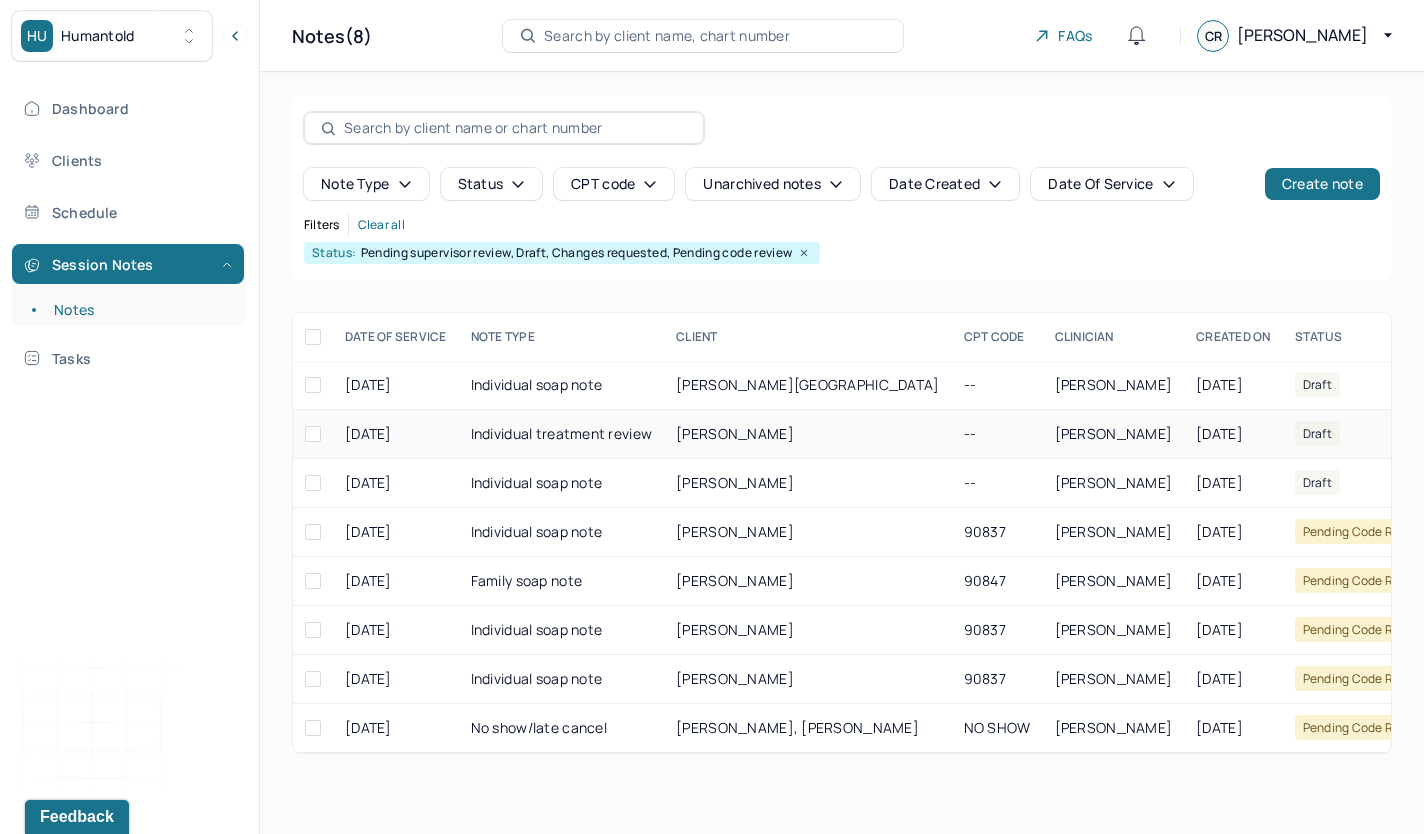 click on "Individual treatment review" at bounding box center [562, 434] 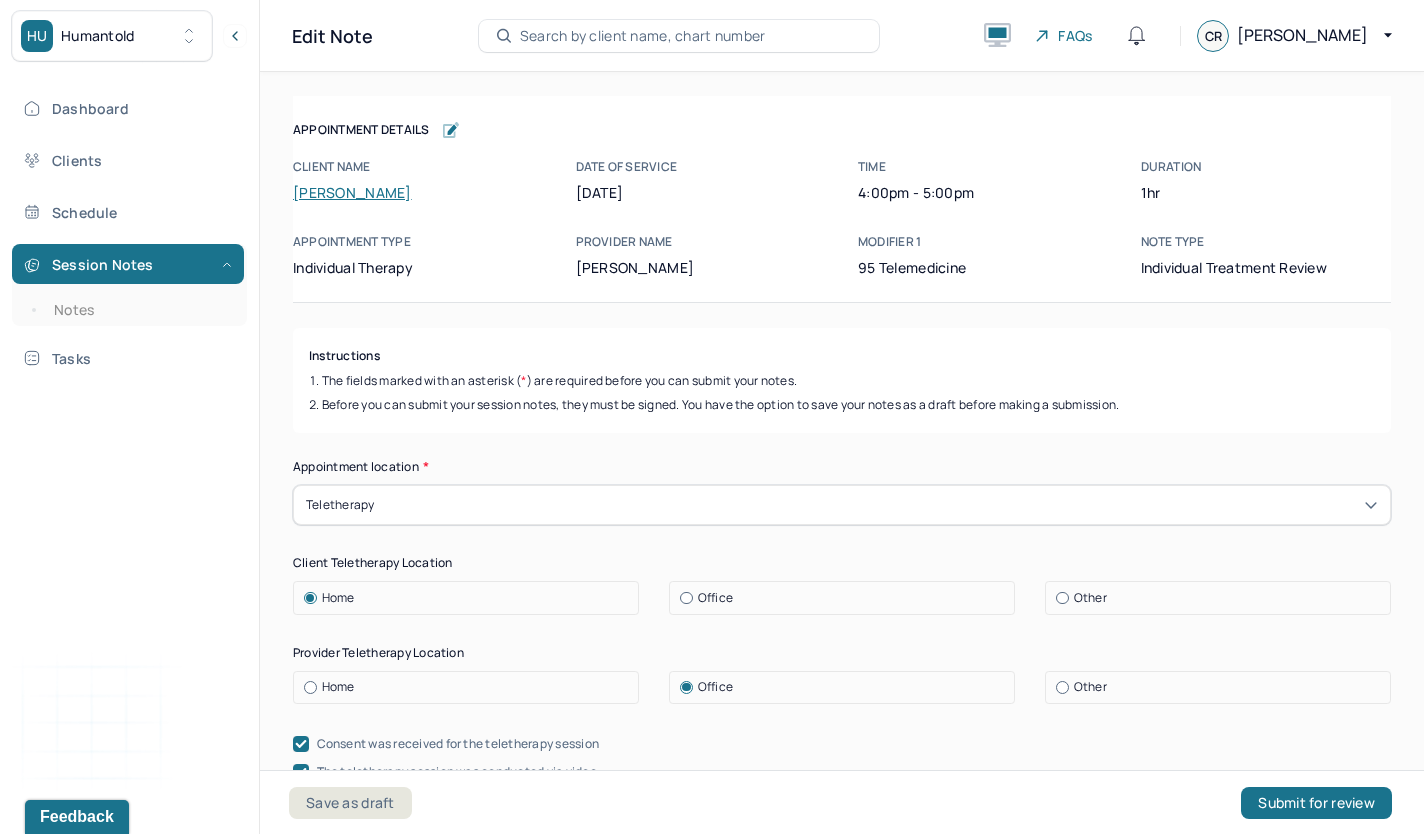 click on "[PERSON_NAME]" at bounding box center [352, 192] 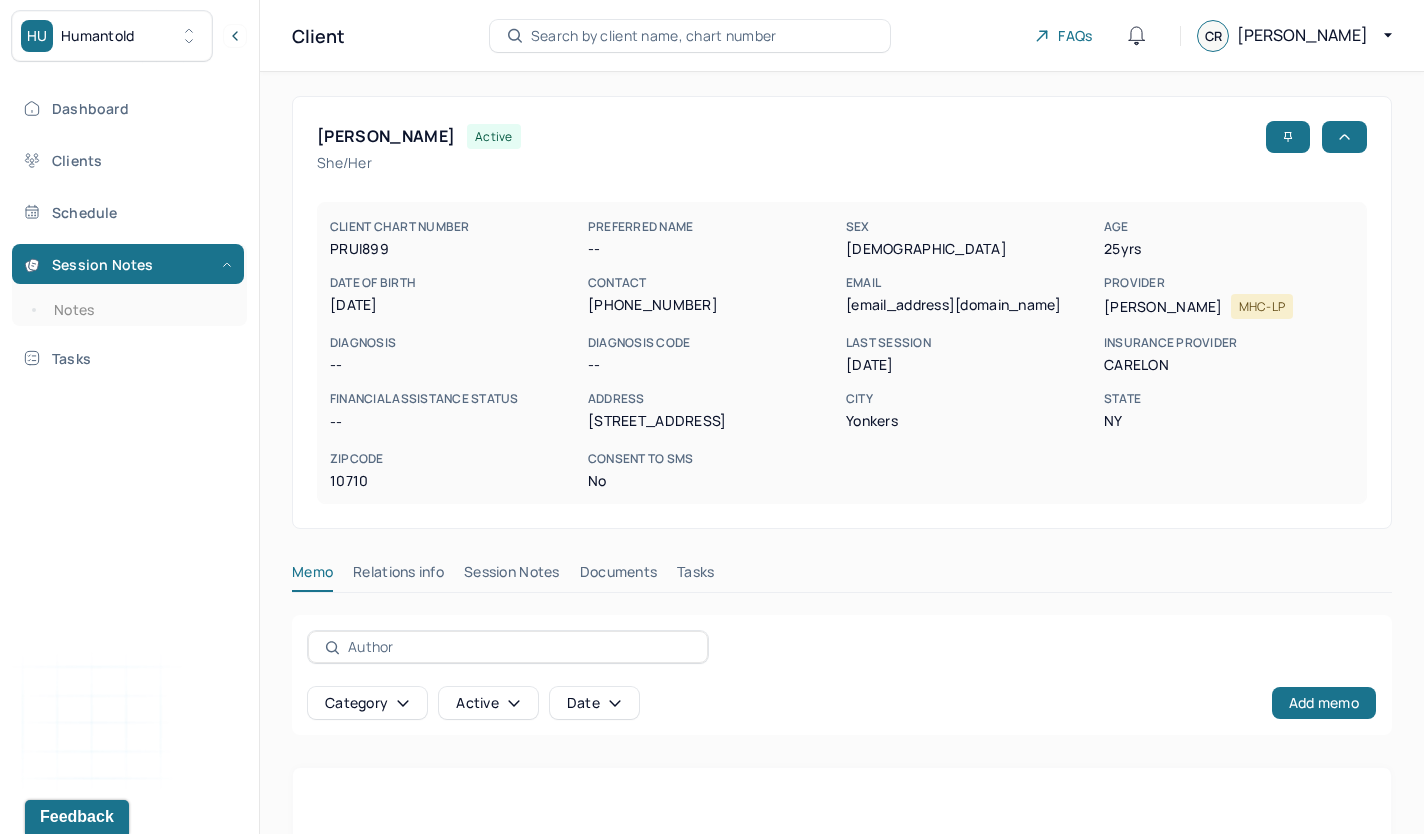 click on "Session Notes" at bounding box center [512, 576] 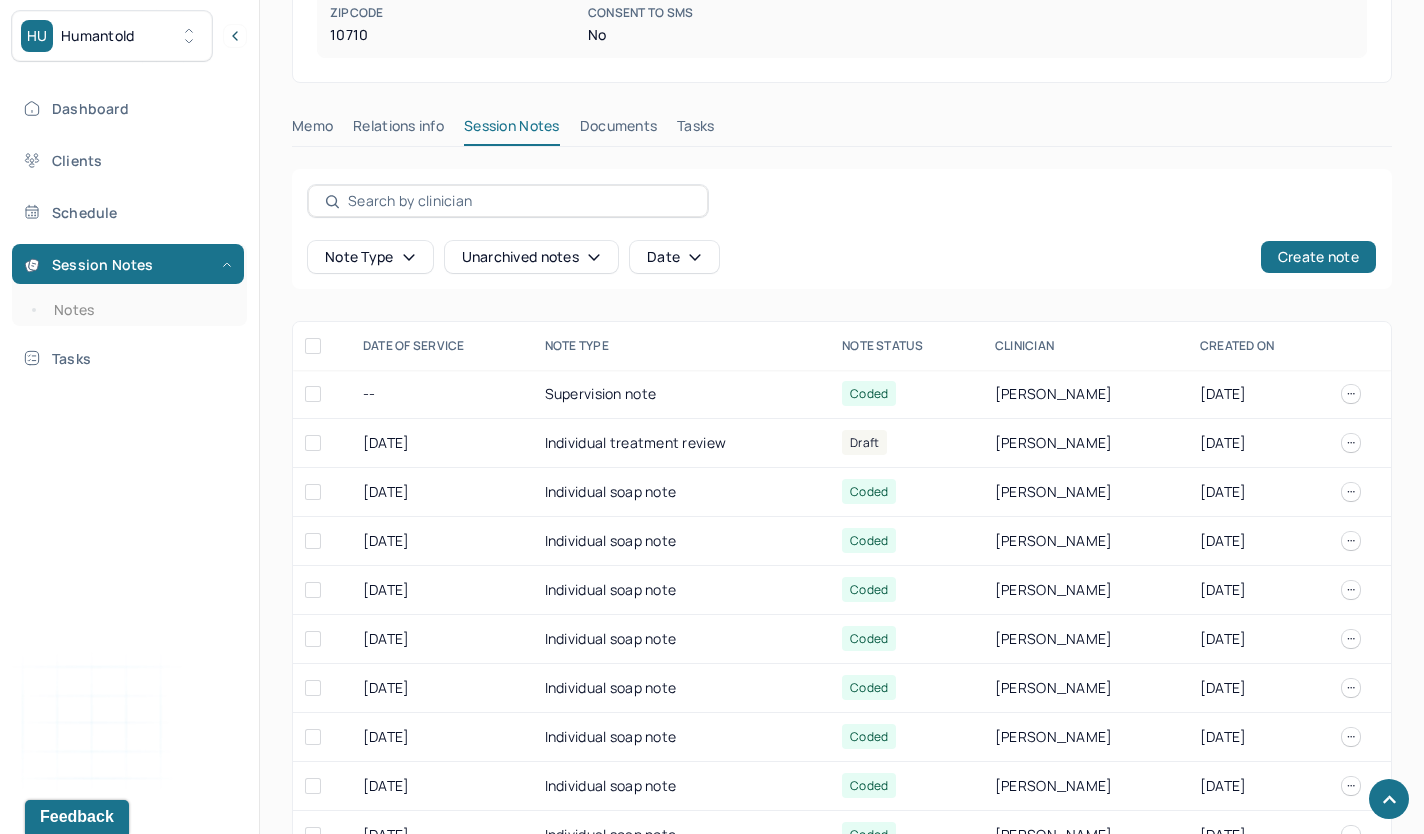 scroll, scrollTop: 625, scrollLeft: 0, axis: vertical 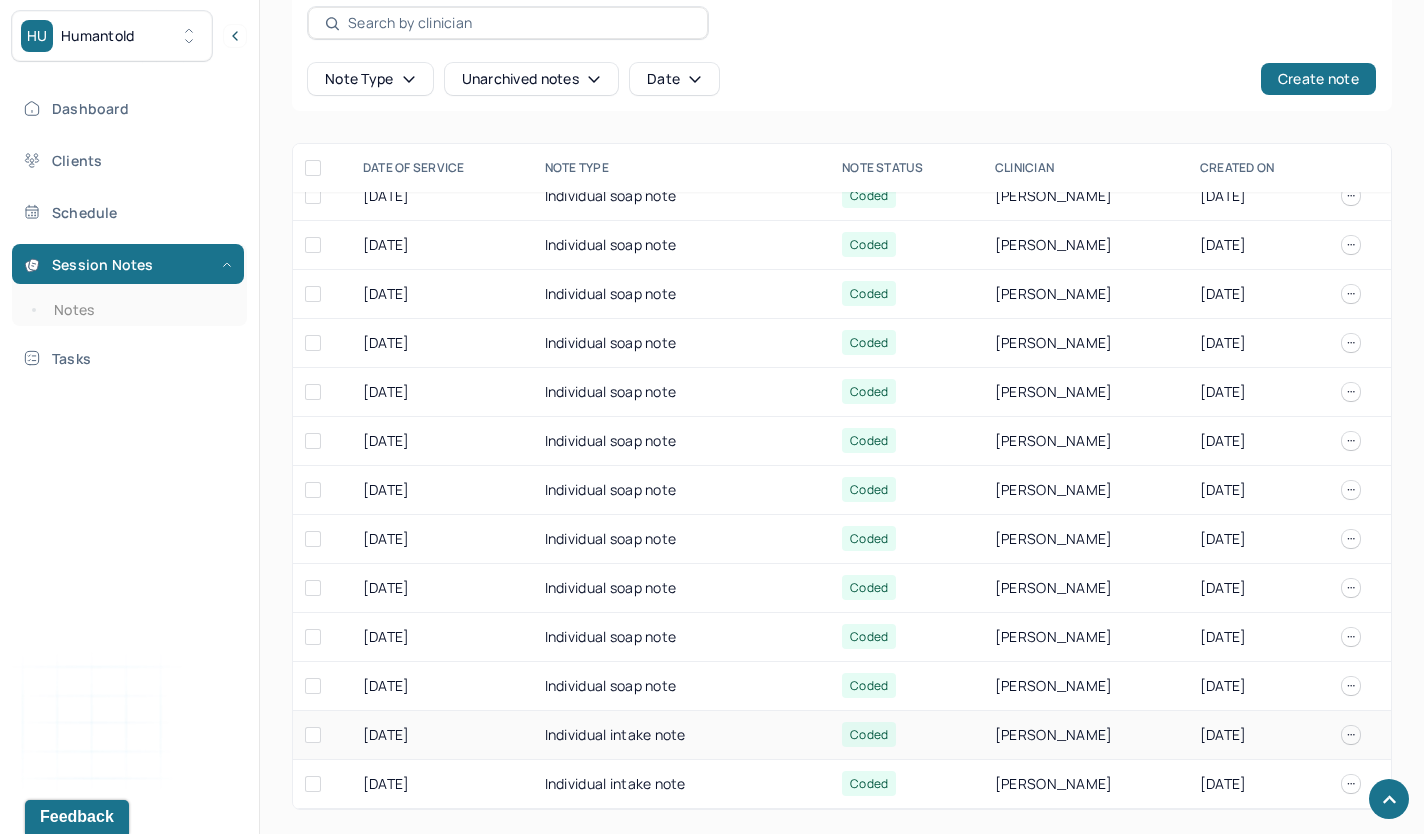 click on "Individual intake note" at bounding box center [681, 735] 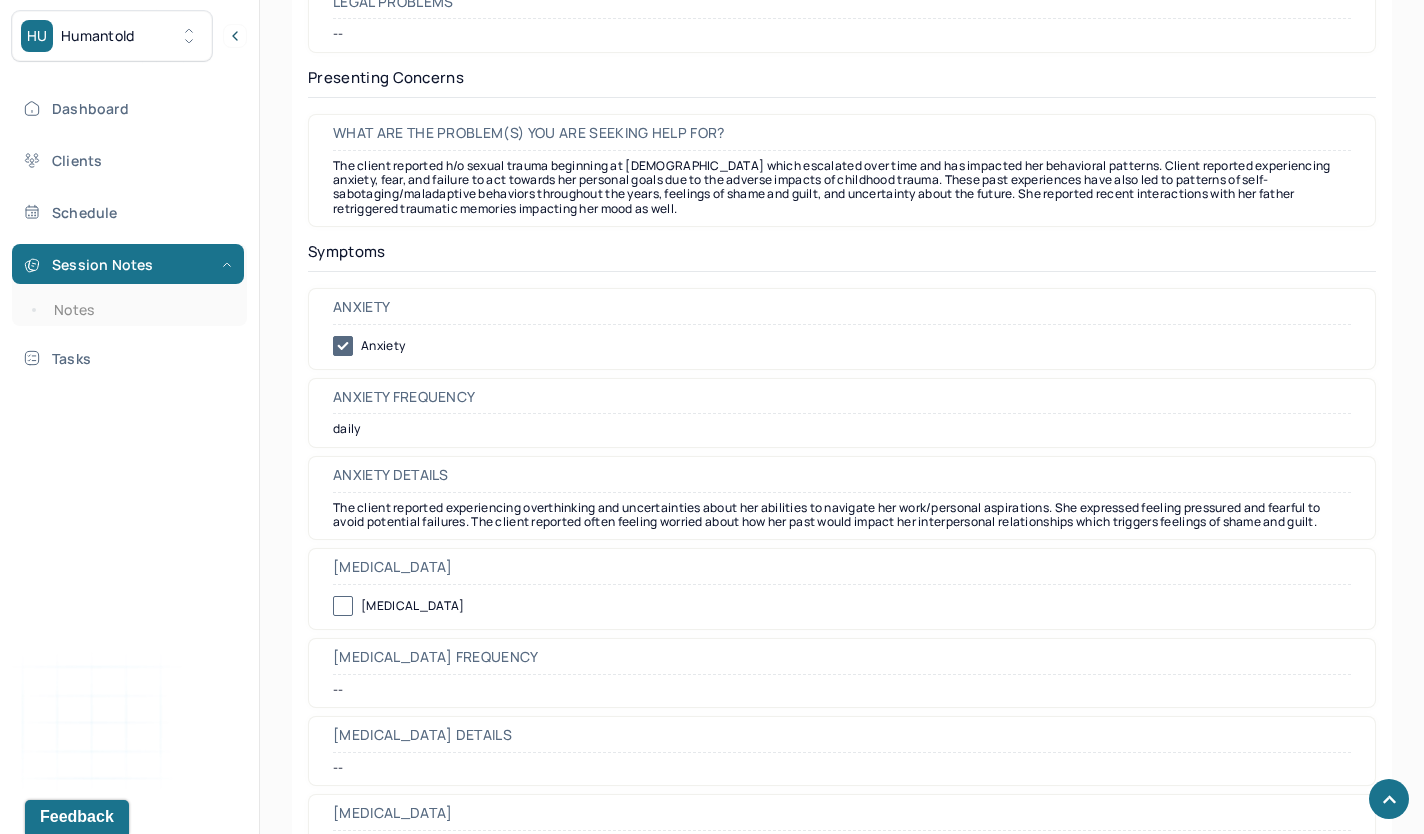 scroll, scrollTop: 2741, scrollLeft: 0, axis: vertical 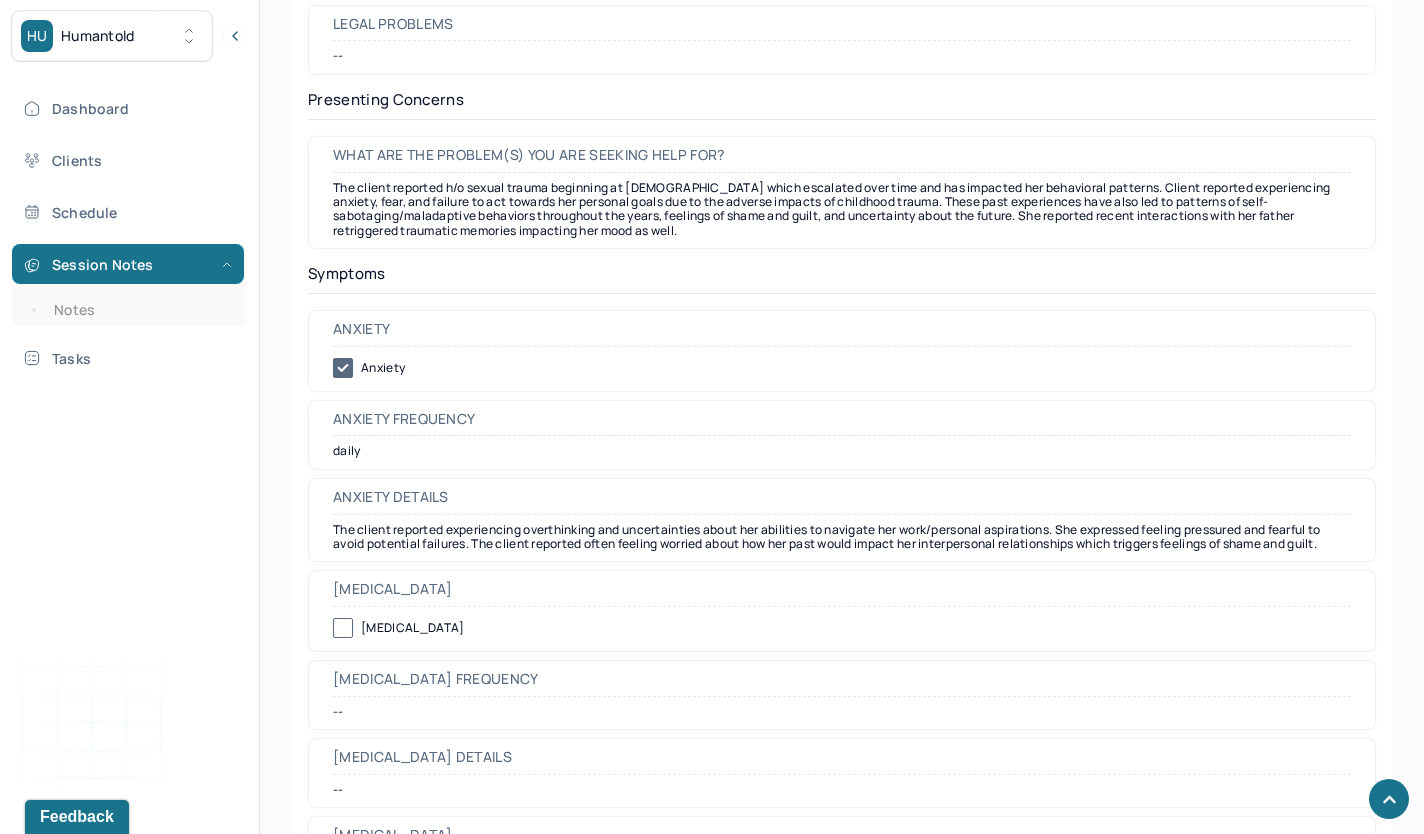 click on "The client reported experiencing overthinking and uncertainties about her abilities to navigate her work/personal aspirations. She expressed feeling pressured and fearful to avoid potential failures. The client reported often feeling worried about how her past would impact her interpersonal relationships which triggers feelings of shame and guilt." at bounding box center [842, 537] 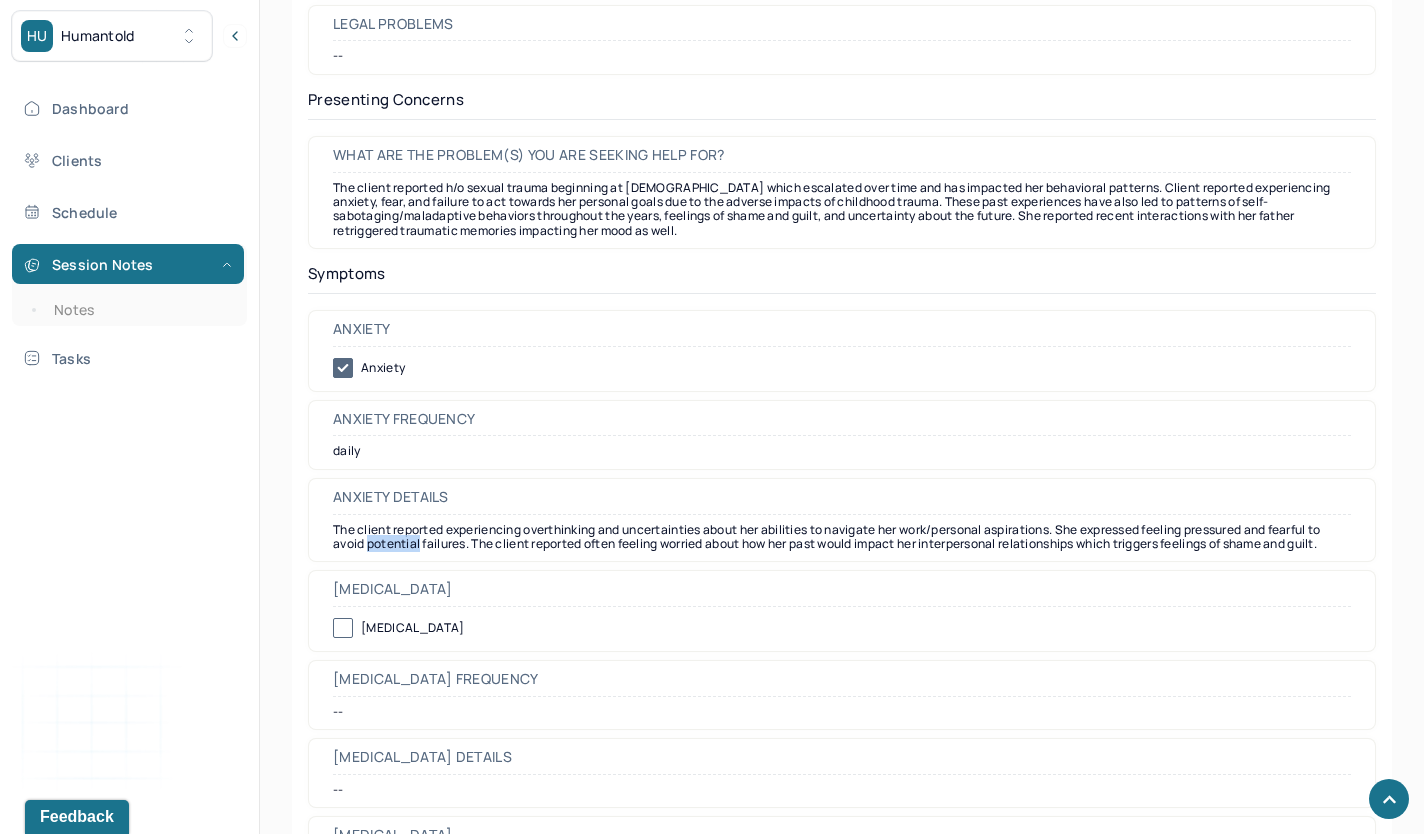 click on "The client reported experiencing overthinking and uncertainties about her abilities to navigate her work/personal aspirations. She expressed feeling pressured and fearful to avoid potential failures. The client reported often feeling worried about how her past would impact her interpersonal relationships which triggers feelings of shame and guilt." at bounding box center (842, 537) 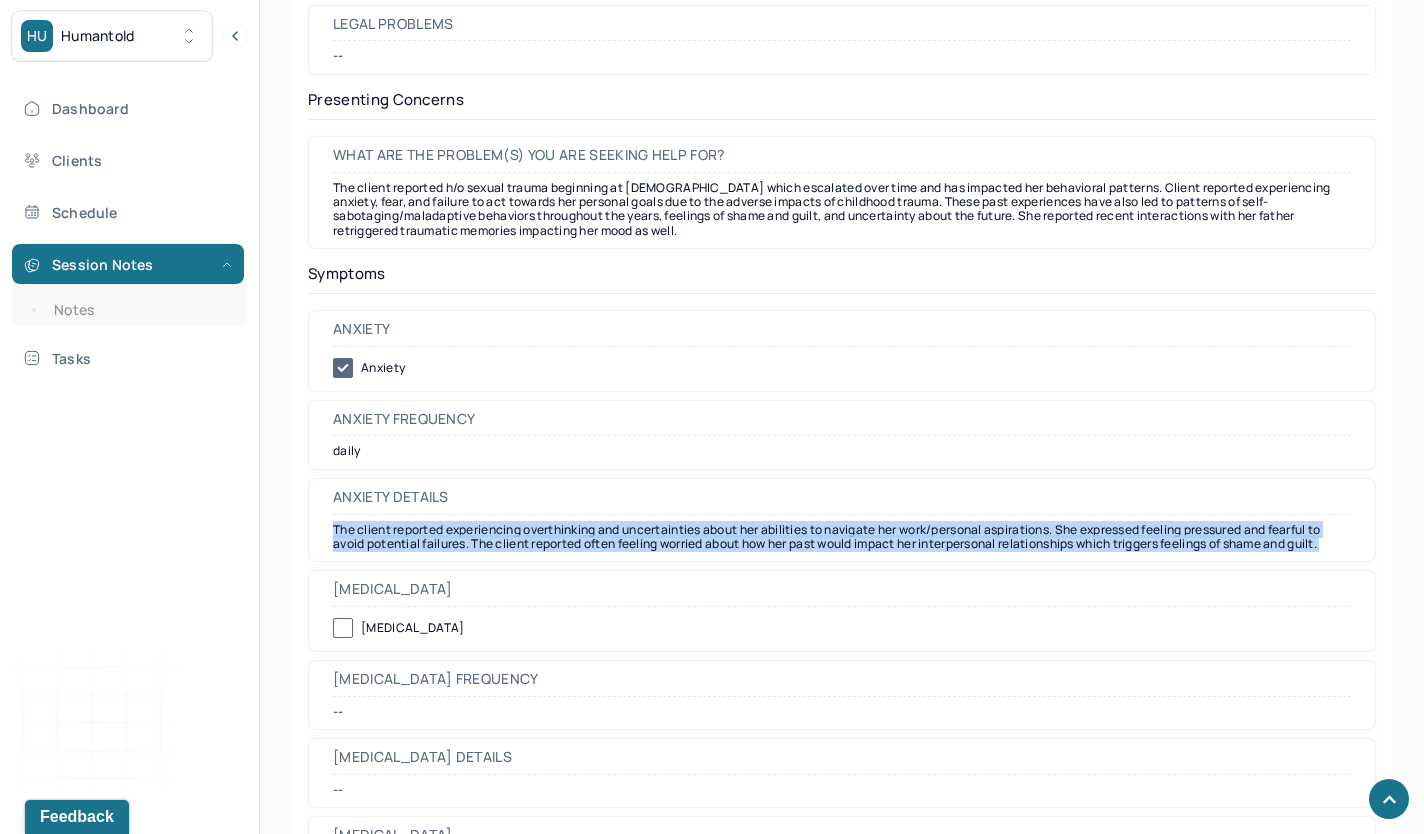 click on "The client reported experiencing overthinking and uncertainties about her abilities to navigate her work/personal aspirations. She expressed feeling pressured and fearful to avoid potential failures. The client reported often feeling worried about how her past would impact her interpersonal relationships which triggers feelings of shame and guilt." at bounding box center [842, 537] 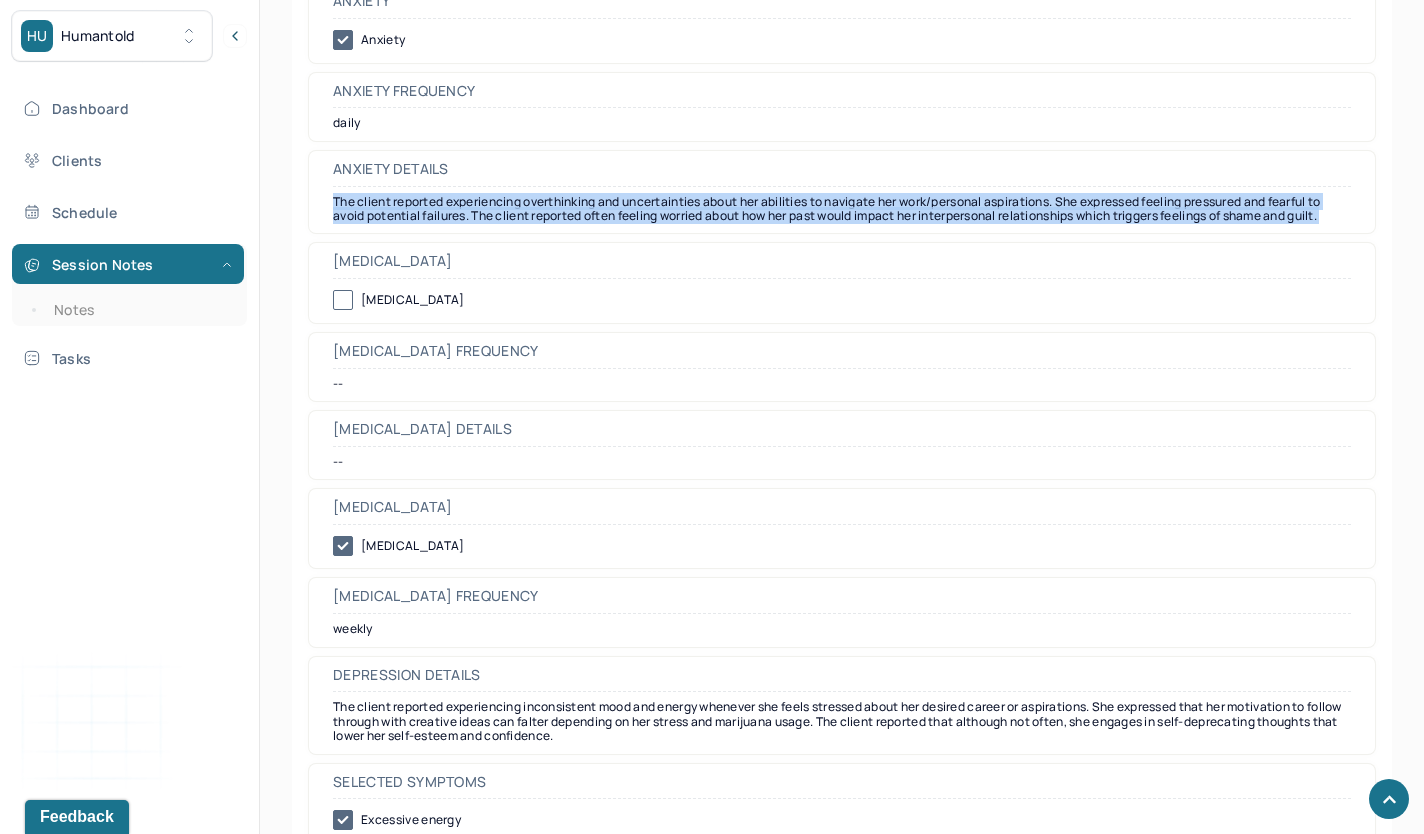 scroll, scrollTop: 3077, scrollLeft: 0, axis: vertical 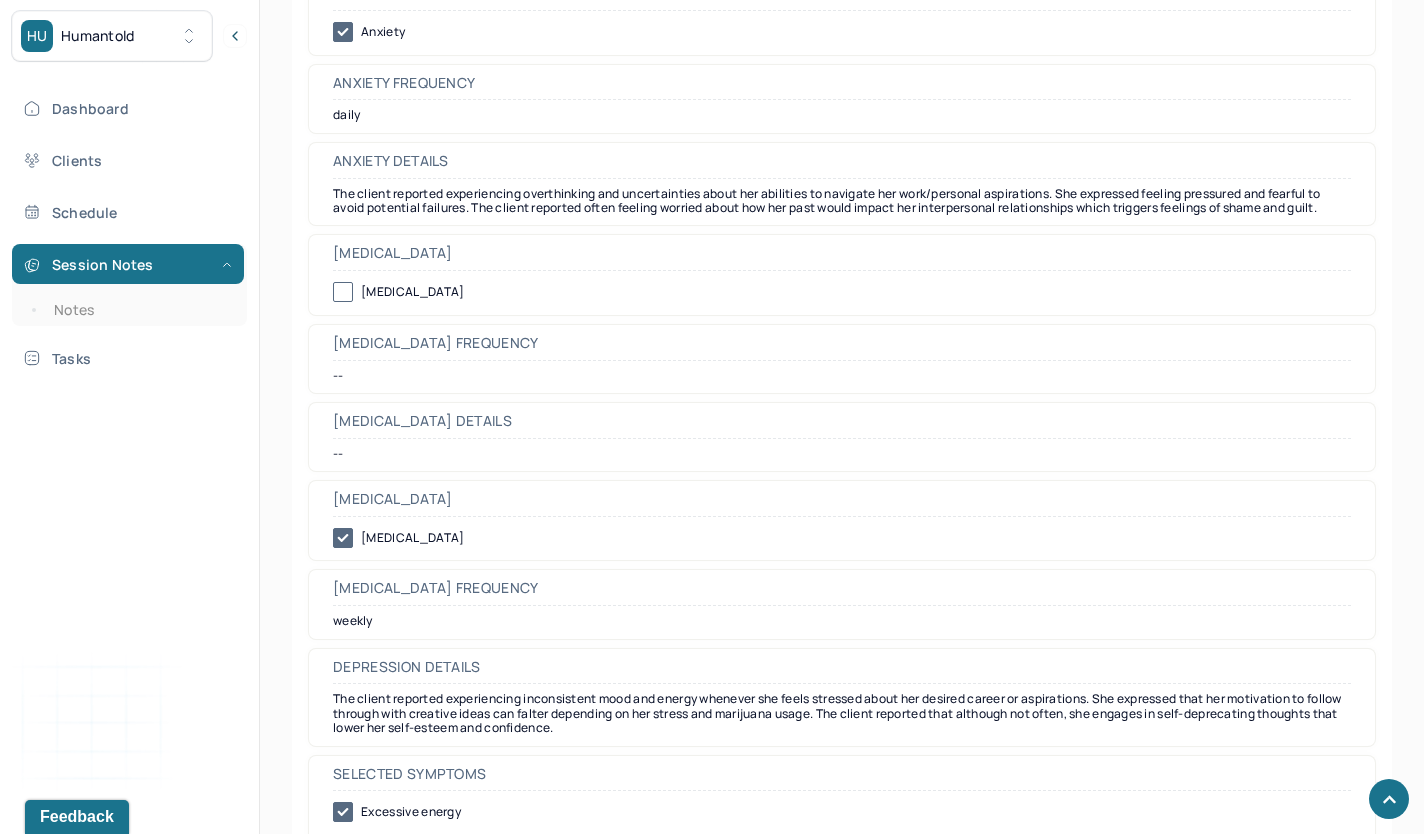 click on "The client reported experiencing inconsistent mood and energy whenever she feels stressed about her desired career or aspirations. She expressed that her motivation to follow through with creative ideas can falter depending on her stress and marijuana usage. The client reported that although not often, she engages in self-deprecating thoughts that lower her self-esteem and confidence." at bounding box center (842, 713) 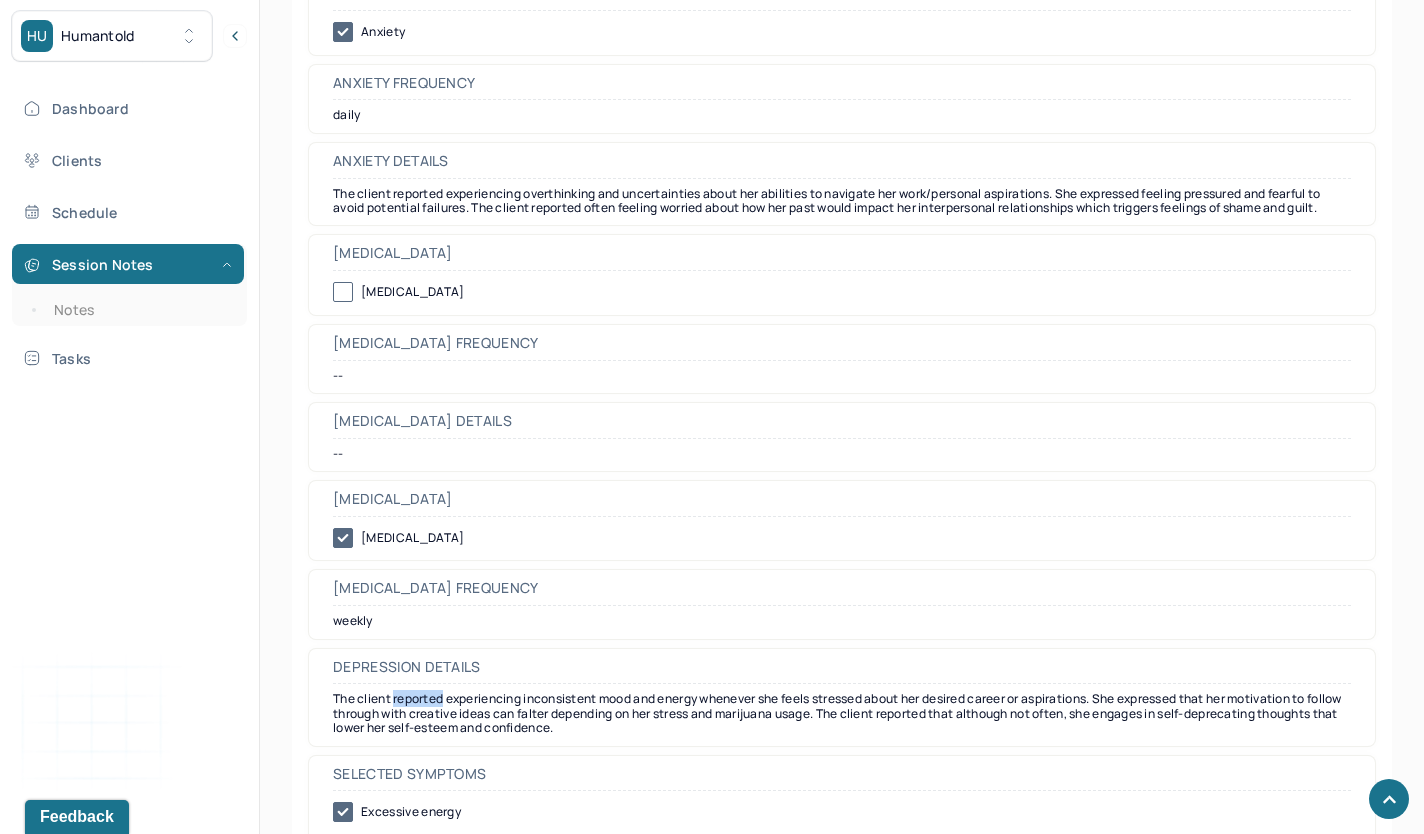 click on "The client reported experiencing inconsistent mood and energy whenever she feels stressed about her desired career or aspirations. She expressed that her motivation to follow through with creative ideas can falter depending on her stress and marijuana usage. The client reported that although not often, she engages in self-deprecating thoughts that lower her self-esteem and confidence." at bounding box center [842, 713] 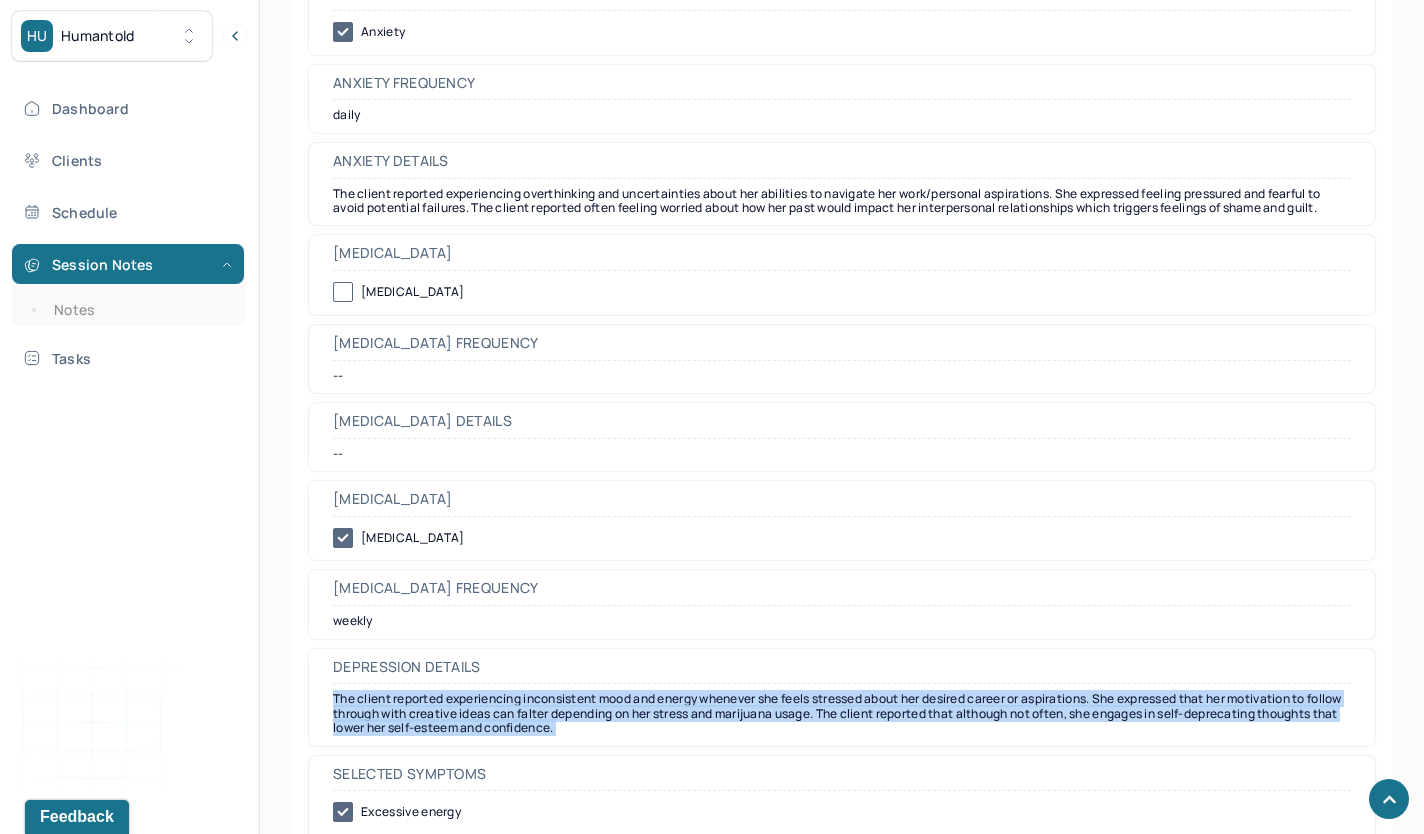 click on "The client reported experiencing inconsistent mood and energy whenever she feels stressed about her desired career or aspirations. She expressed that her motivation to follow through with creative ideas can falter depending on her stress and marijuana usage. The client reported that although not often, she engages in self-deprecating thoughts that lower her self-esteem and confidence." at bounding box center [842, 713] 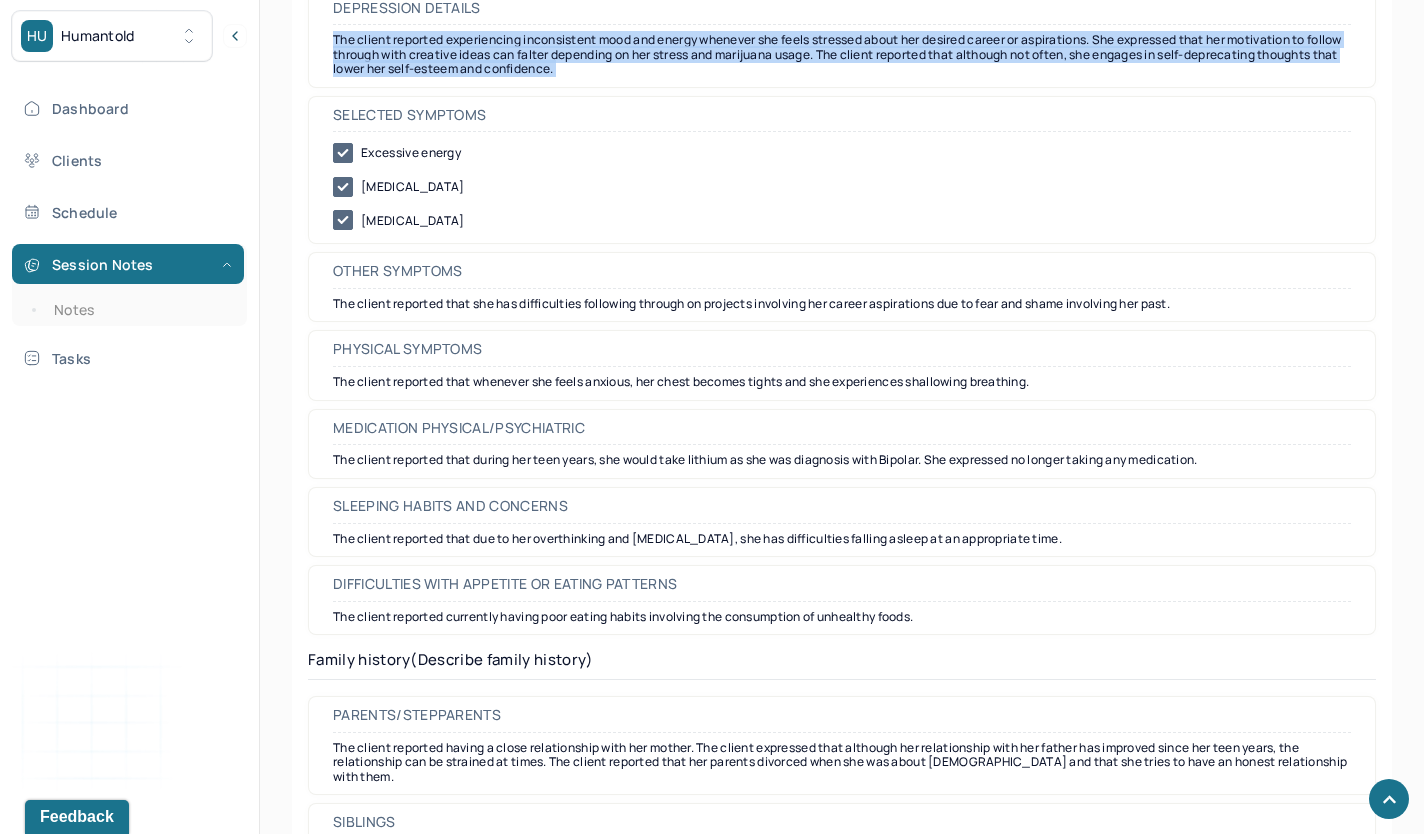 scroll, scrollTop: 3751, scrollLeft: 0, axis: vertical 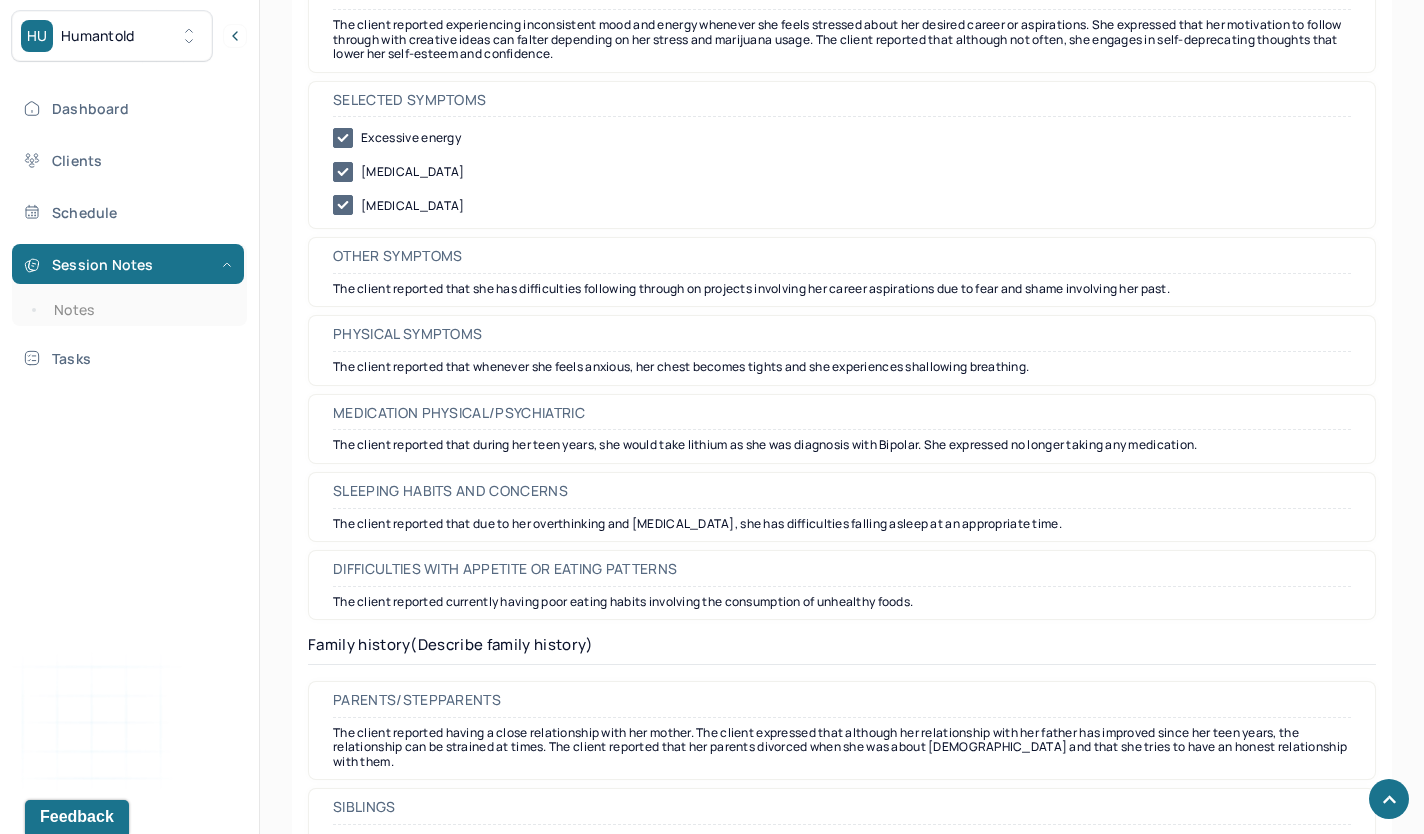 click on "The client reported that whenever she feels anxious, her chest becomes tights and she experiences shallowing breathing." at bounding box center [842, 367] 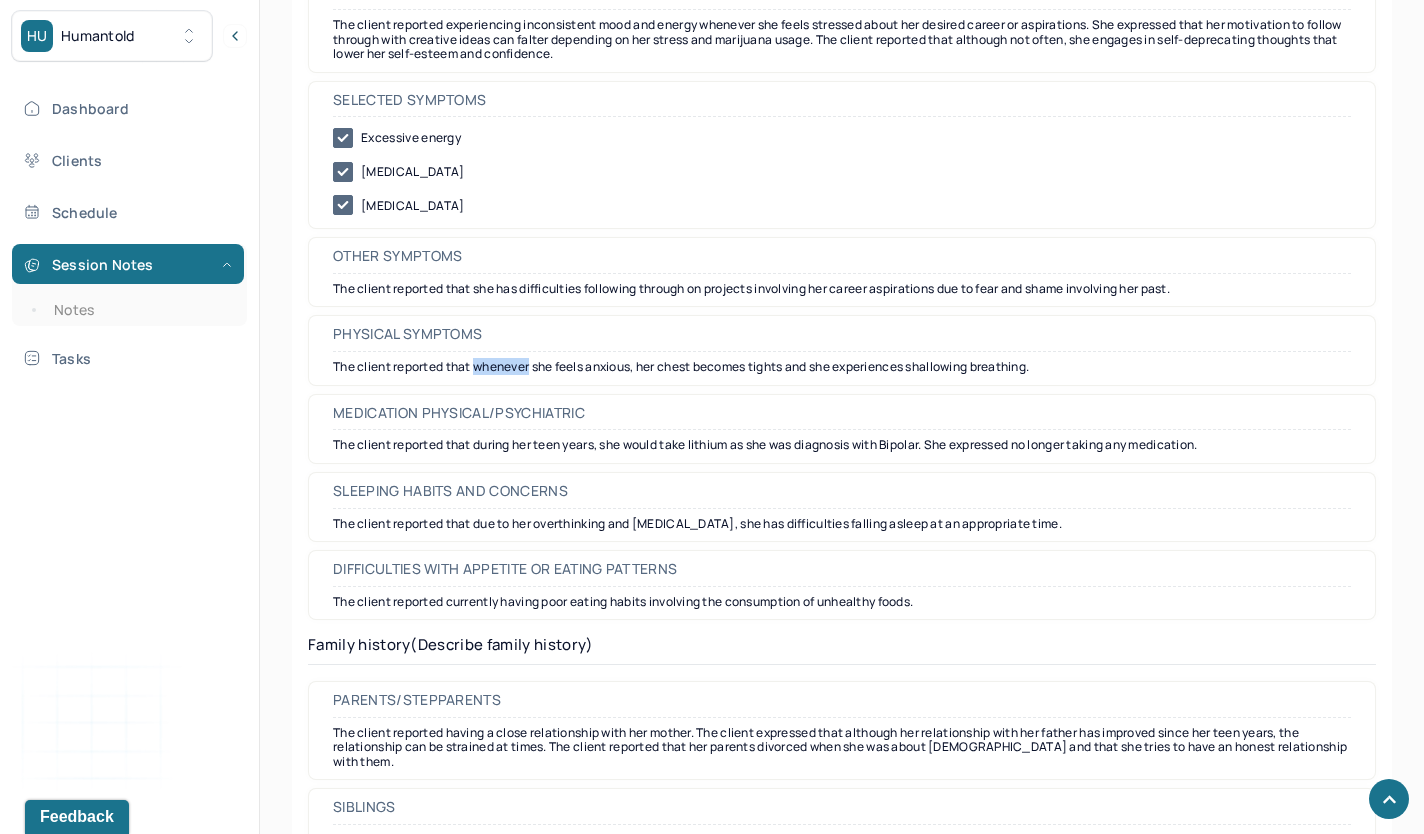 click on "The client reported that whenever she feels anxious, her chest becomes tights and she experiences shallowing breathing." at bounding box center (842, 367) 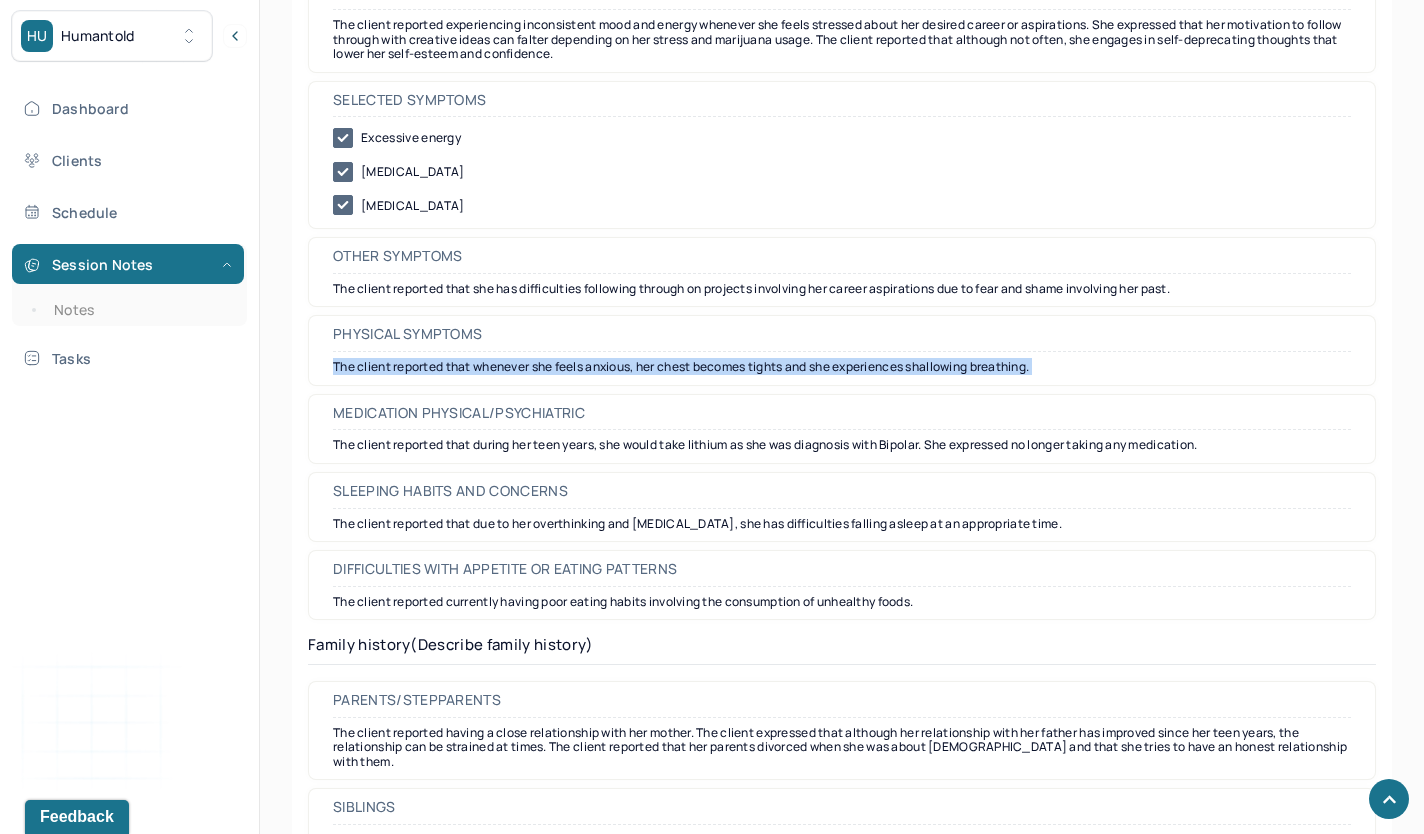 click on "The client reported that whenever she feels anxious, her chest becomes tights and she experiences shallowing breathing." at bounding box center (842, 367) 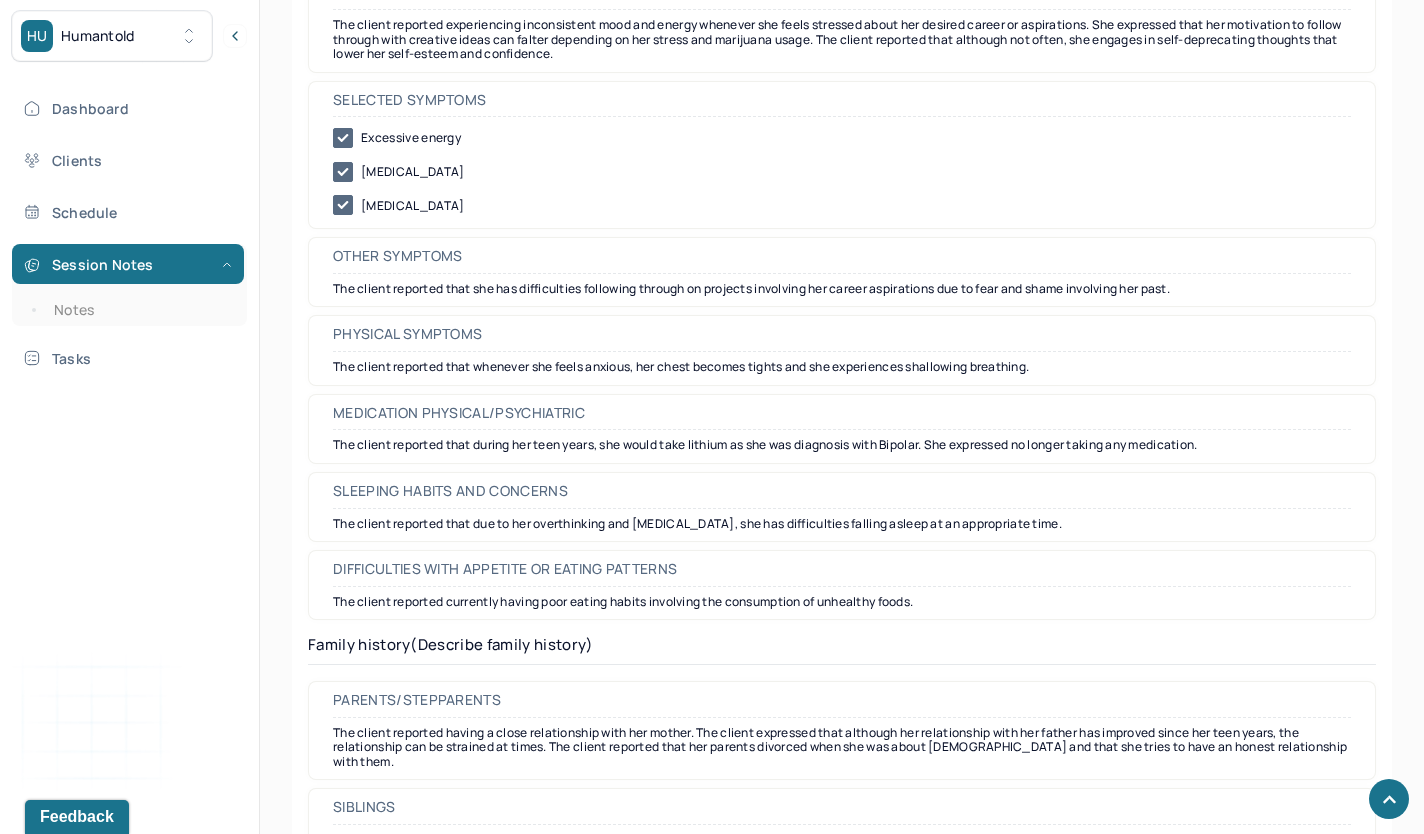 click on "The client reported that during her teen years, she would take lithium as she was diagnosis with Bipolar. She expressed no longer taking any medication." at bounding box center [842, 445] 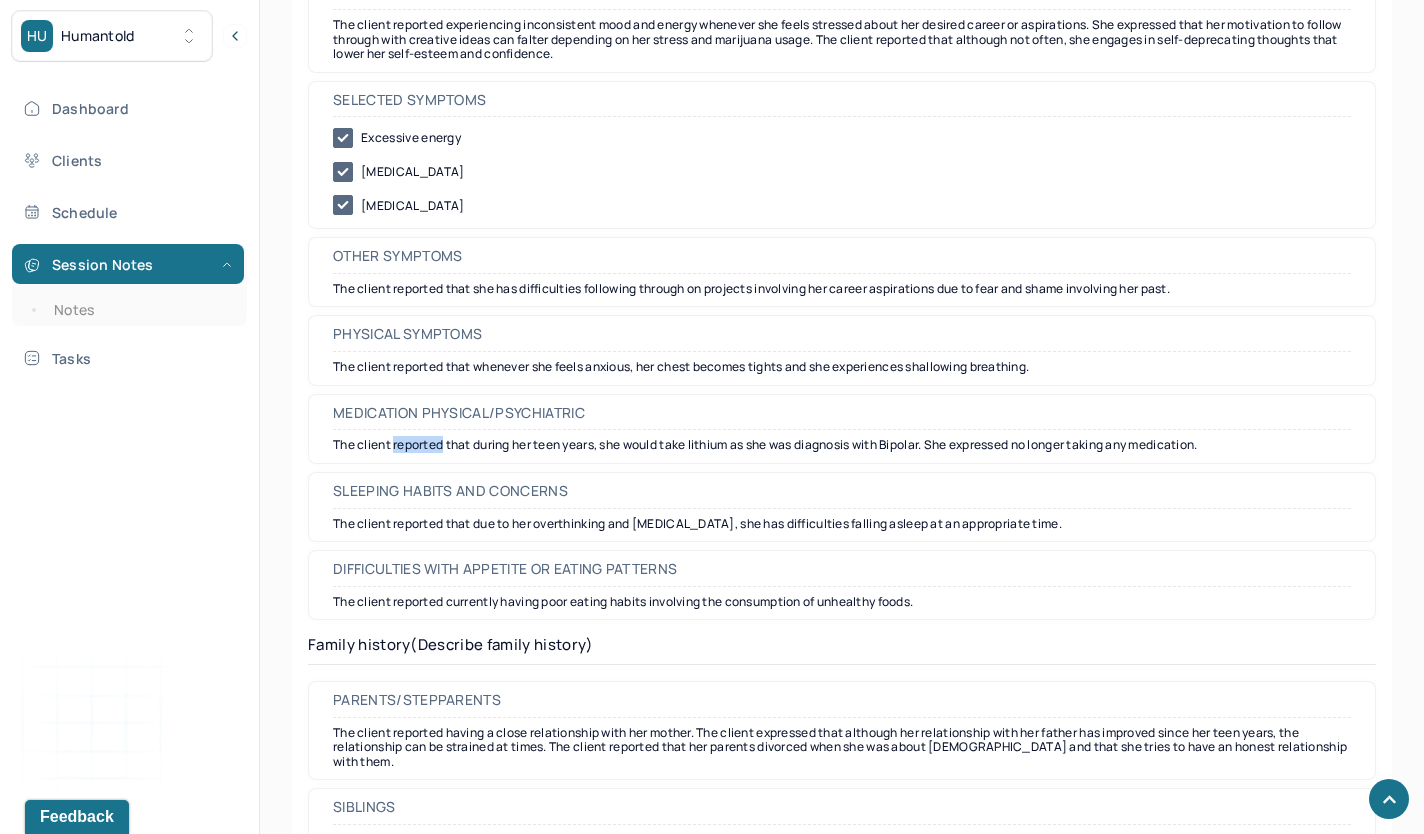 click on "The client reported that during her teen years, she would take lithium as she was diagnosis with Bipolar. She expressed no longer taking any medication." at bounding box center (842, 445) 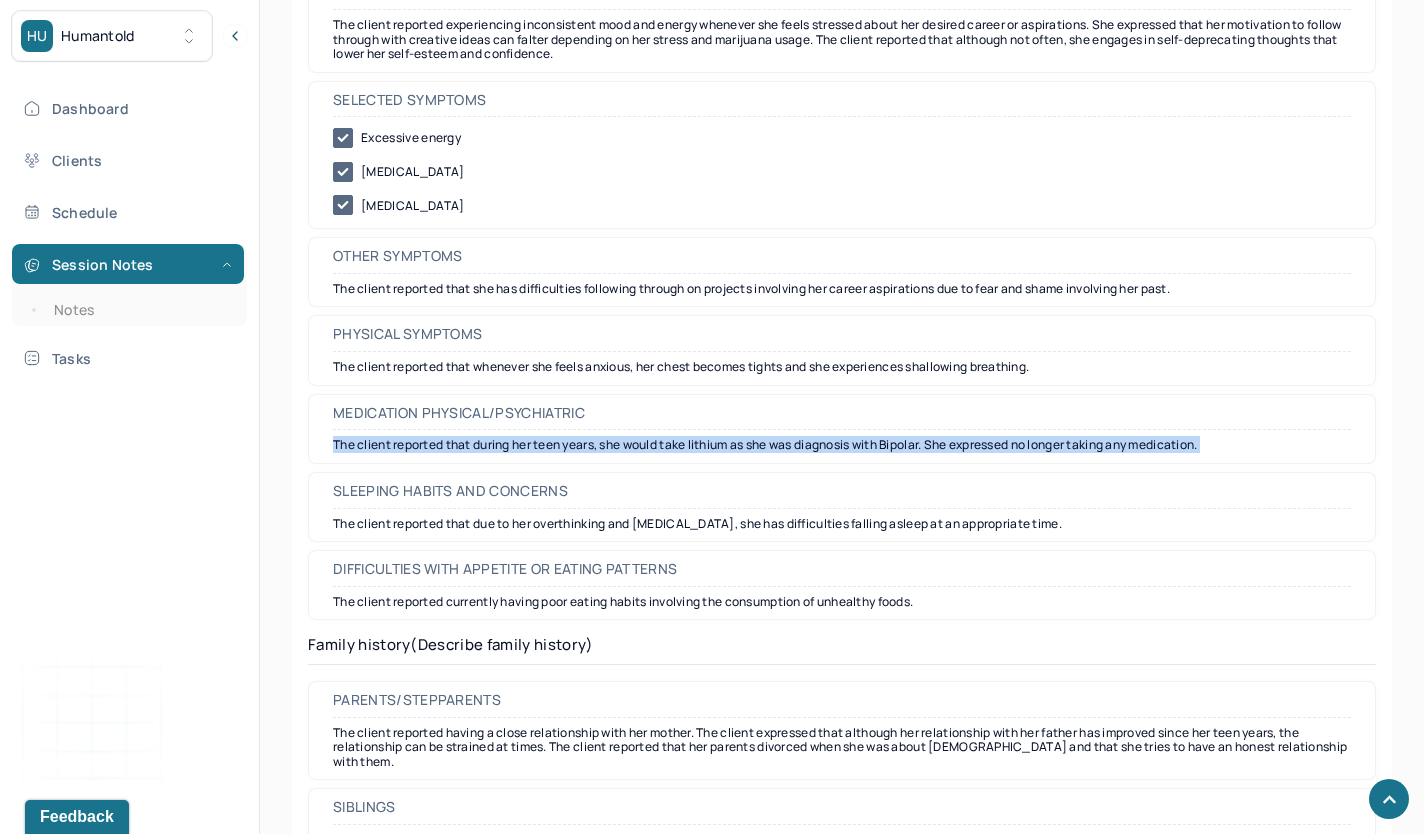 click on "The client reported that during her teen years, she would take lithium as she was diagnosis with Bipolar. She expressed no longer taking any medication." at bounding box center [842, 445] 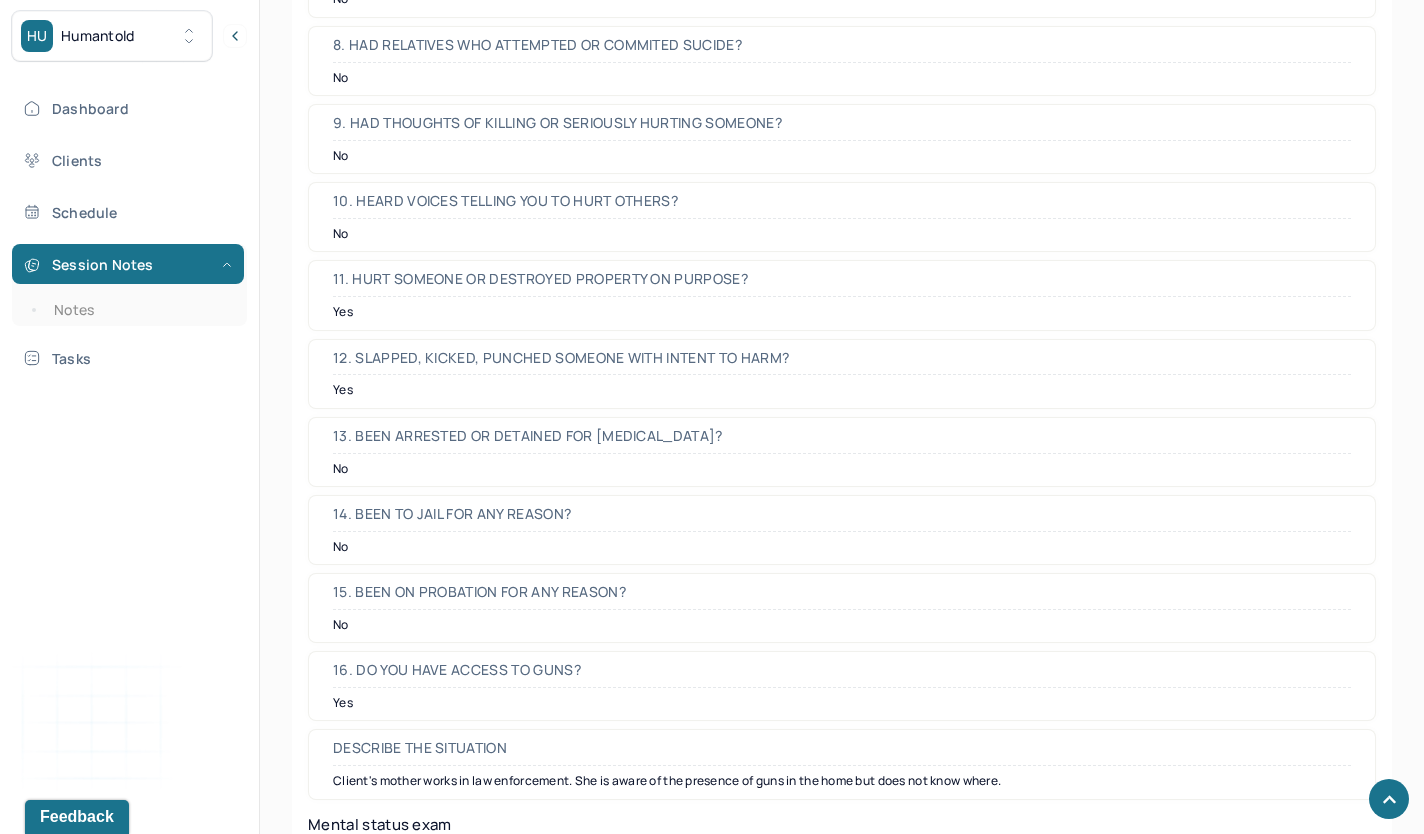 scroll, scrollTop: 6644, scrollLeft: 0, axis: vertical 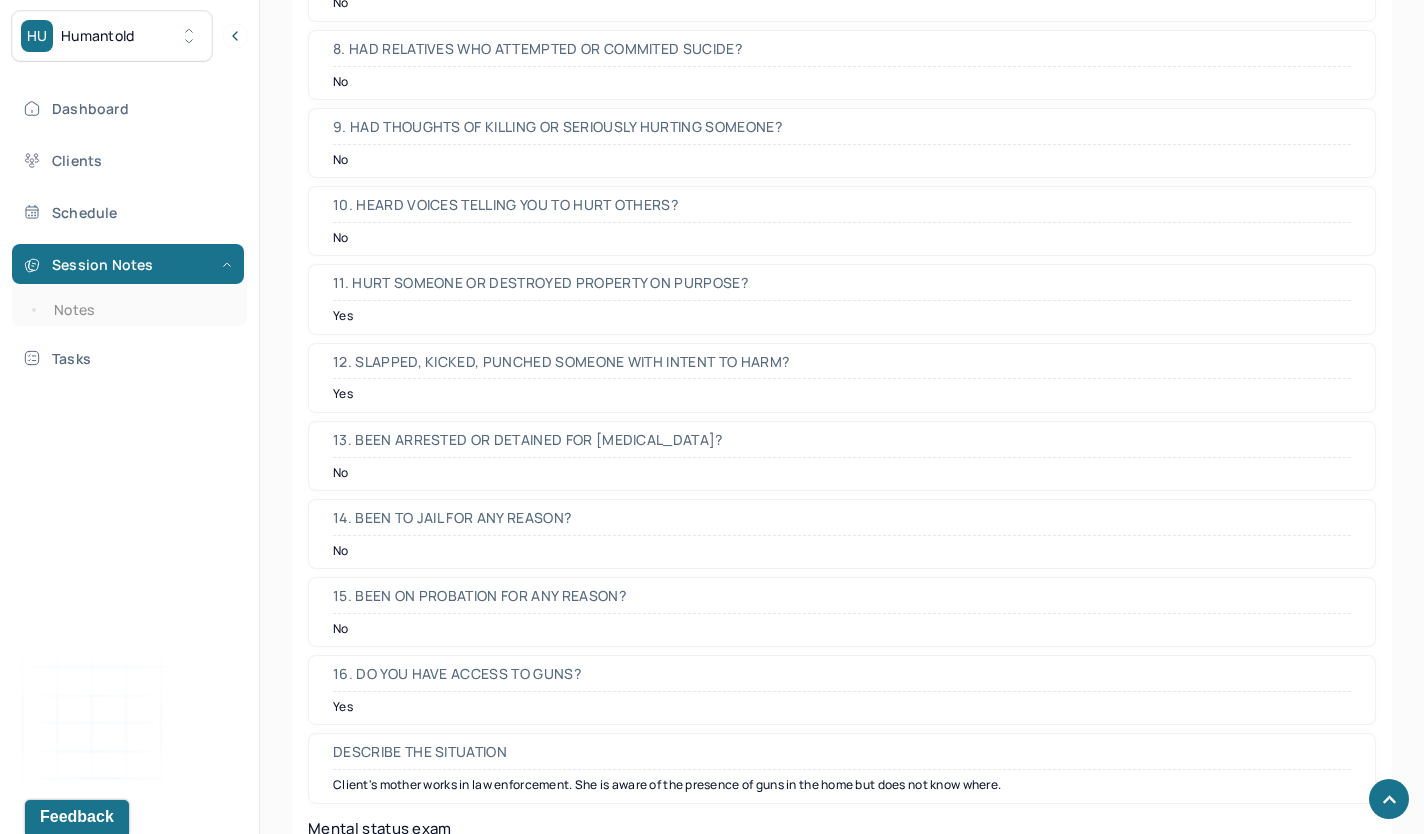 click on "Client's mother works in law enforcement. She is aware of the presence of guns in the home but does not know where." at bounding box center (842, 785) 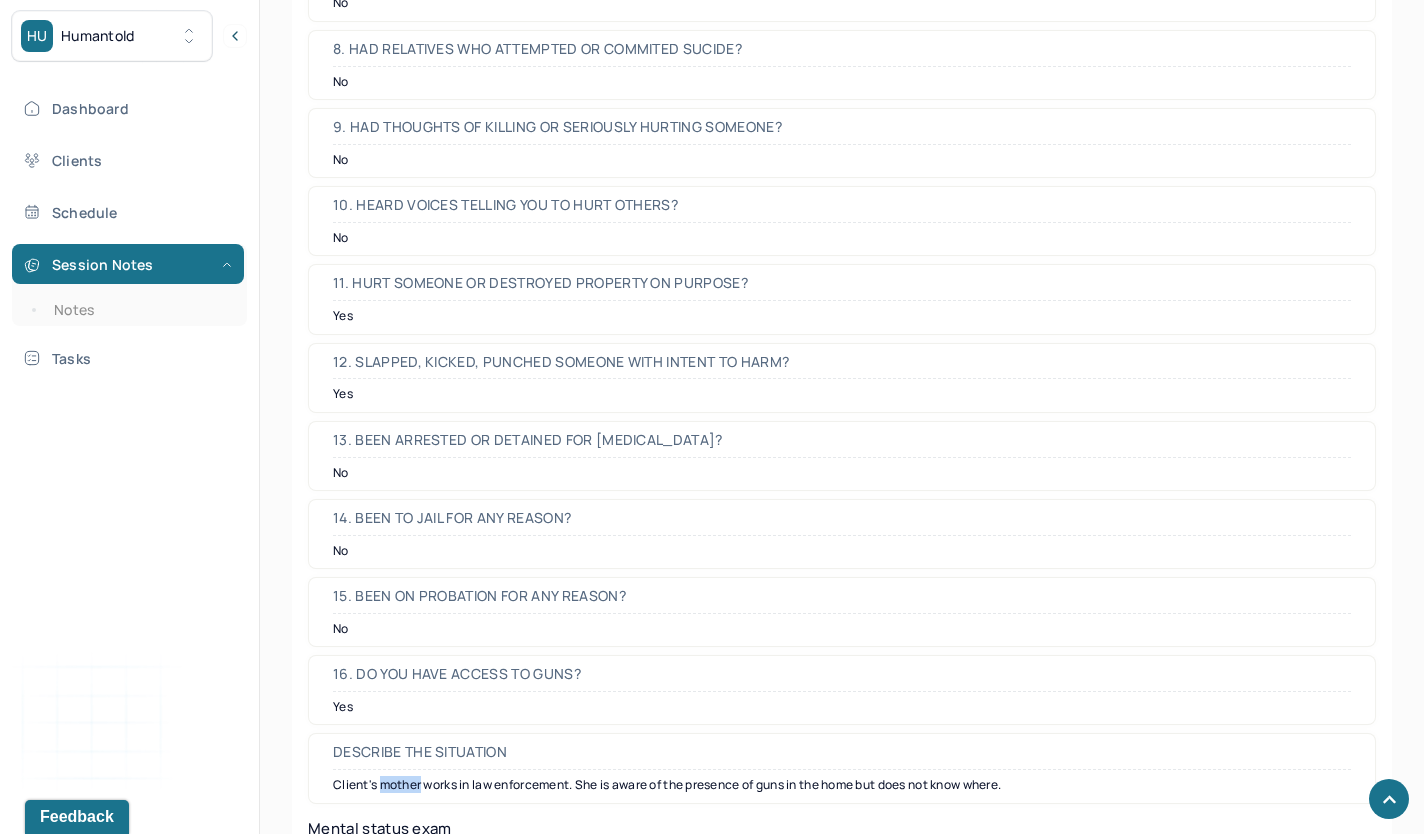 click on "Client's mother works in law enforcement. She is aware of the presence of guns in the home but does not know where." at bounding box center [842, 785] 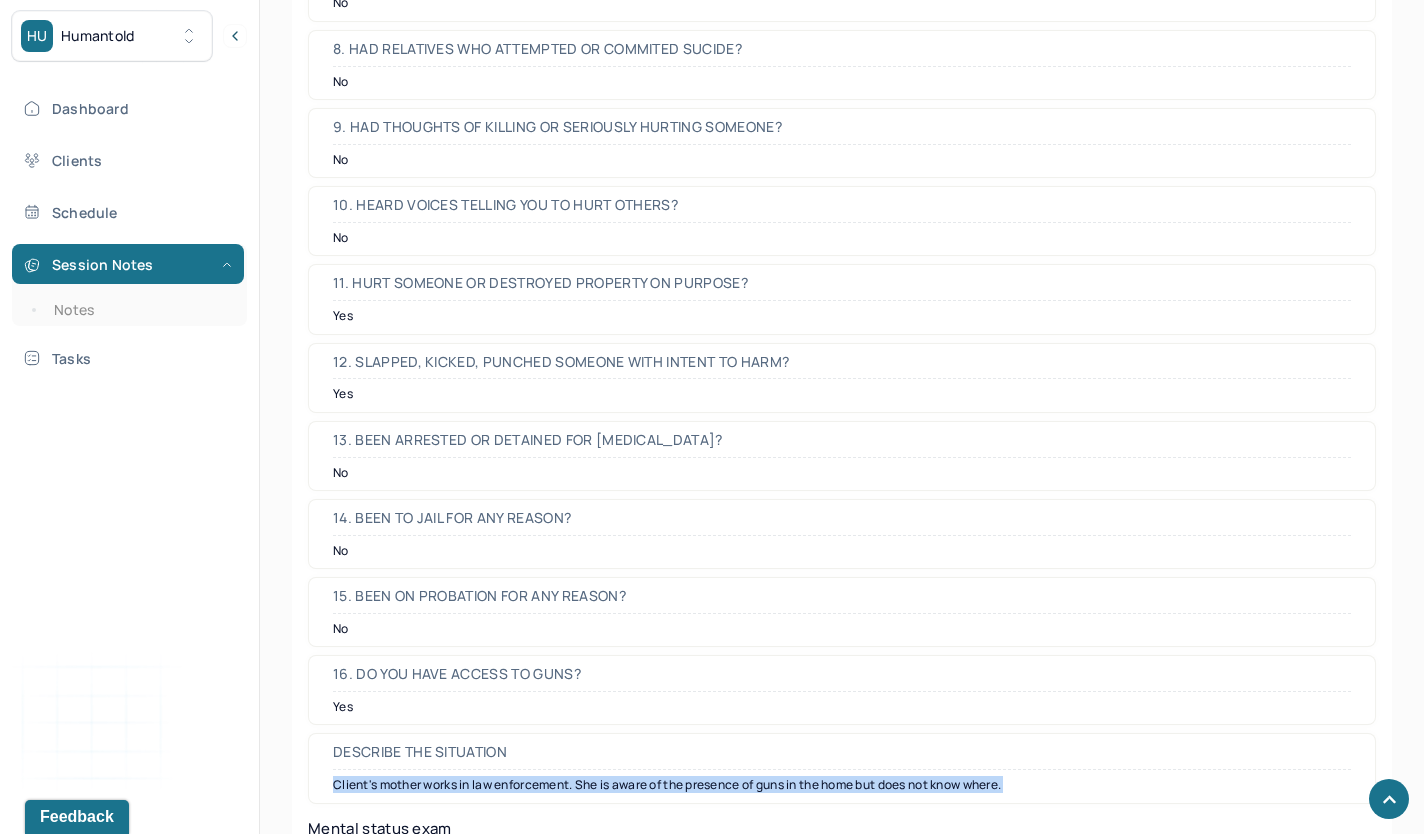 click on "Client's mother works in law enforcement. She is aware of the presence of guns in the home but does not know where." at bounding box center (842, 785) 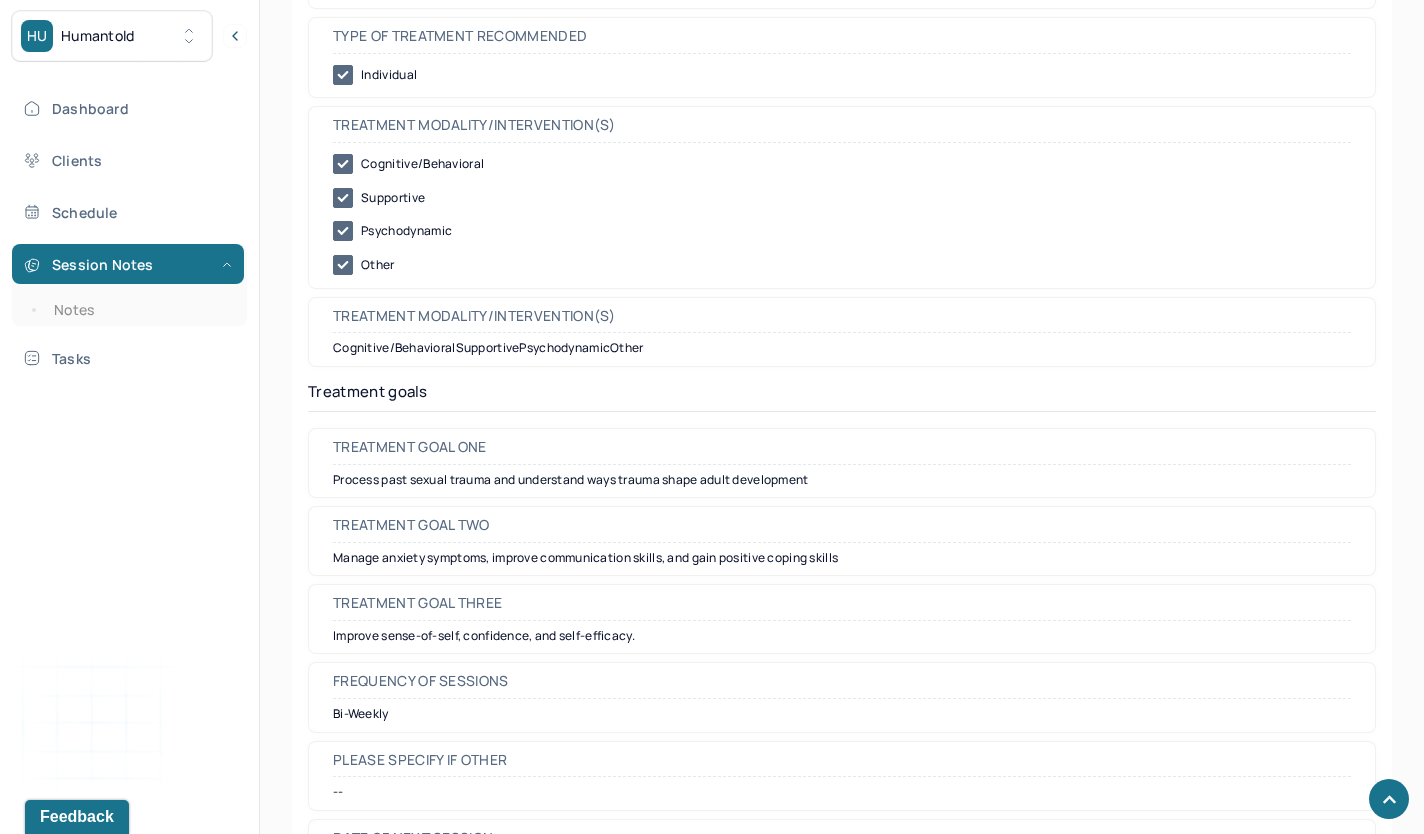 scroll, scrollTop: 9114, scrollLeft: 0, axis: vertical 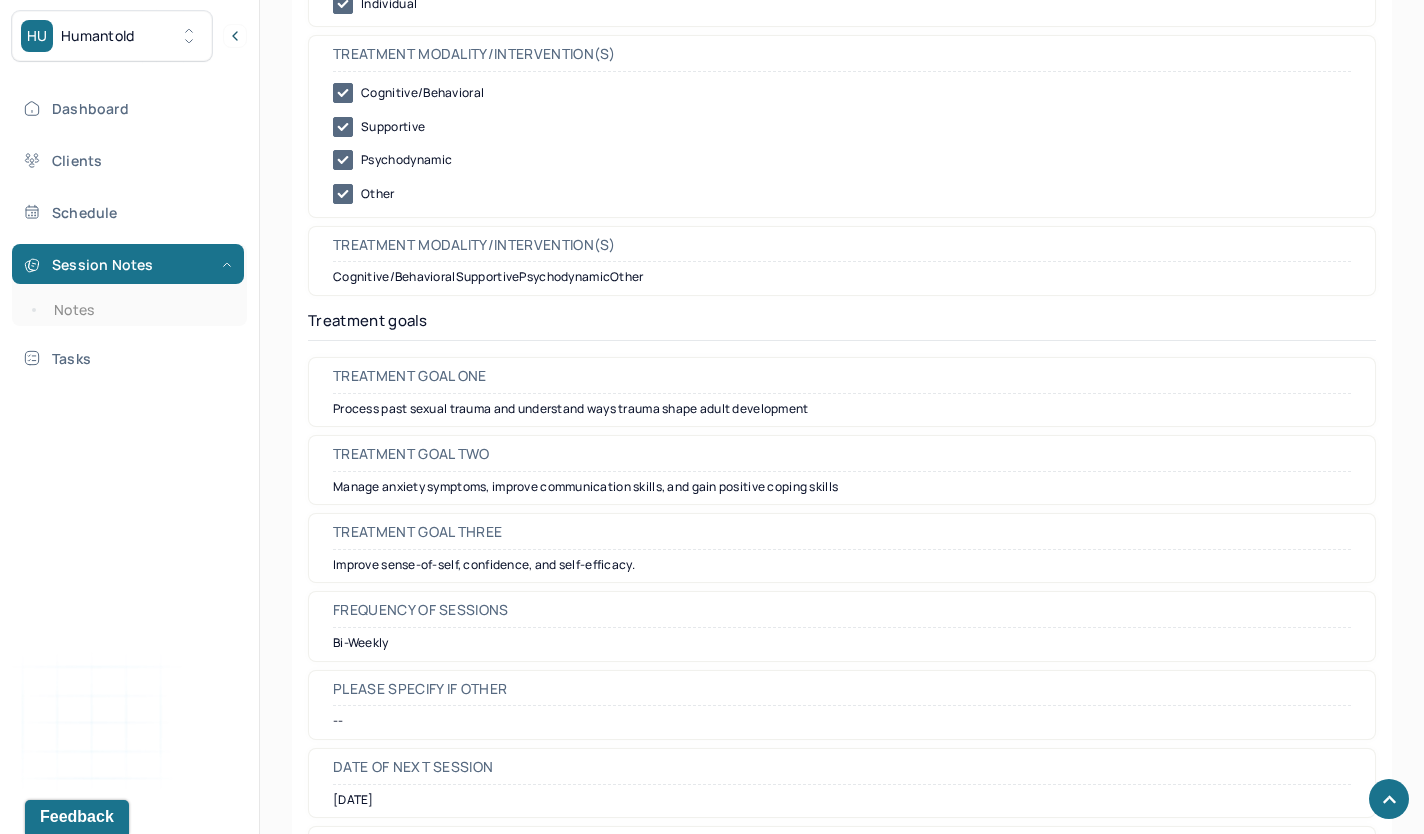 click on "Process past sexual trauma and understand ways trauma shape adult development" at bounding box center [842, 409] 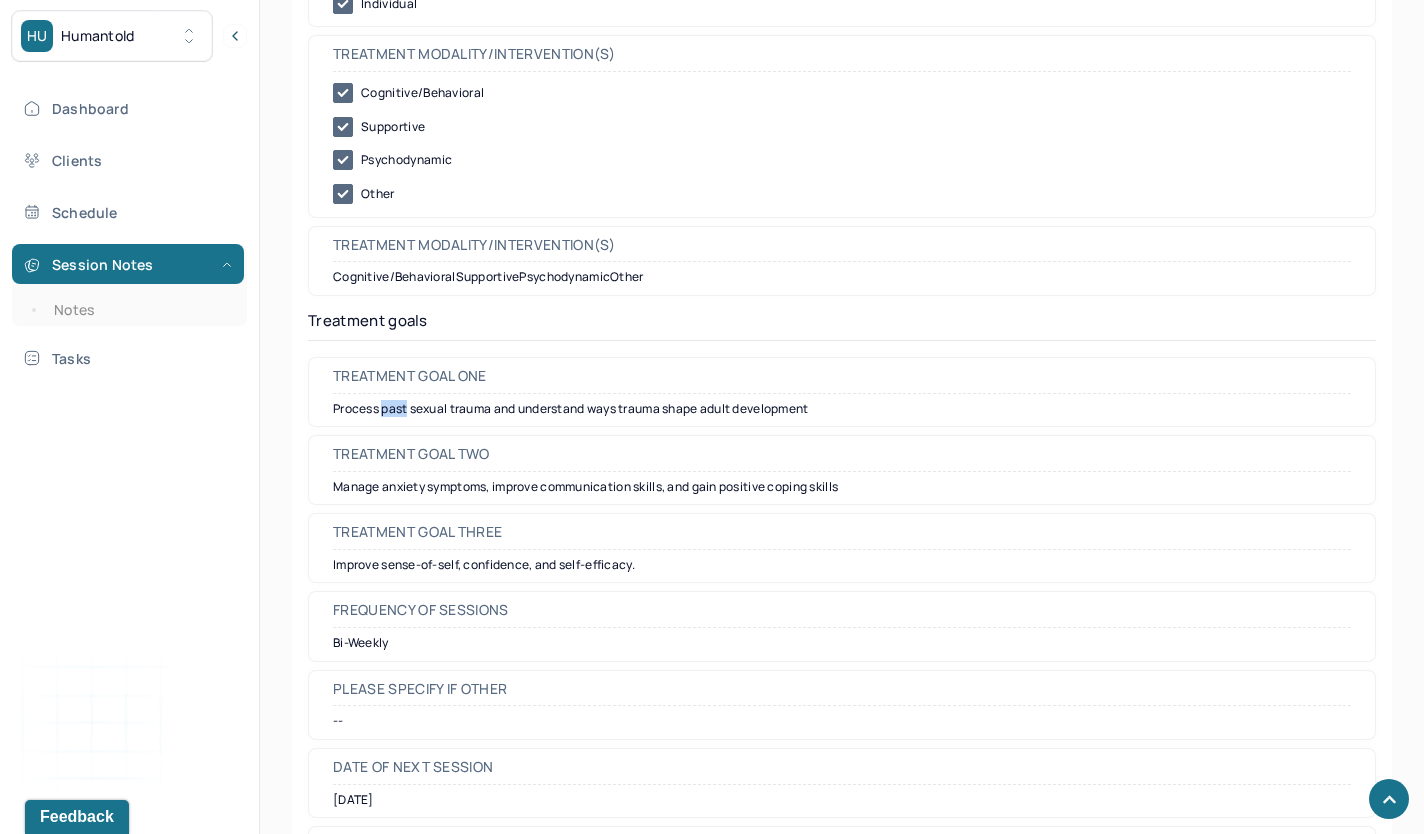 click on "Process past sexual trauma and understand ways trauma shape adult development" at bounding box center [842, 409] 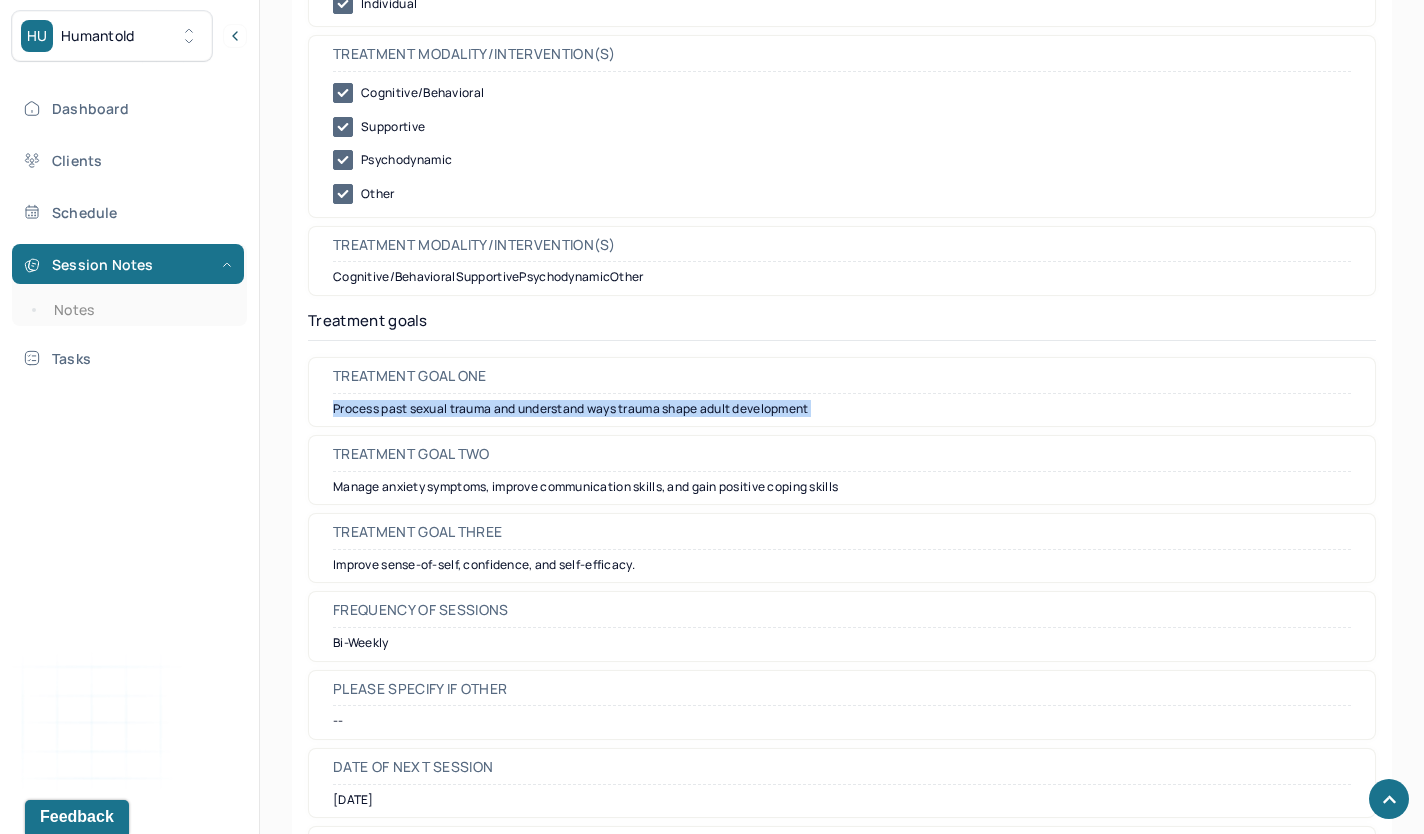 click on "Process past sexual trauma and understand ways trauma shape adult development" at bounding box center (842, 409) 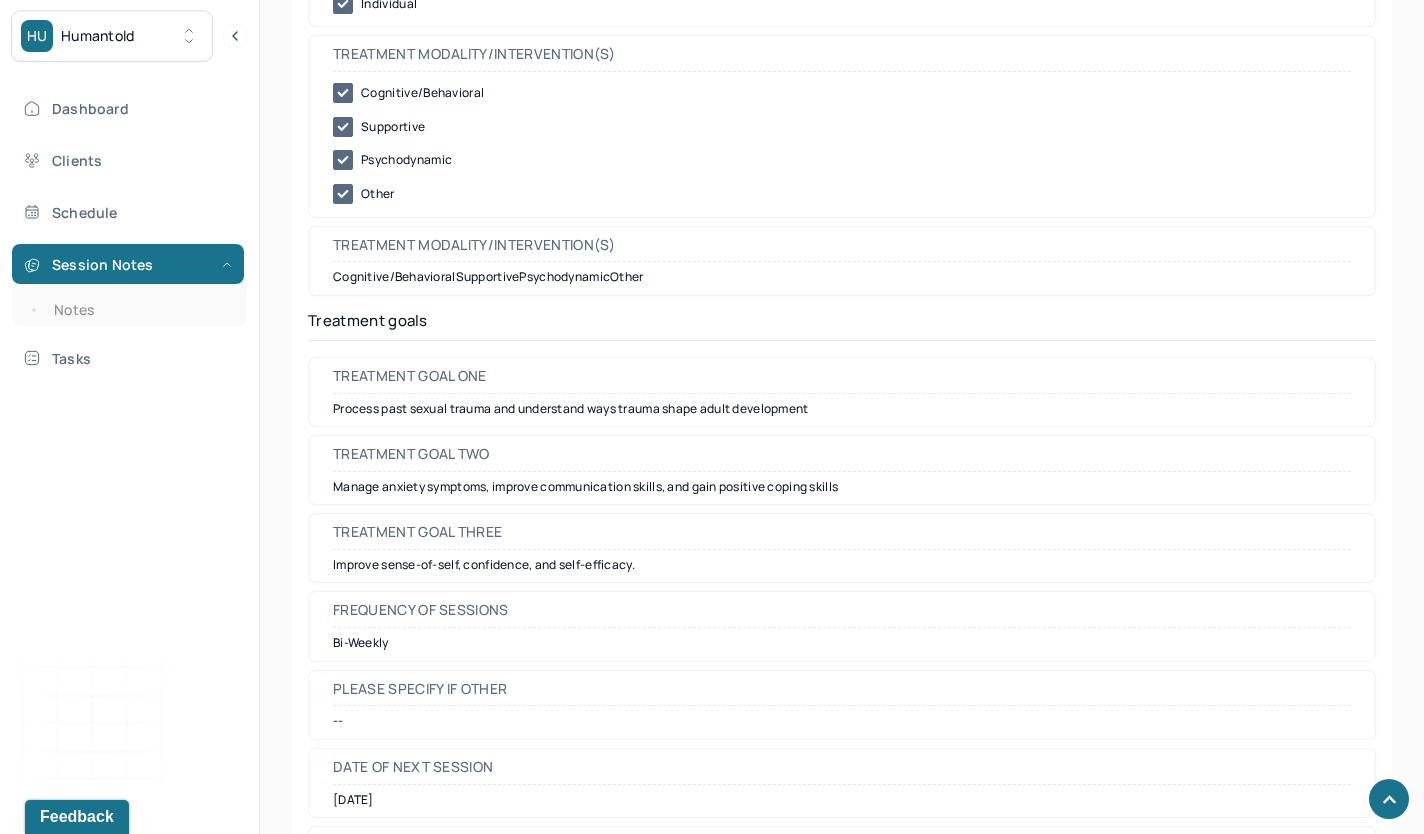 click on "Treatment goal two Manage anxiety symptoms, improve communication skills, and gain positive coping skills" at bounding box center (842, 470) 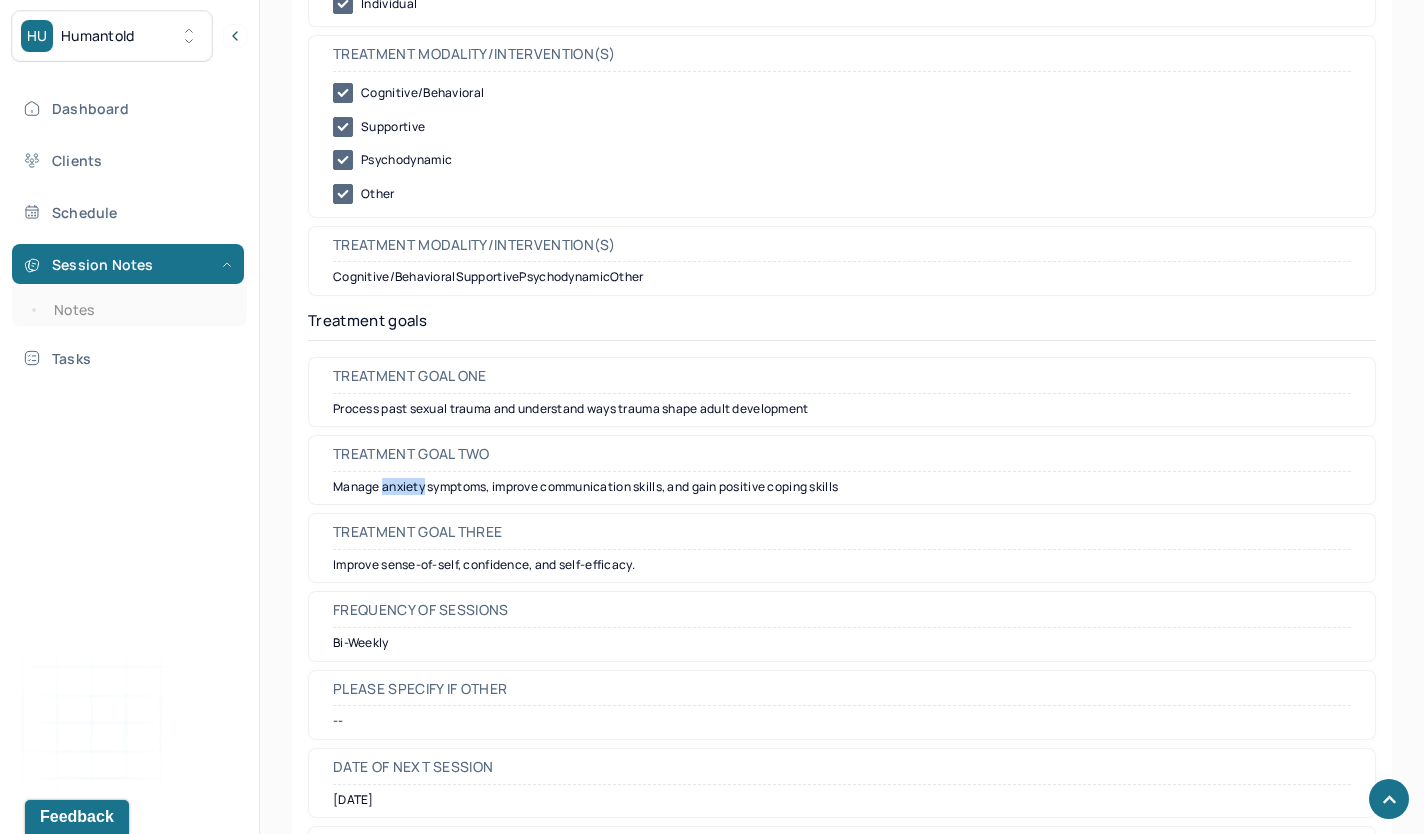 click on "Manage anxiety symptoms, improve communication skills, and gain positive coping skills" at bounding box center (842, 487) 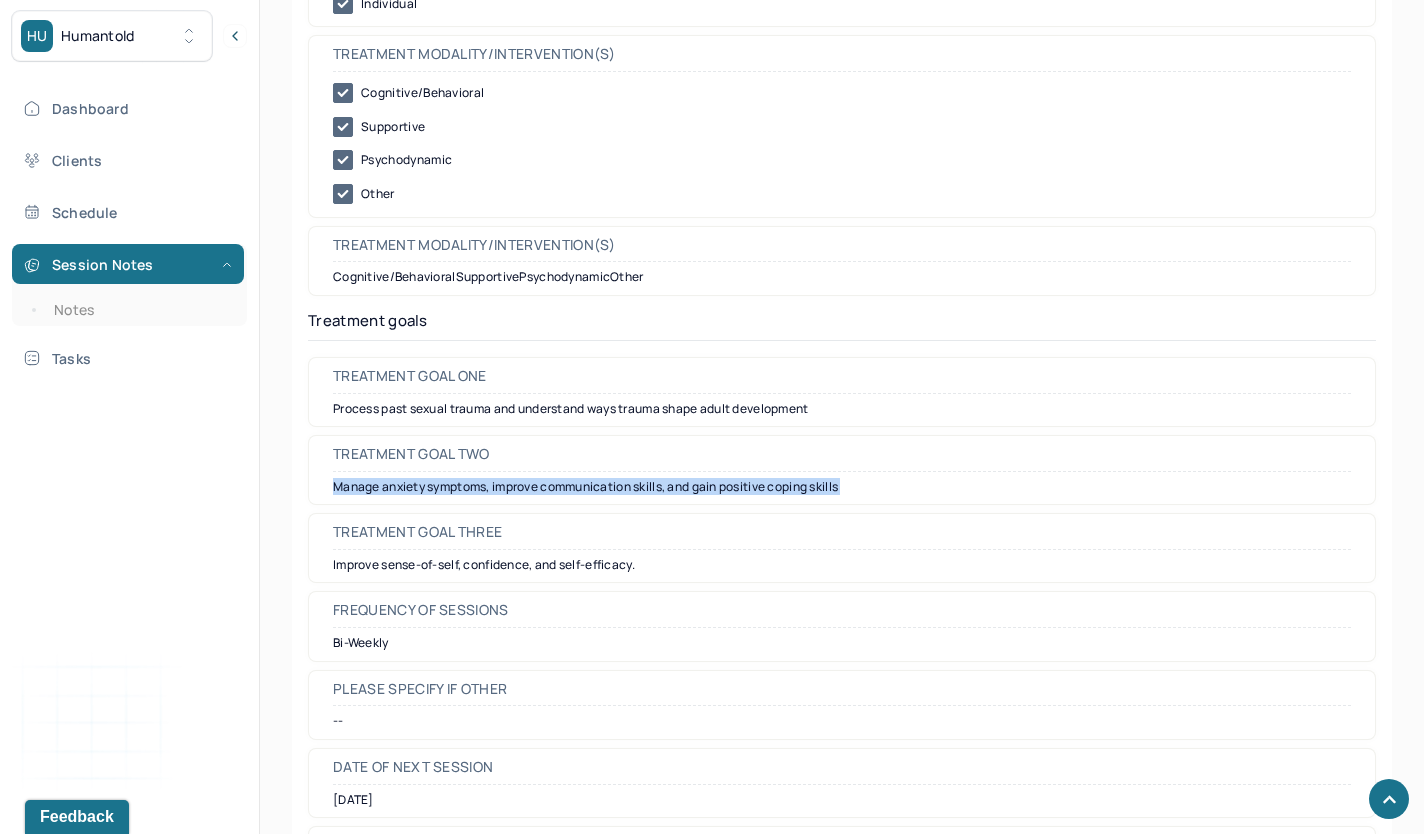 click on "Manage anxiety symptoms, improve communication skills, and gain positive coping skills" at bounding box center [842, 487] 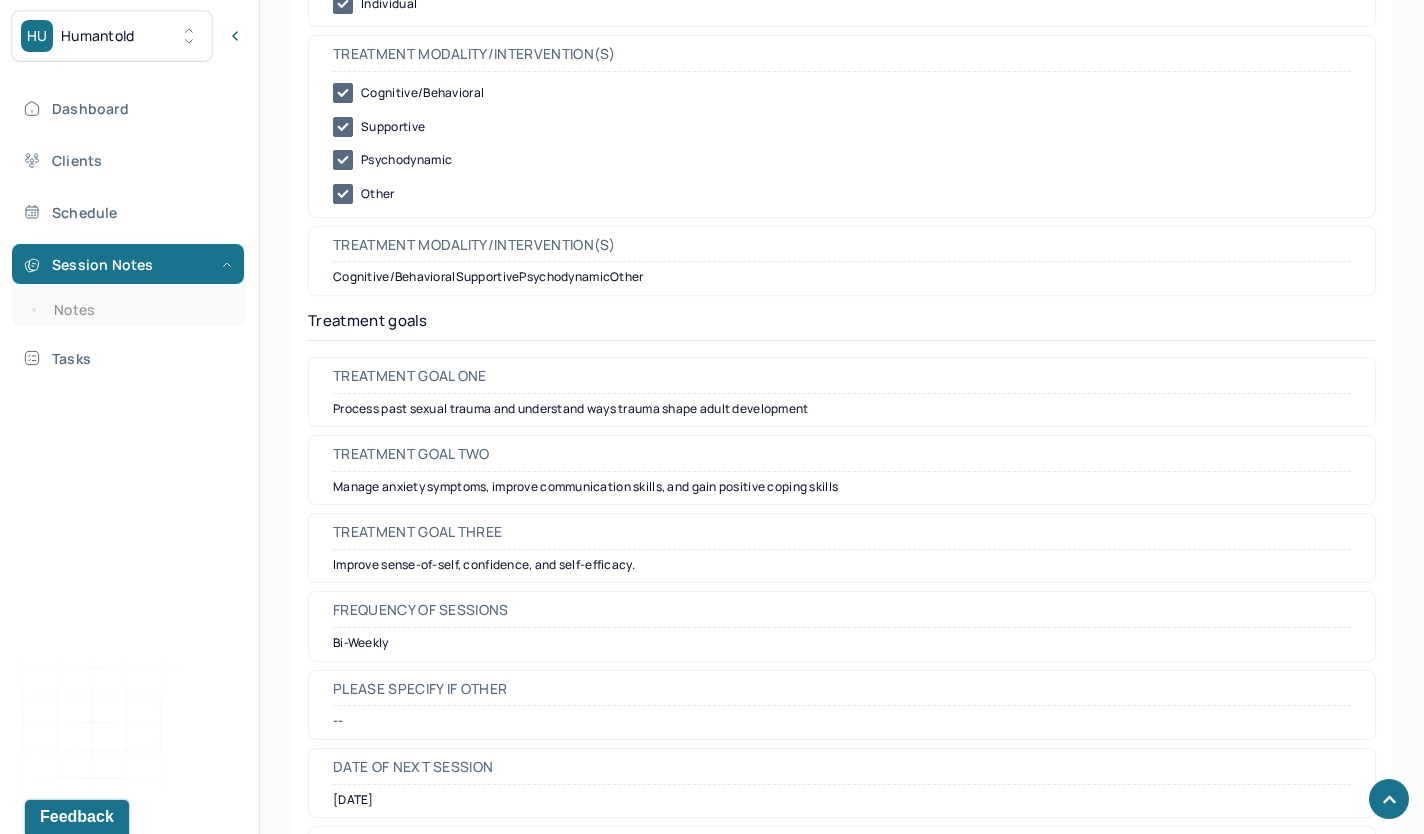 click on "Improve sense-of-self, confidence, and self-efficacy." at bounding box center (842, 565) 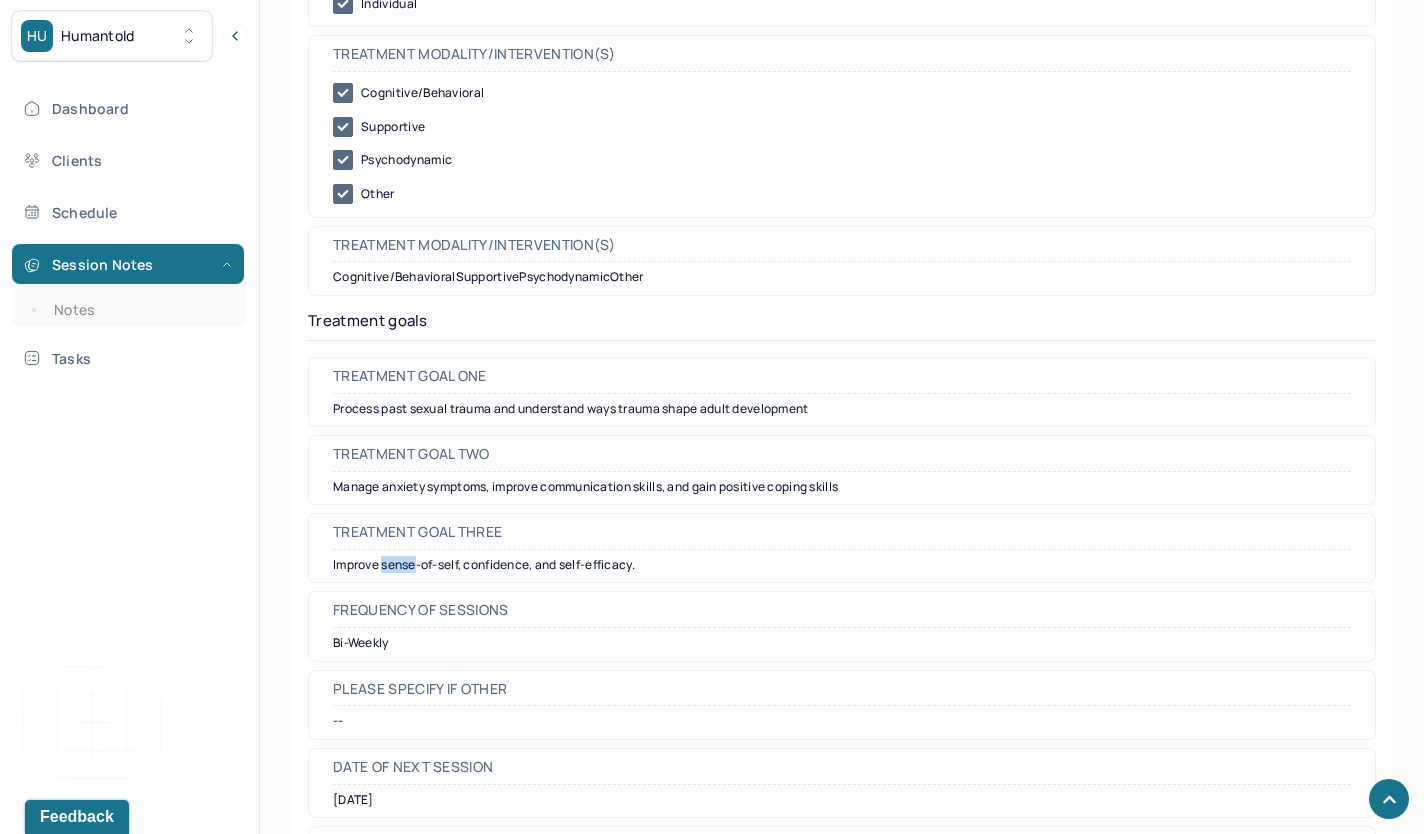 click on "Improve sense-of-self, confidence, and self-efficacy." at bounding box center [842, 565] 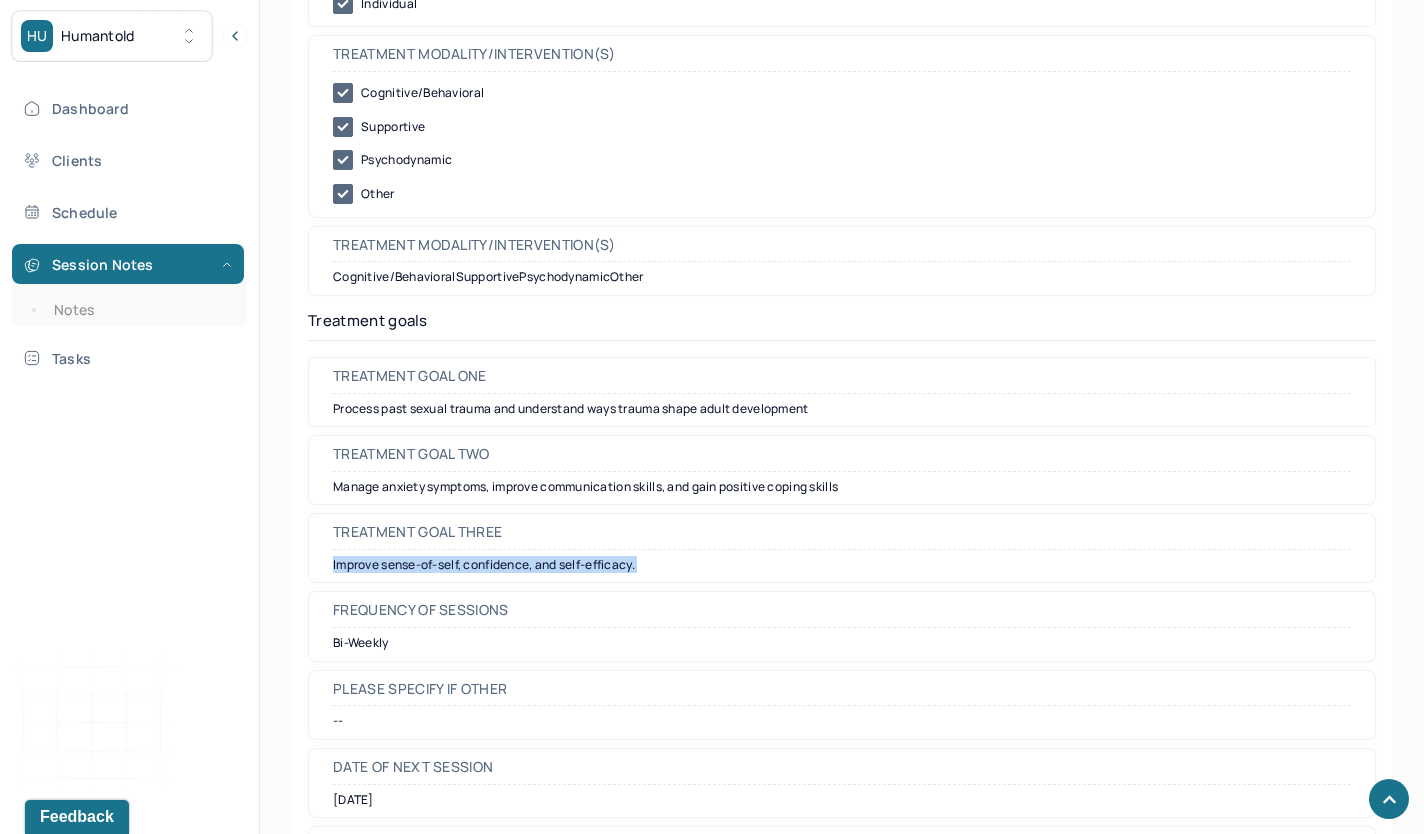 click on "Improve sense-of-self, confidence, and self-efficacy." at bounding box center [842, 565] 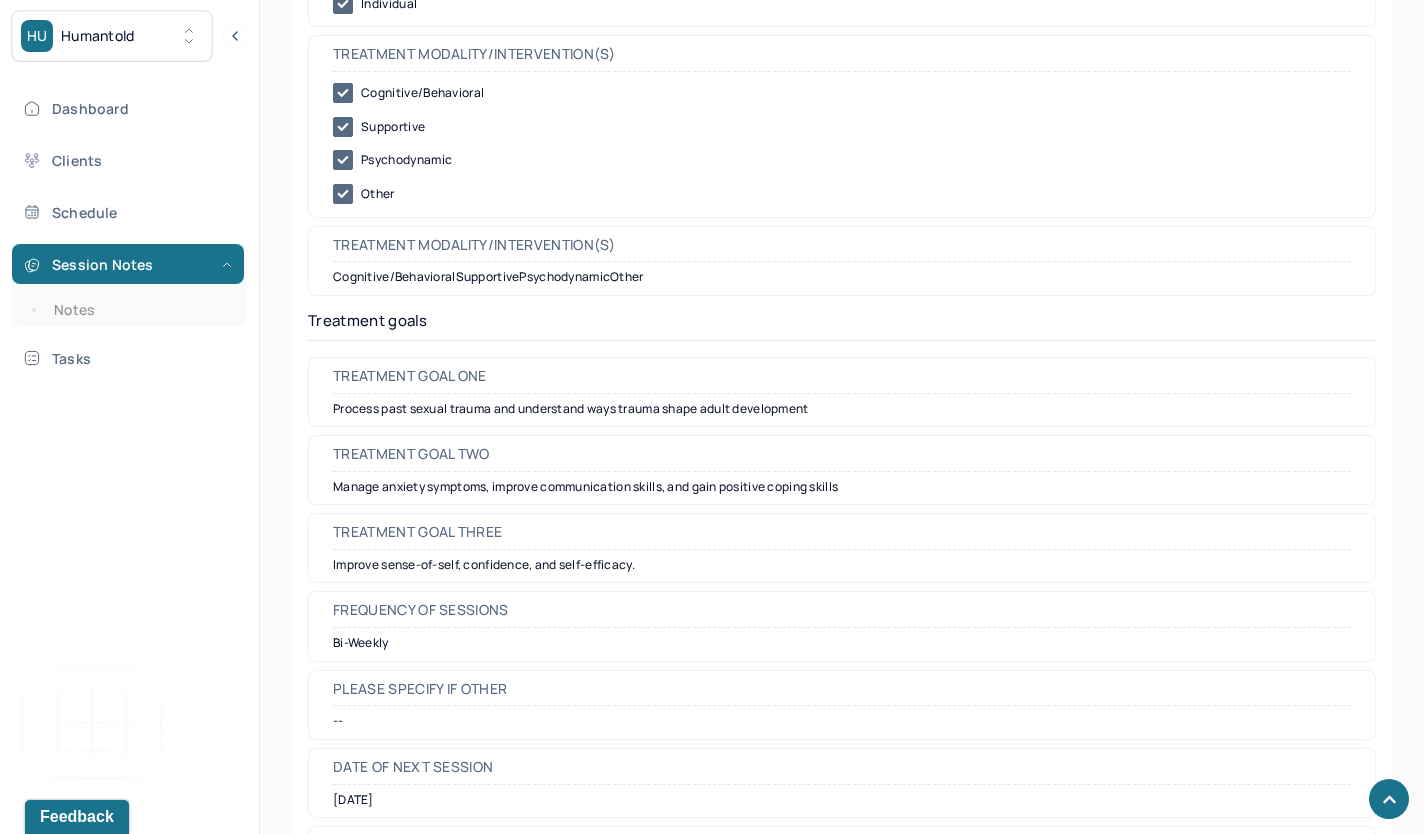 click on "Manage anxiety symptoms, improve communication skills, and gain positive coping skills" at bounding box center (842, 487) 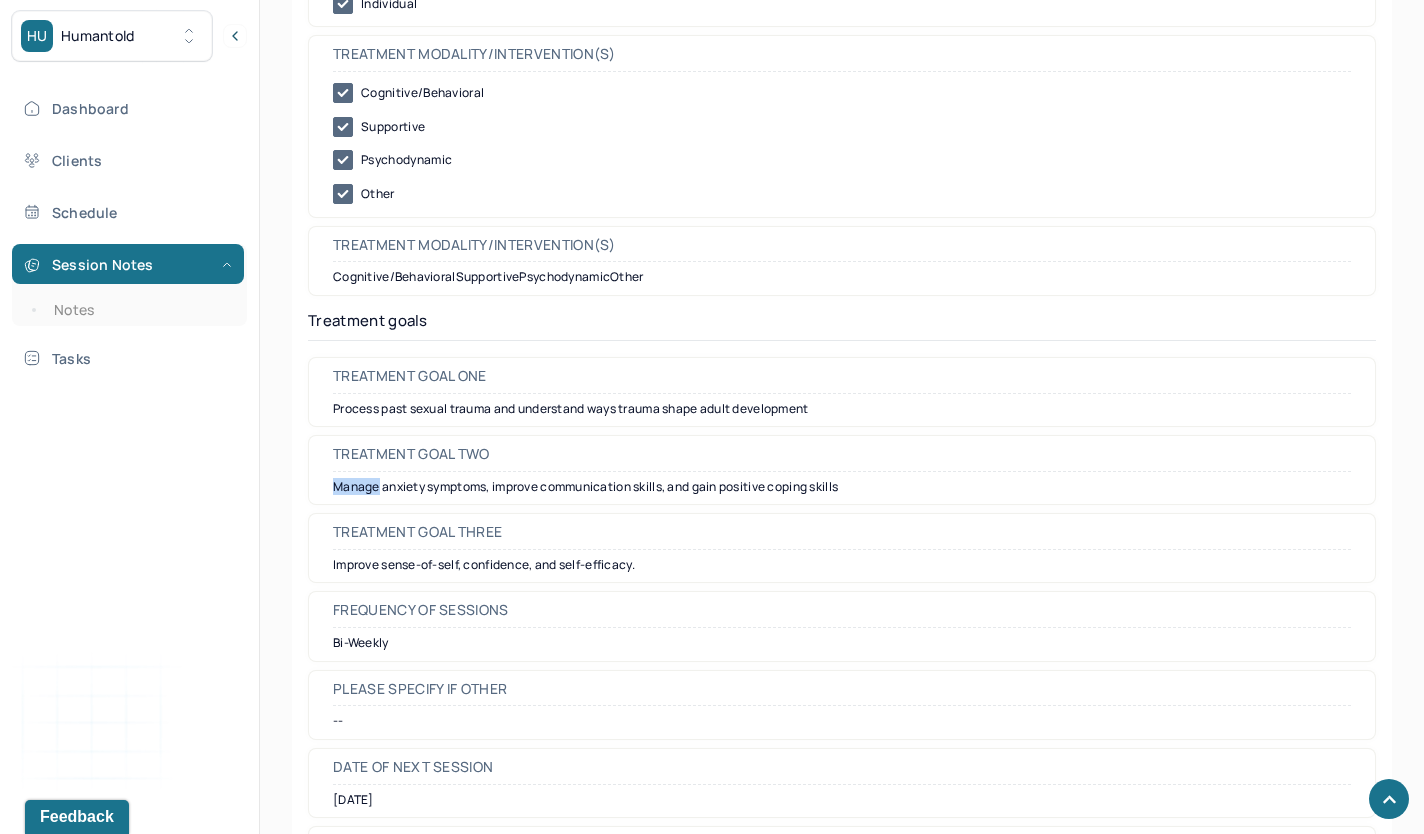 click on "Manage anxiety symptoms, improve communication skills, and gain positive coping skills" at bounding box center [842, 487] 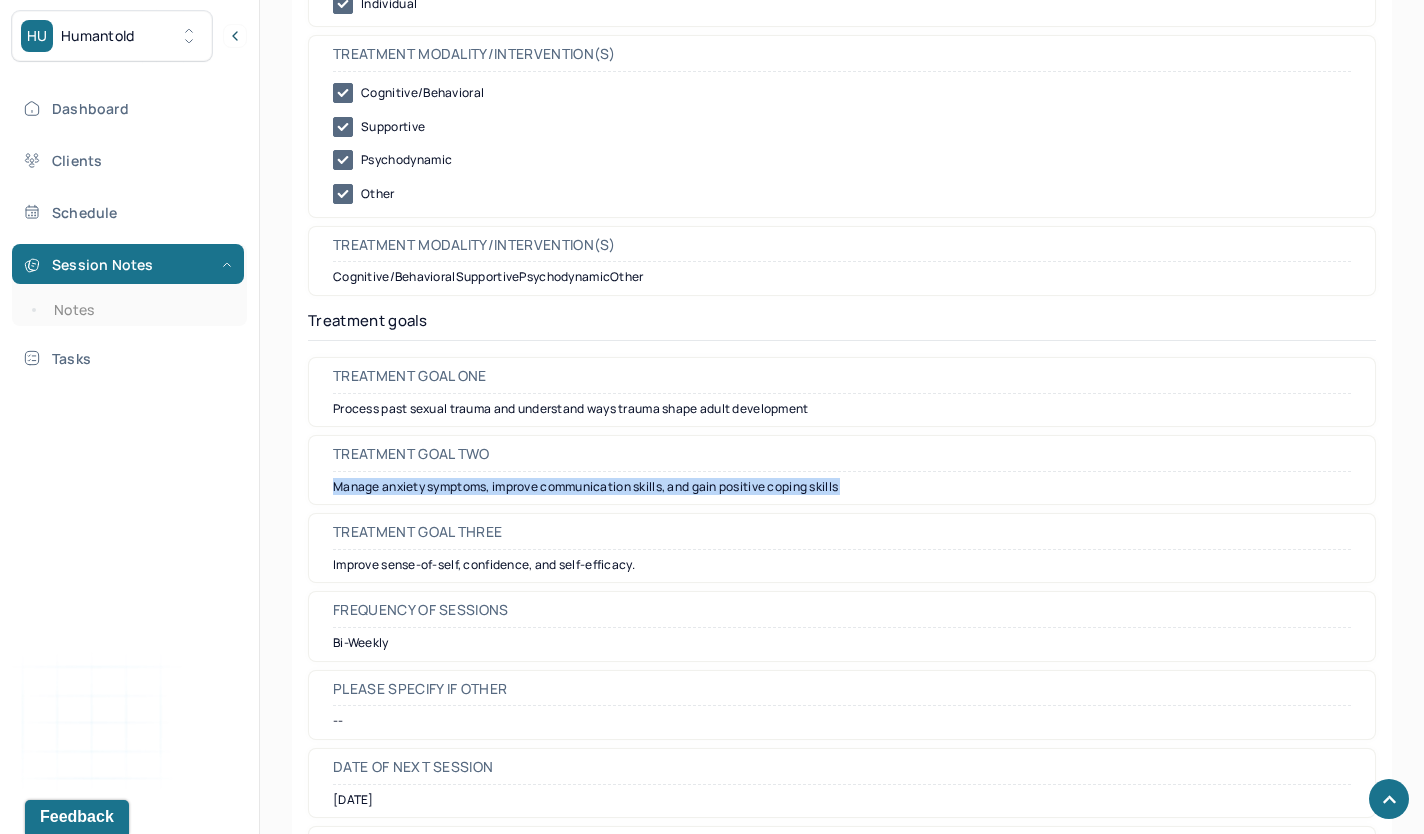 click on "Manage anxiety symptoms, improve communication skills, and gain positive coping skills" at bounding box center [842, 487] 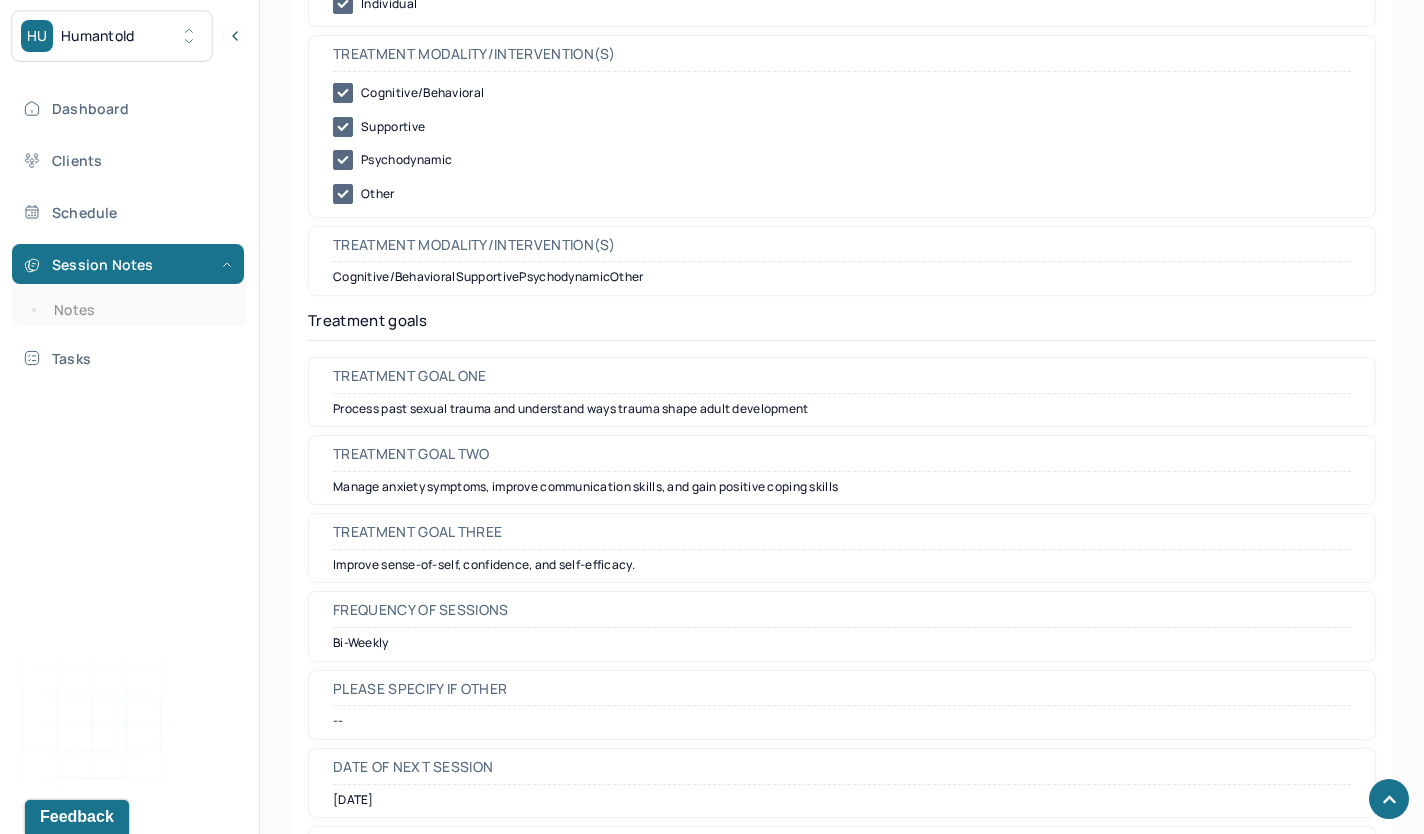 click on "Process past sexual trauma and understand ways trauma shape adult development" at bounding box center [842, 409] 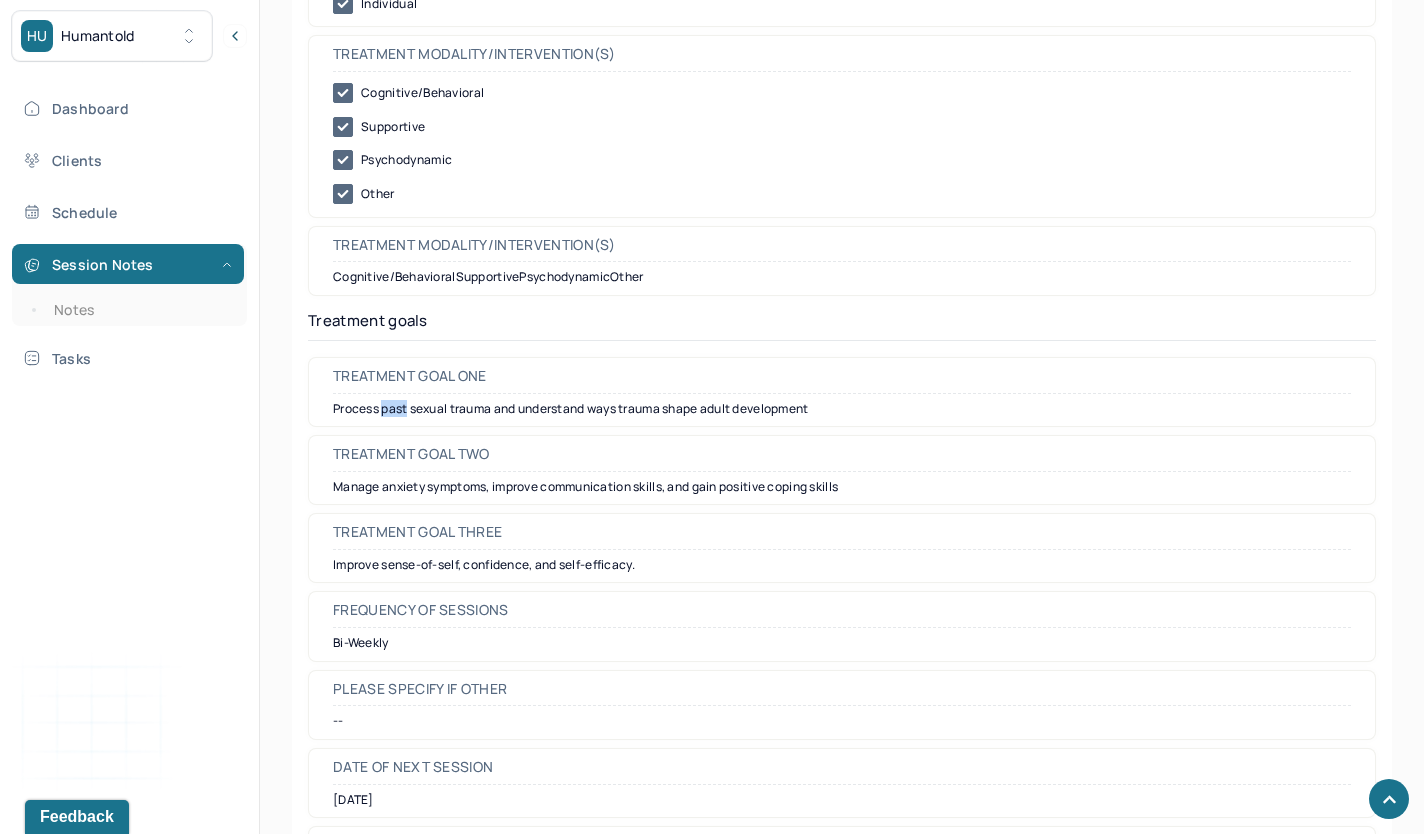 click on "Process past sexual trauma and understand ways trauma shape adult development" at bounding box center (842, 409) 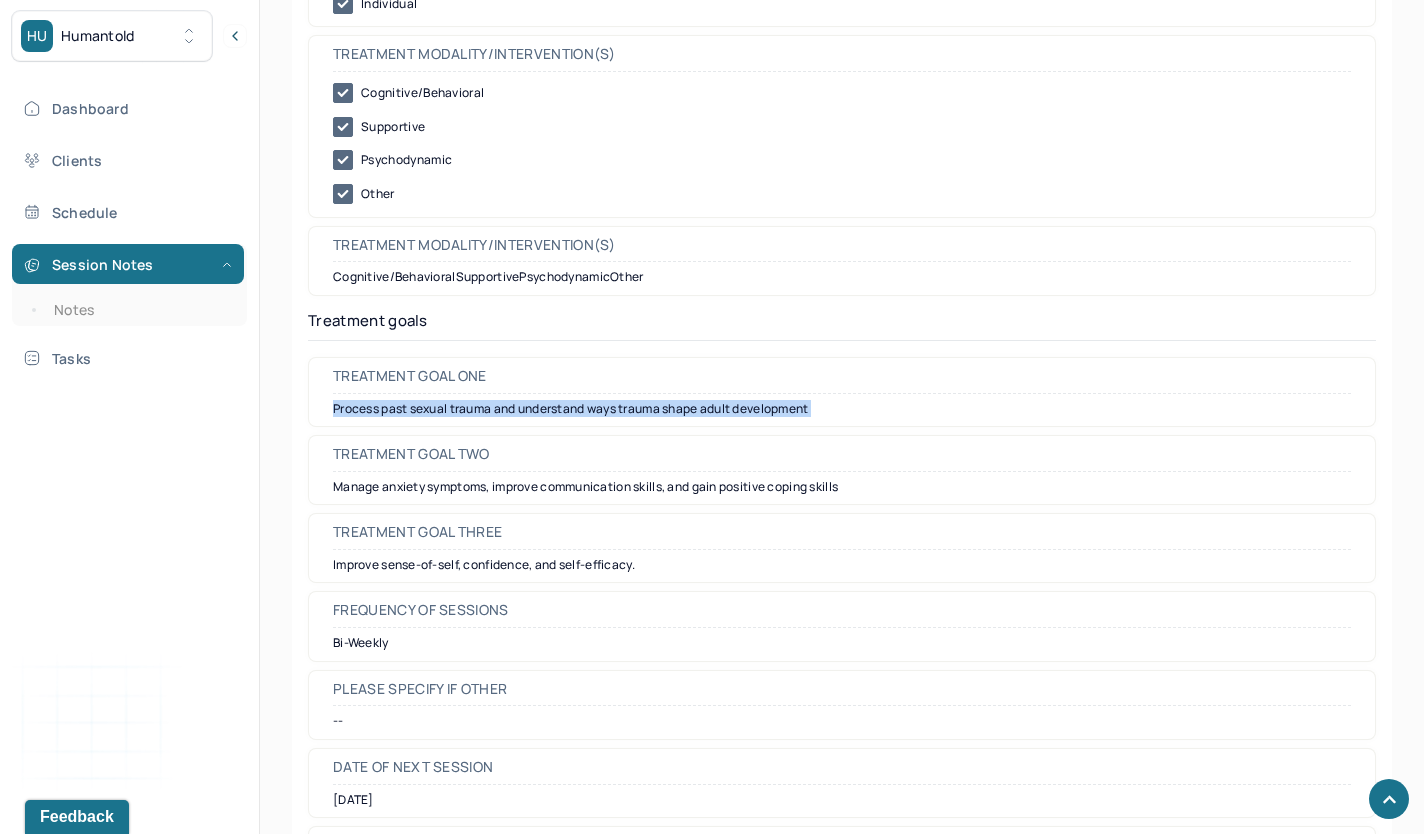 click on "Process past sexual trauma and understand ways trauma shape adult development" at bounding box center [842, 409] 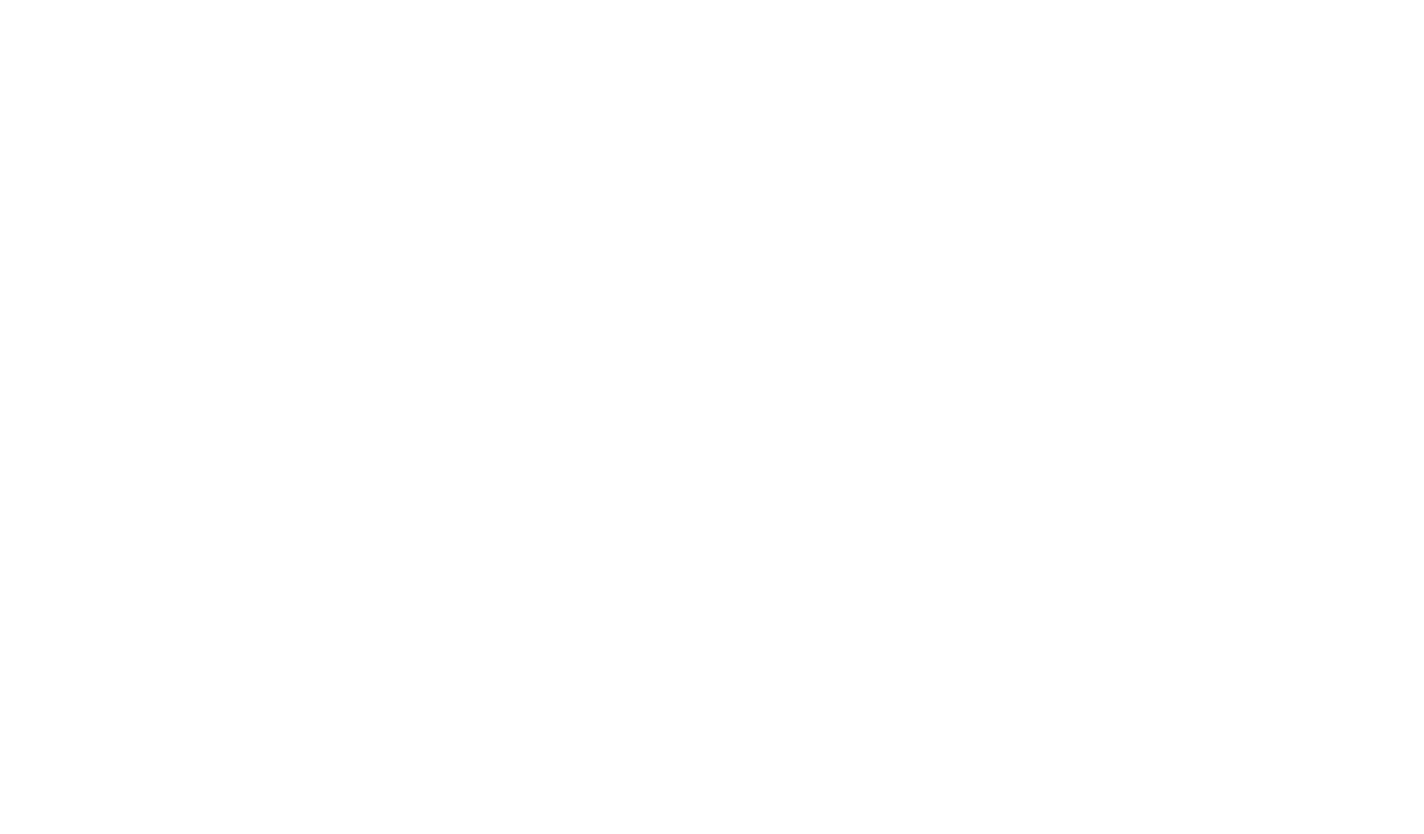 scroll, scrollTop: 0, scrollLeft: 0, axis: both 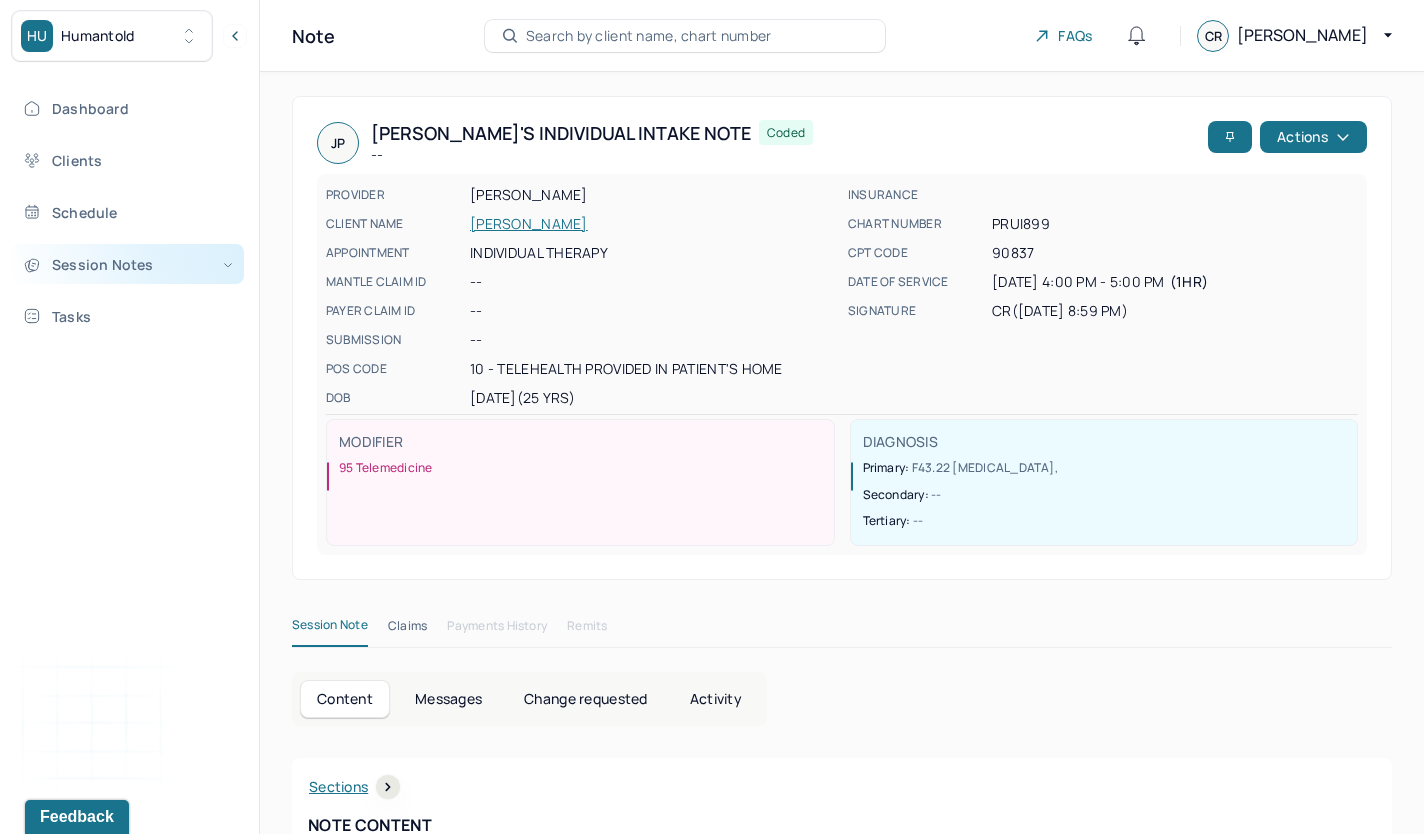 click on "Session Notes" at bounding box center (128, 264) 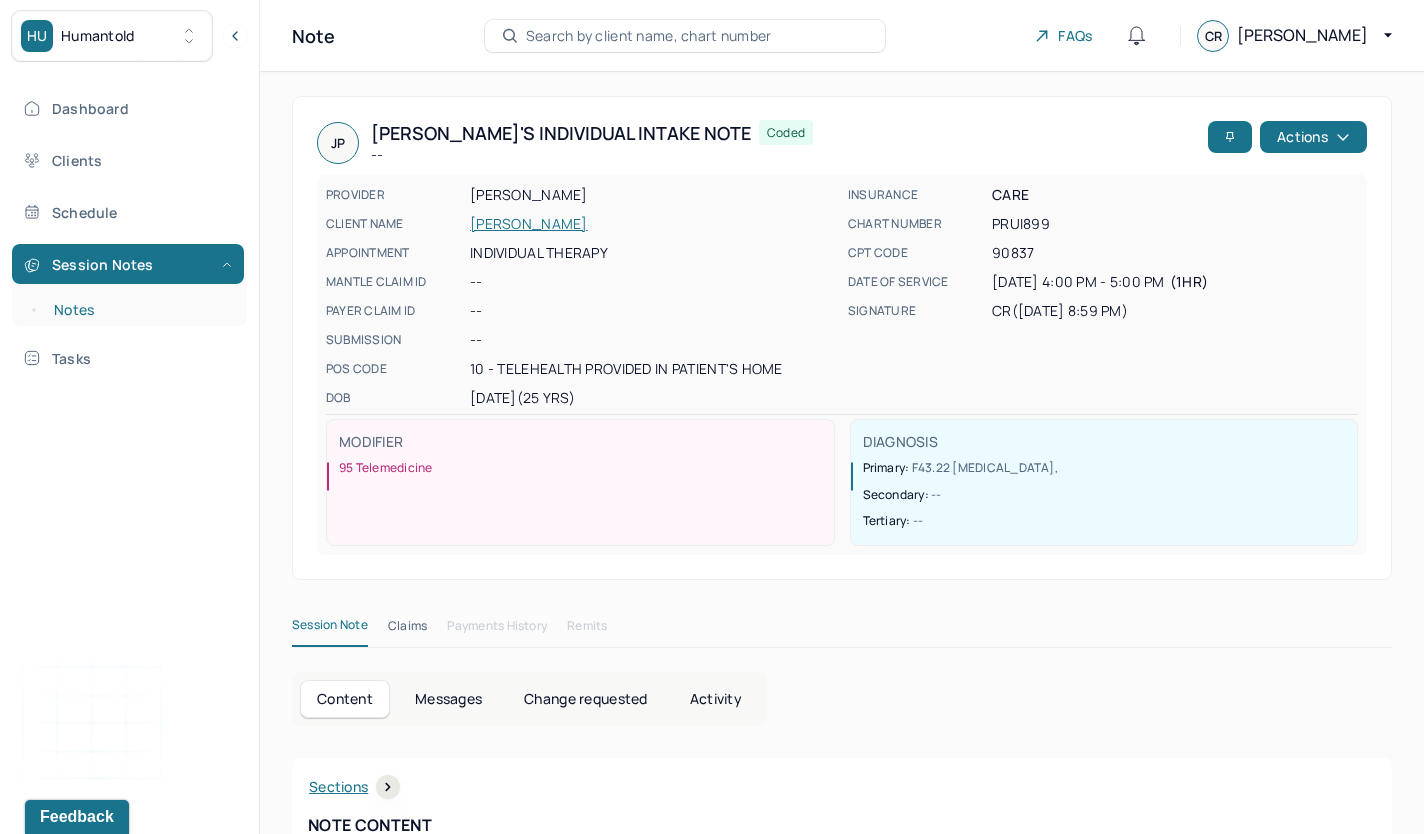 click on "Notes" at bounding box center (139, 310) 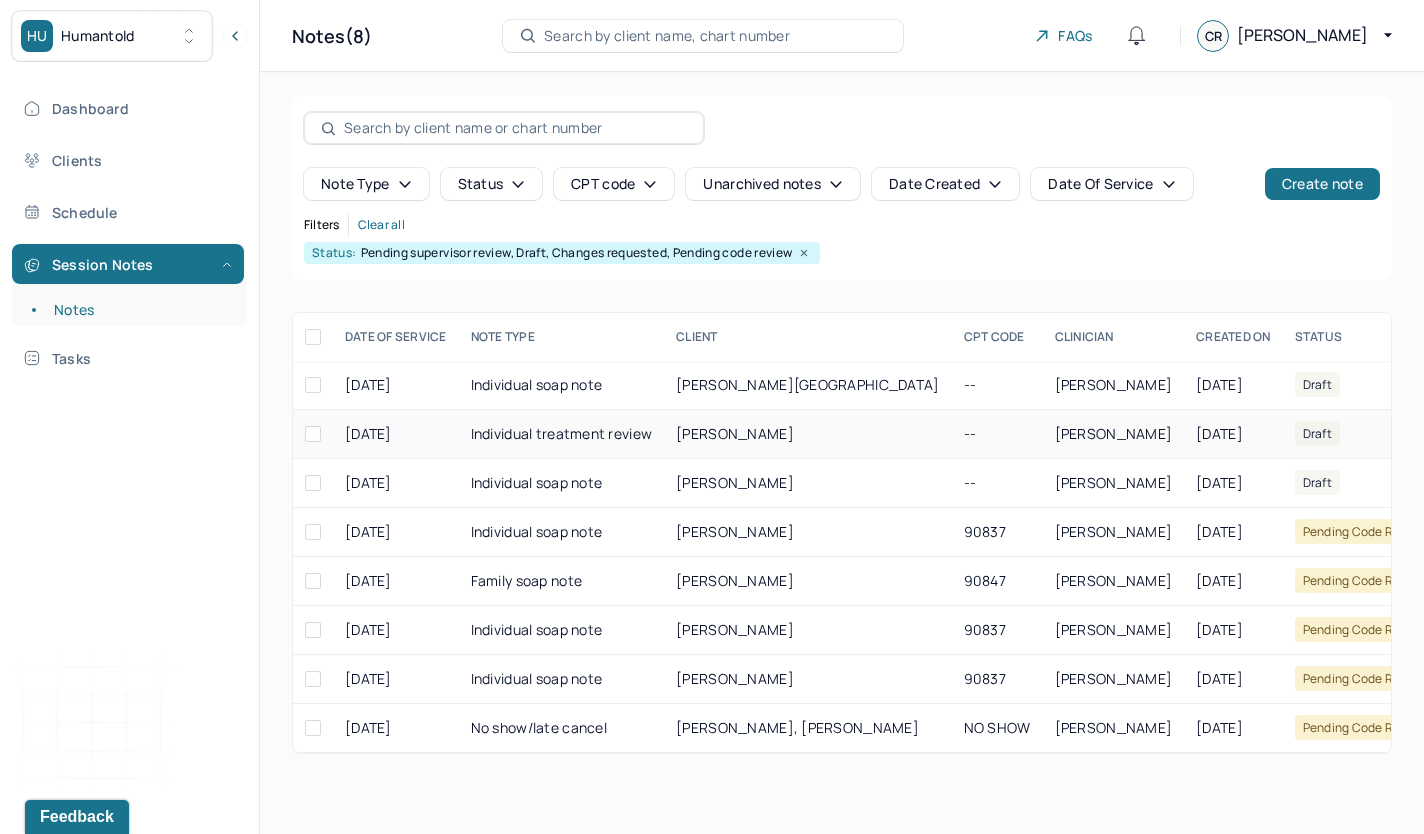 click on "[PERSON_NAME]" at bounding box center [1114, 433] 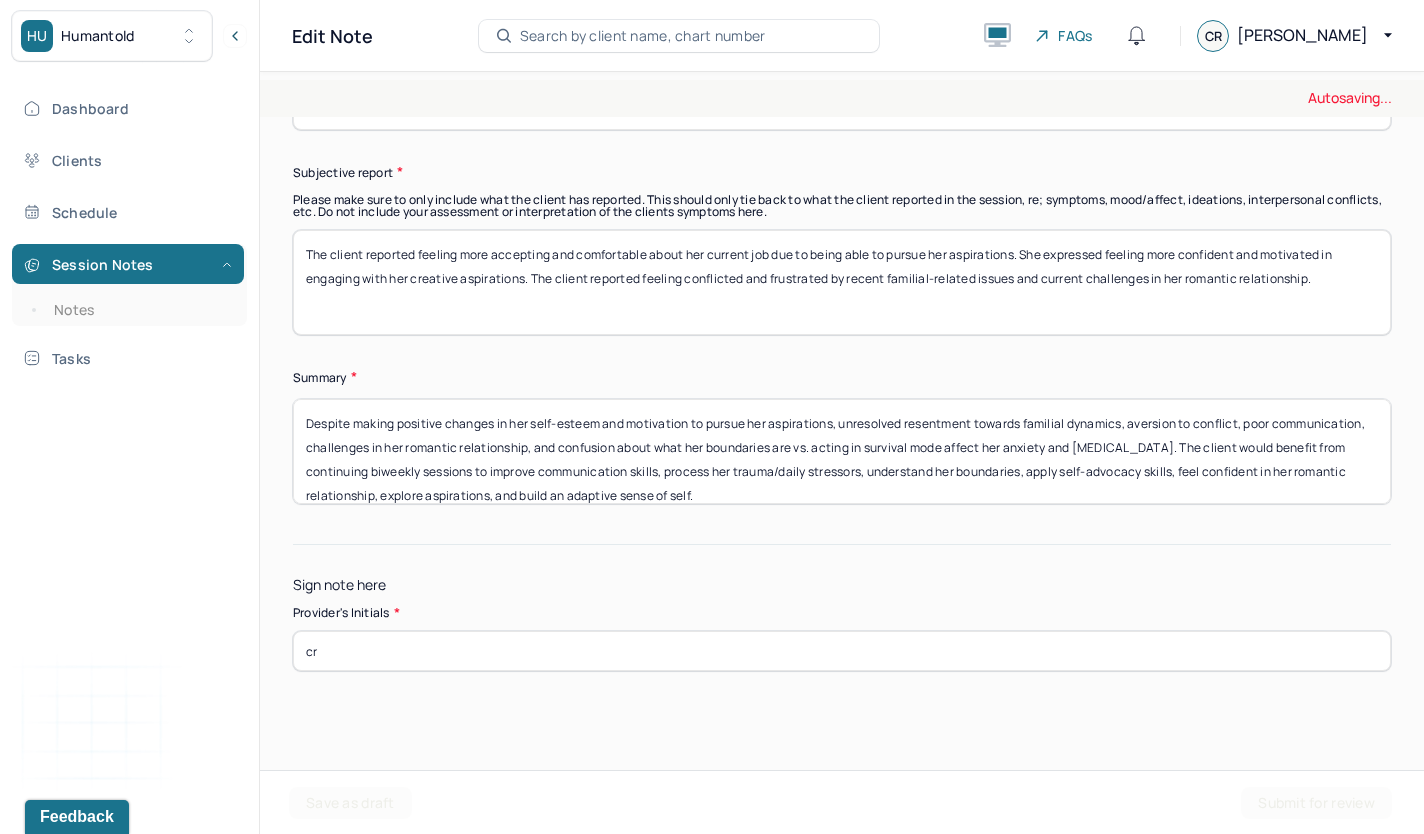 scroll, scrollTop: 6255, scrollLeft: 0, axis: vertical 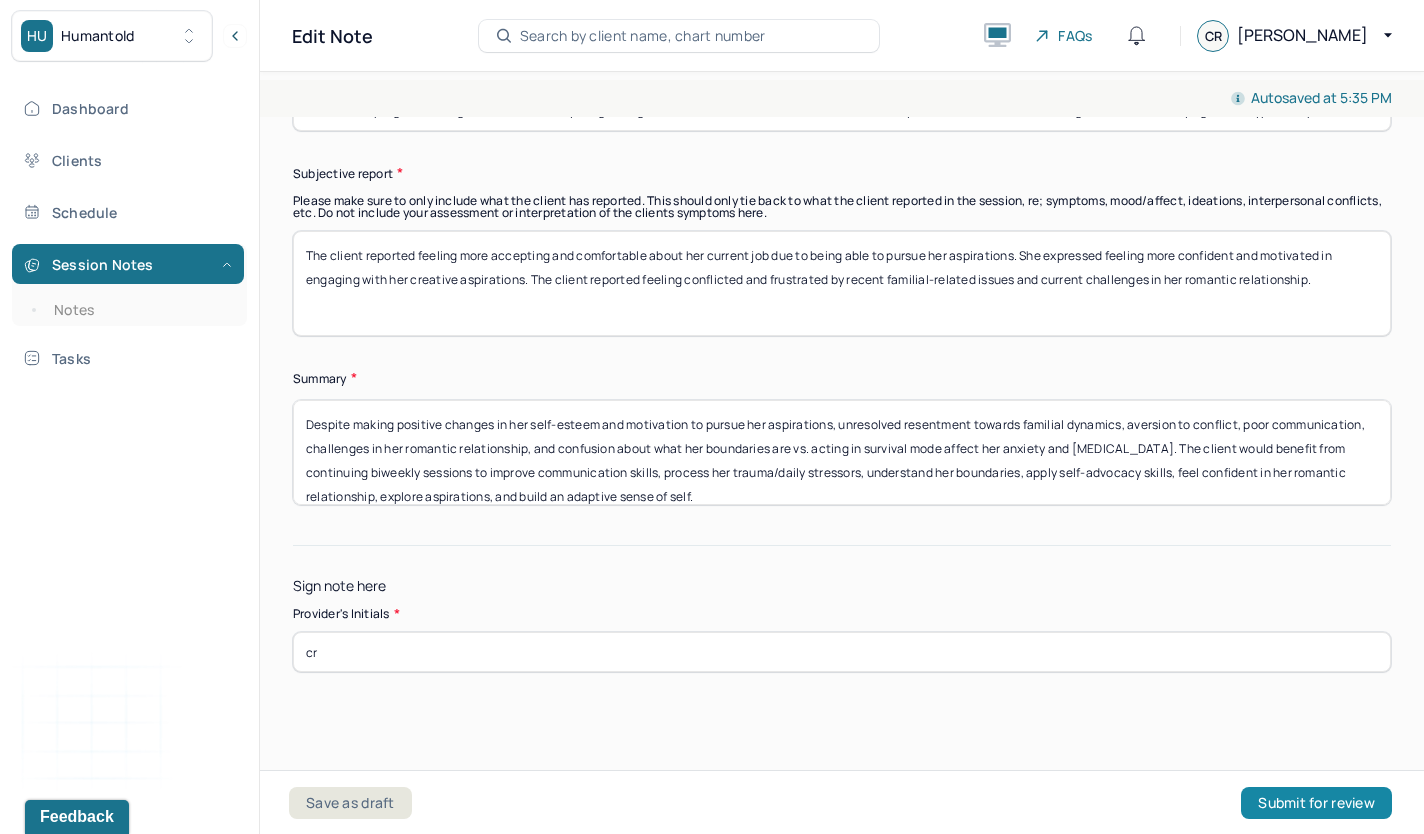 click on "Submit for review" at bounding box center [1316, 803] 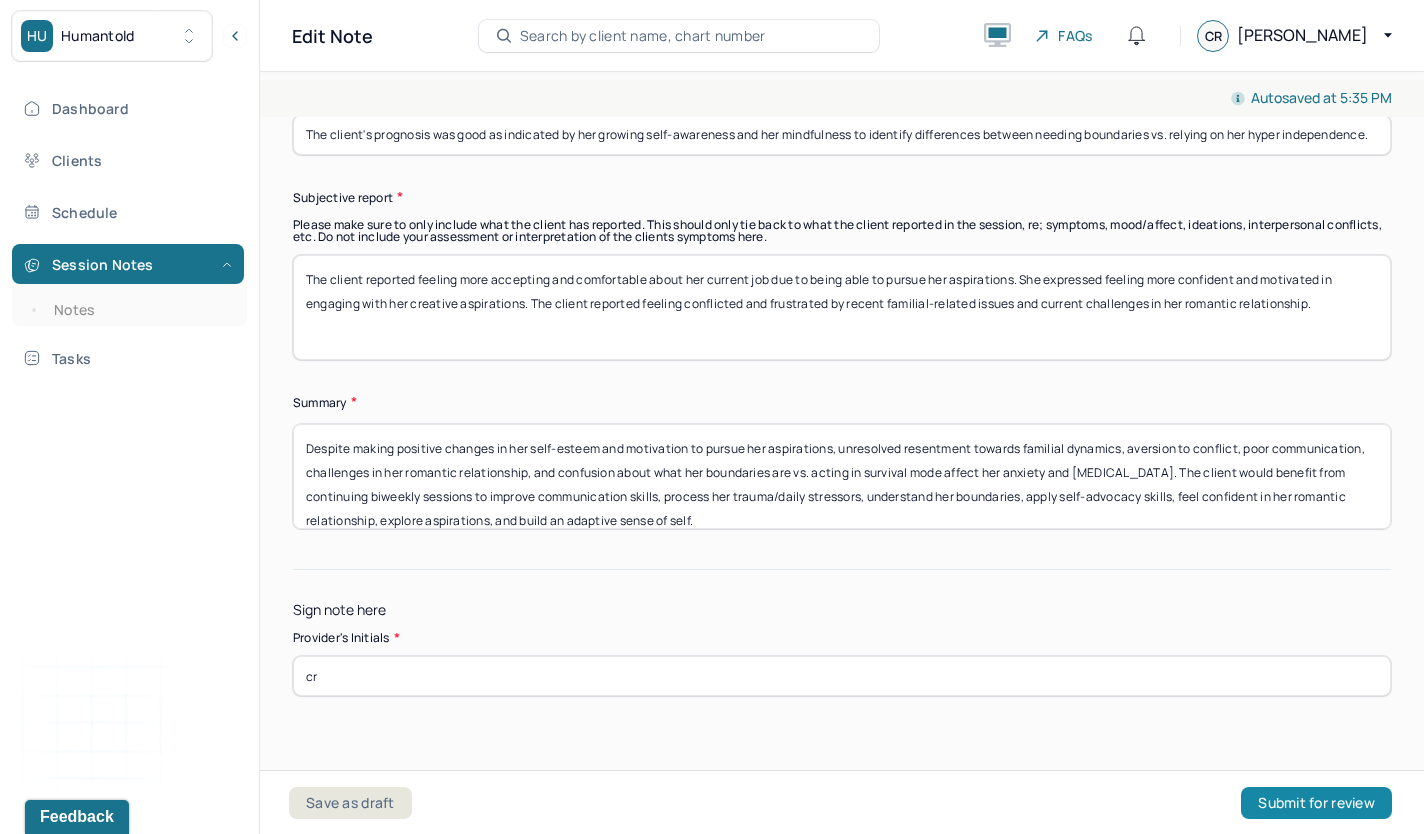 click on "Submit for review" at bounding box center (1316, 803) 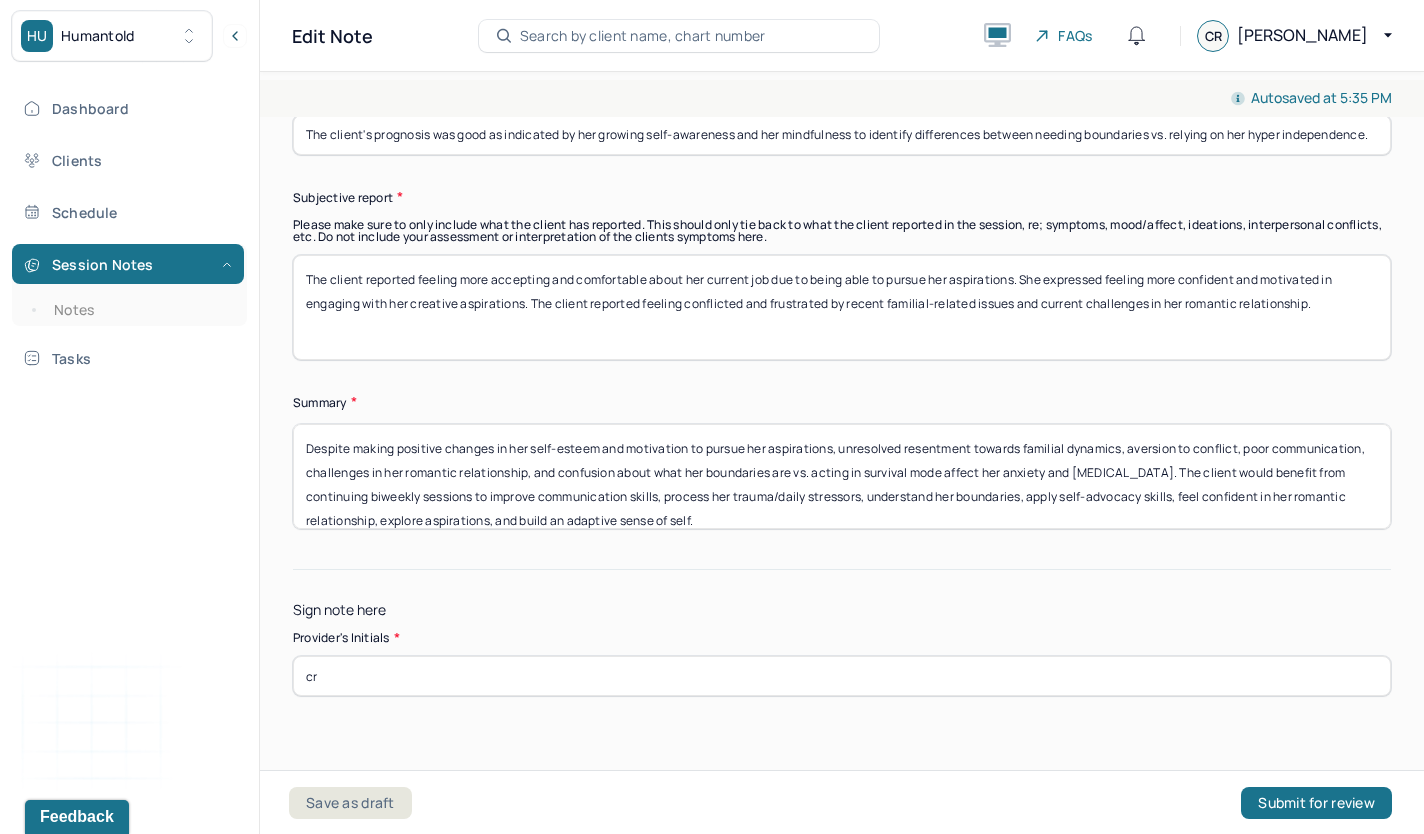 click on "Save as draft     Submit for review" at bounding box center [840, 802] 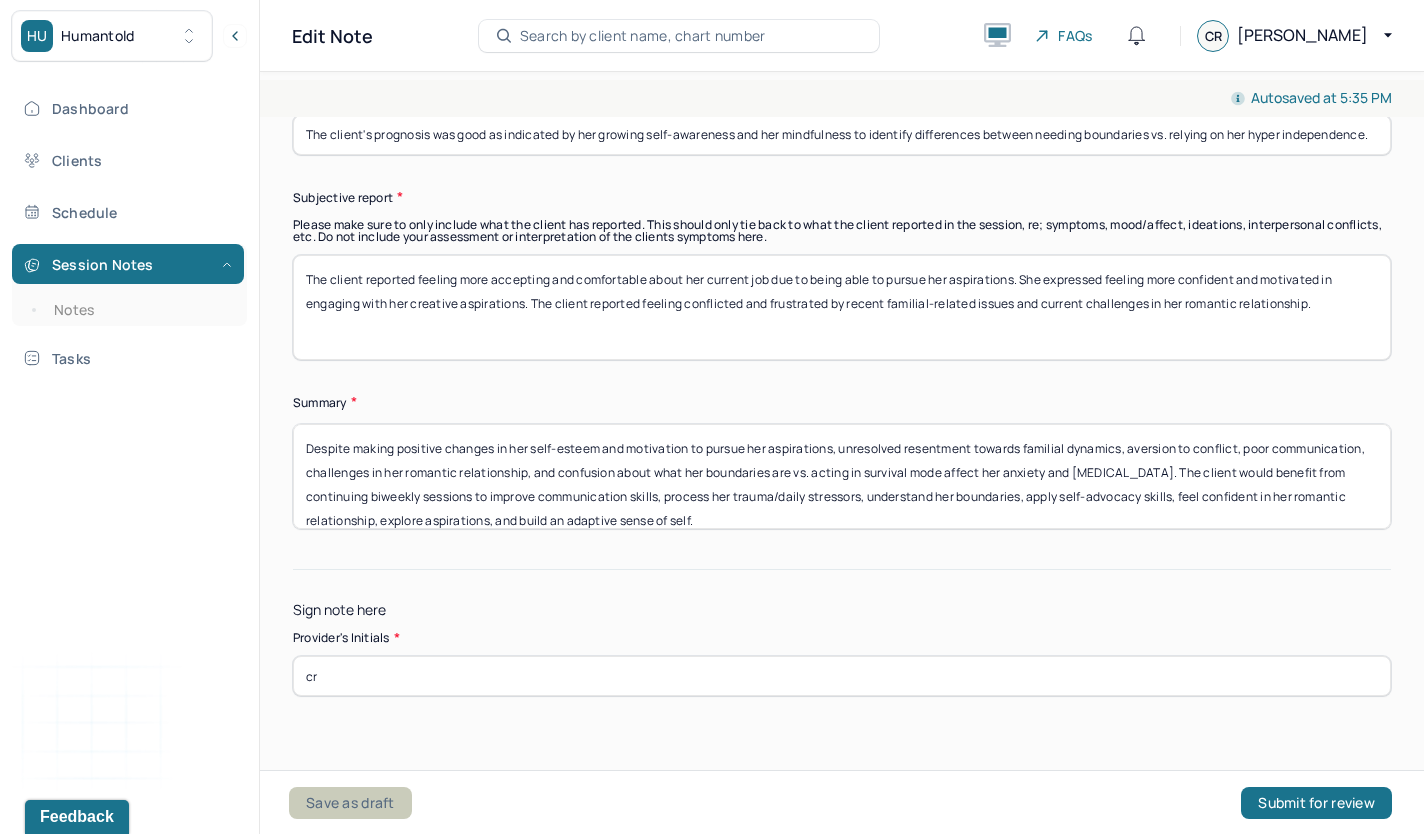 click on "Save as draft" at bounding box center [350, 803] 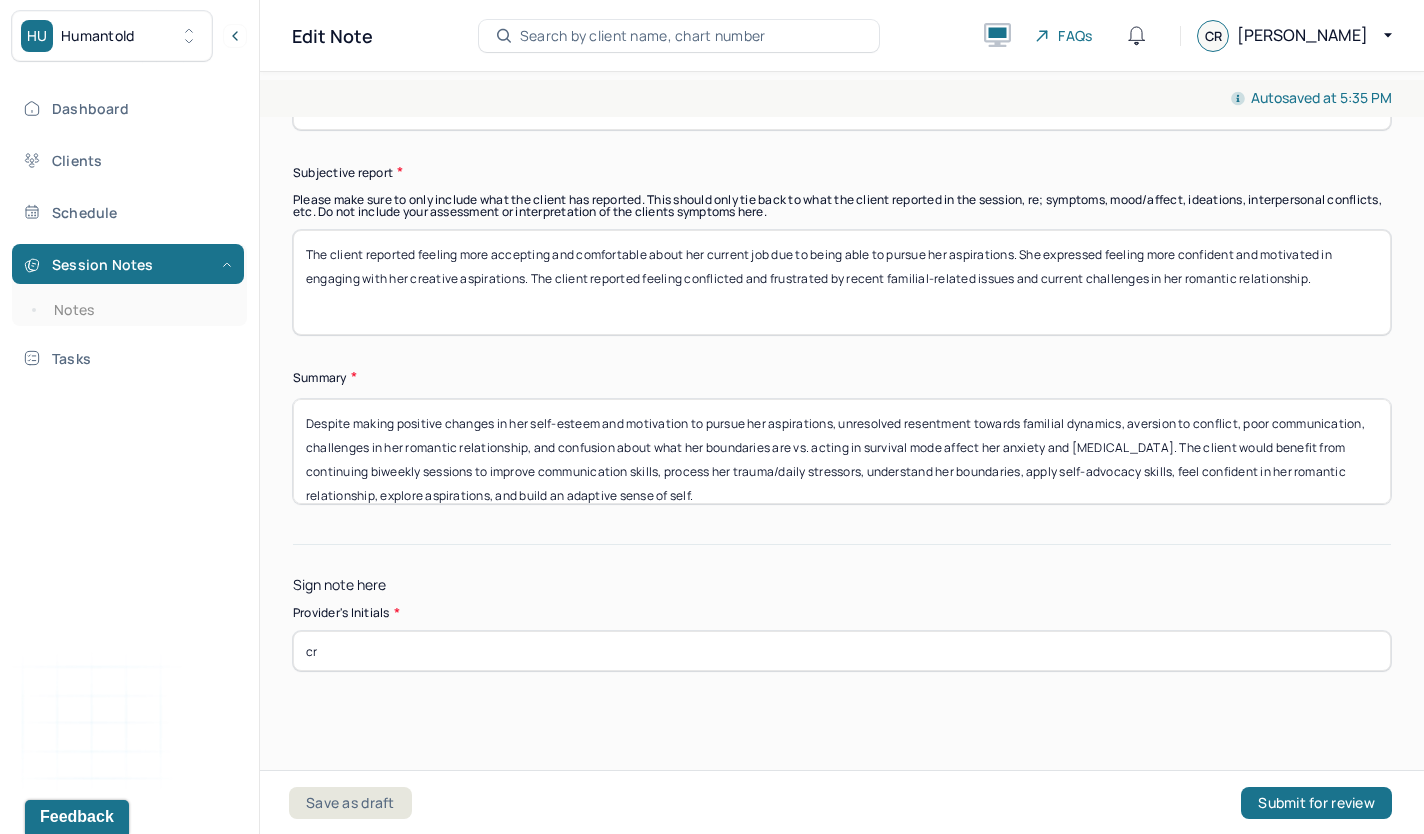 scroll, scrollTop: 6279, scrollLeft: 0, axis: vertical 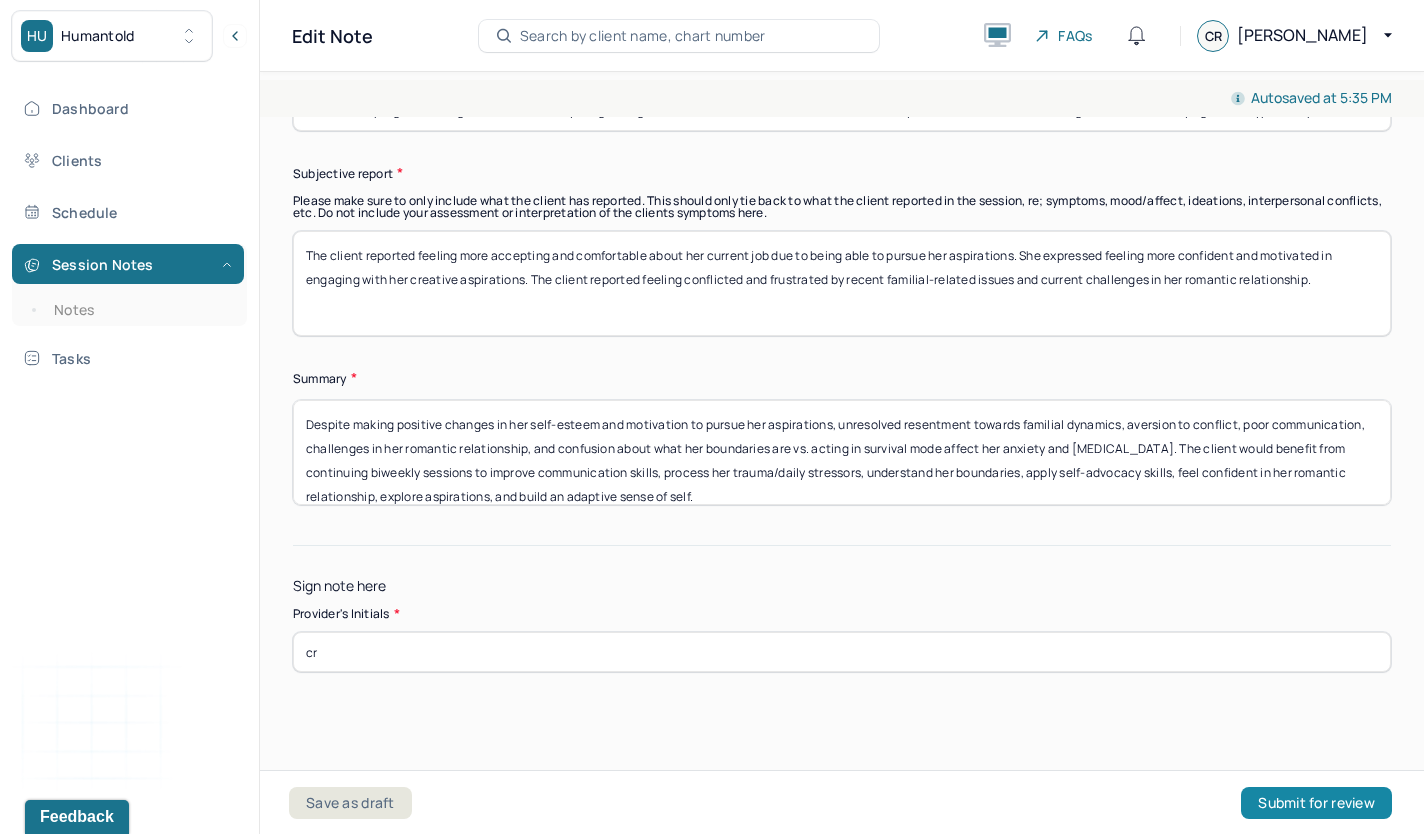 click on "Submit for review" at bounding box center (1316, 803) 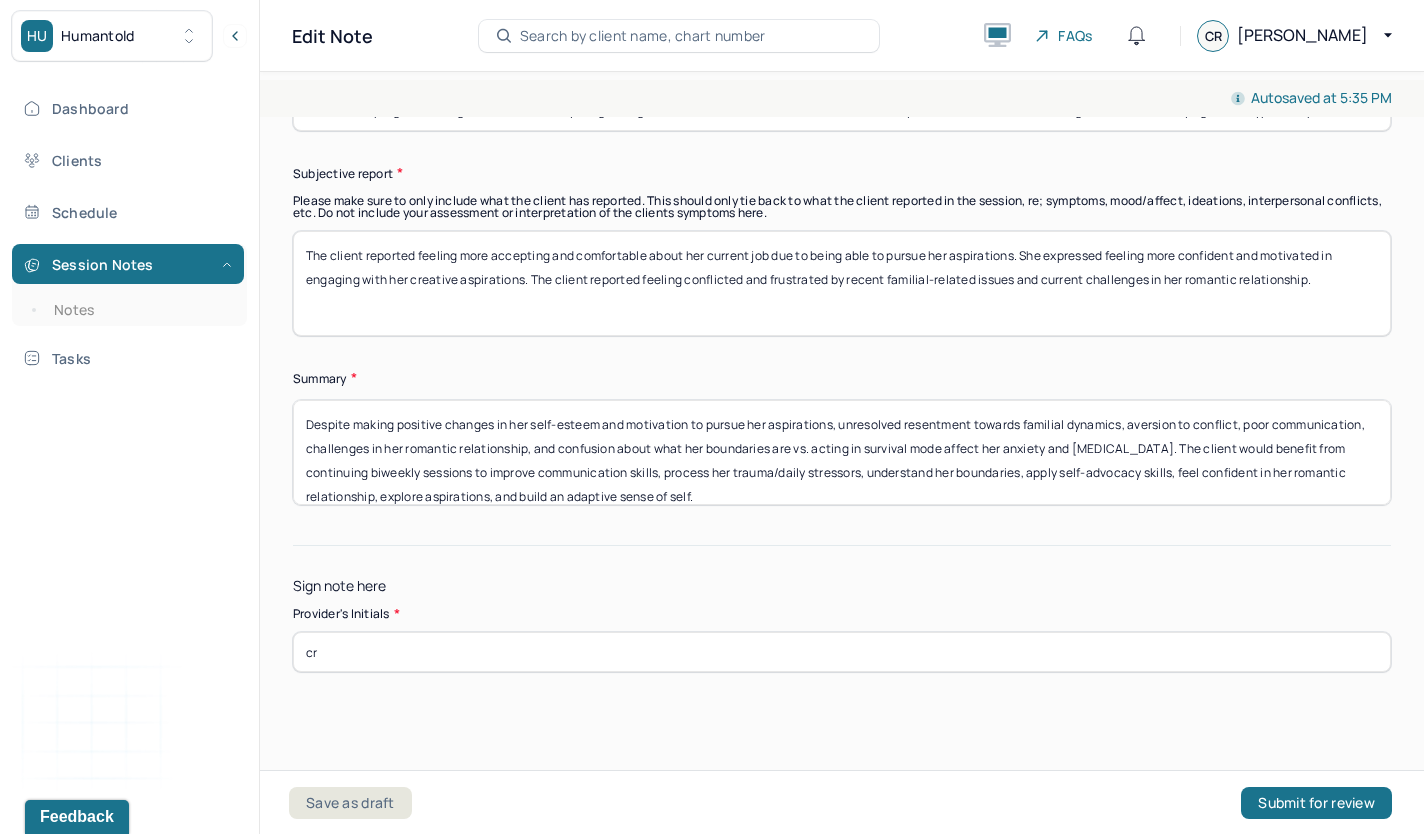 click on "Despite making positive changes in her self-esteem and motivation to pursue her aspirations, unresolved resentment towards familial dynamics, aversion to conflict, poor communication, challenges in her romantic relationship, and confusion about what her boundaries are vs. acting in survival mode affect her anxiety and depression. The client would benefit from continuing biweekly sessions to improve communication skills, process her trauma/daily stressors, understand her boundaries, apply self-advocacy skills, feel confident in her romantic relationship, explore aspirations, and build an adaptive sense of self." at bounding box center (842, 452) 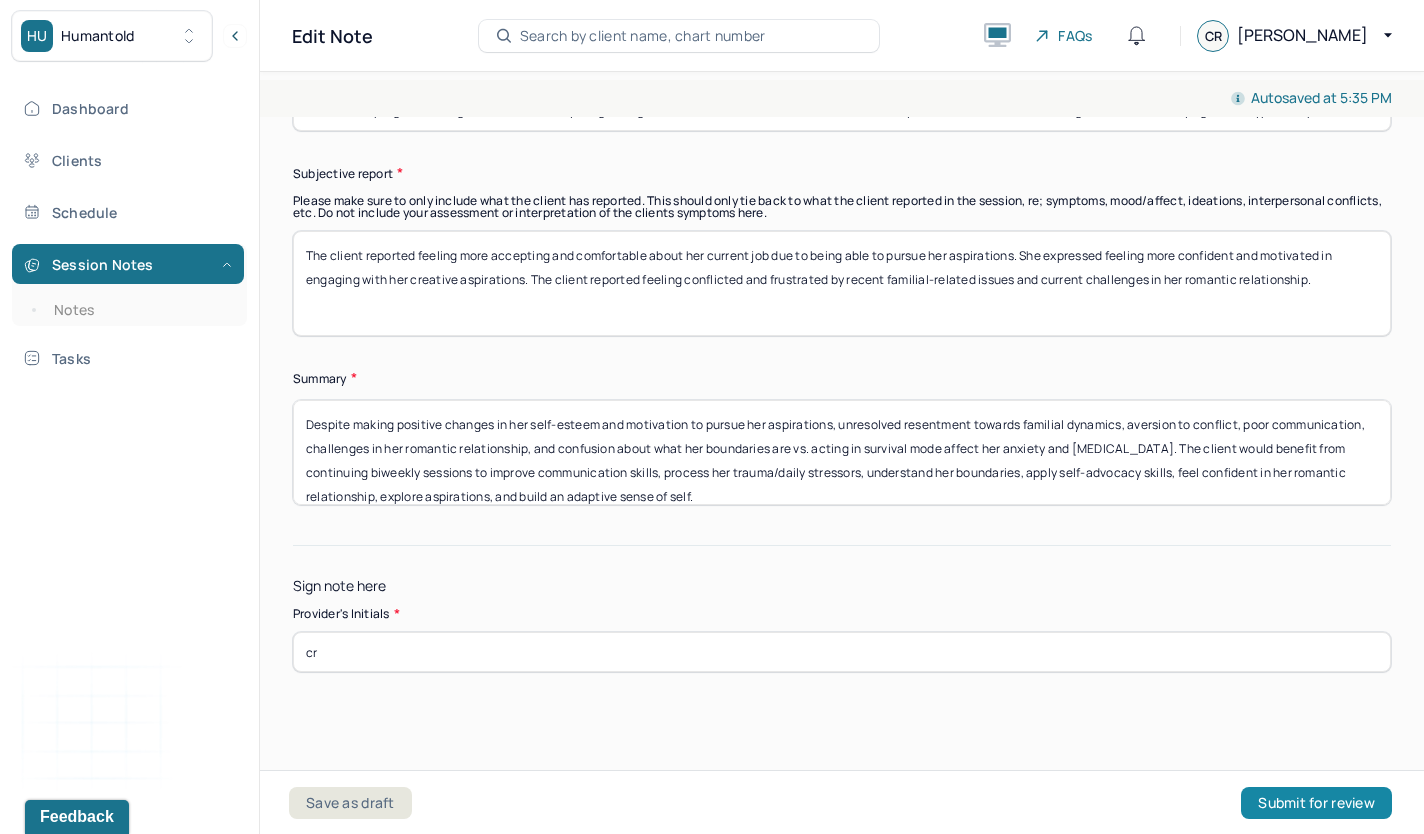 type on "Despite making positive changes in her self-esteem and motivation to pursue her aspirations, unresolved resentment towards familial dynamics, aversion to conflict, poor communication, challenges in her romantic relationship, and confusion about what her boundaries are vs. acting in survival mode affect her anxiety and depression. The client would benefit from continuing biweekly sessions to improve communication skills, process her trauma/daily stressors, understand her boundaries, apply self-advocacy skills, feel confident in her romantic relationship, explore aspirations, and build an adaptive sense of self." 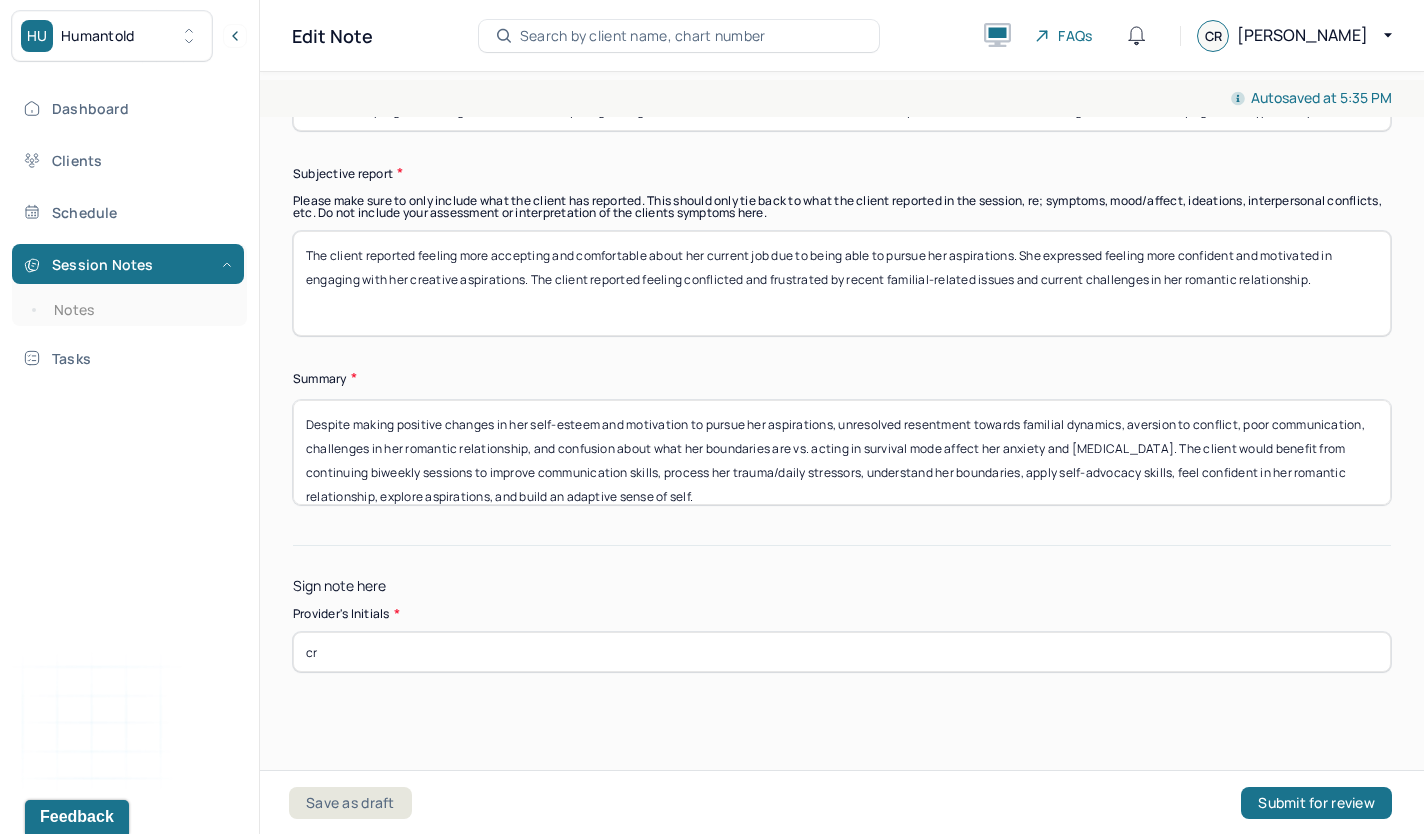 click on "Save as draft     Submit for review" at bounding box center [840, 802] 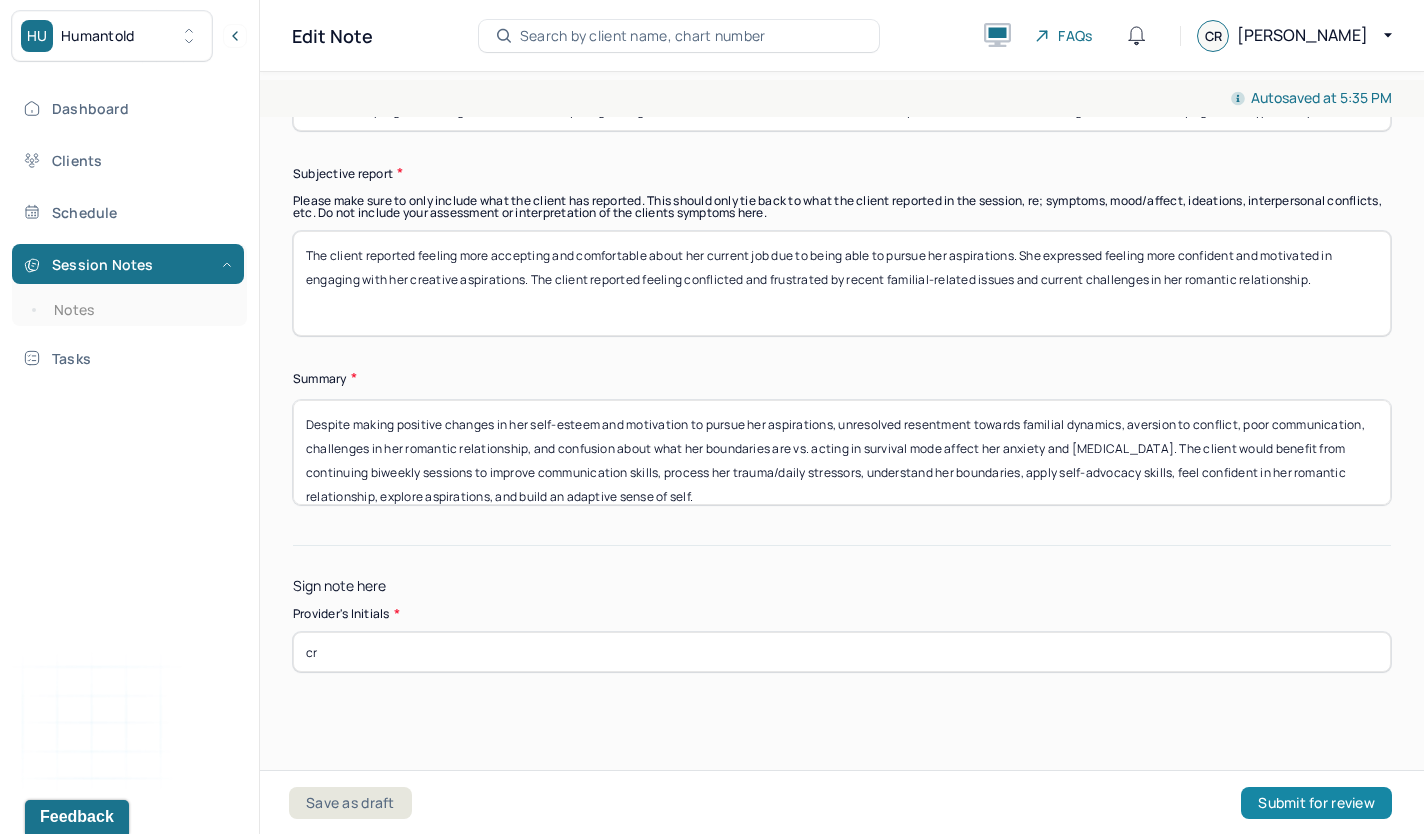 click on "Submit for review" at bounding box center [1316, 803] 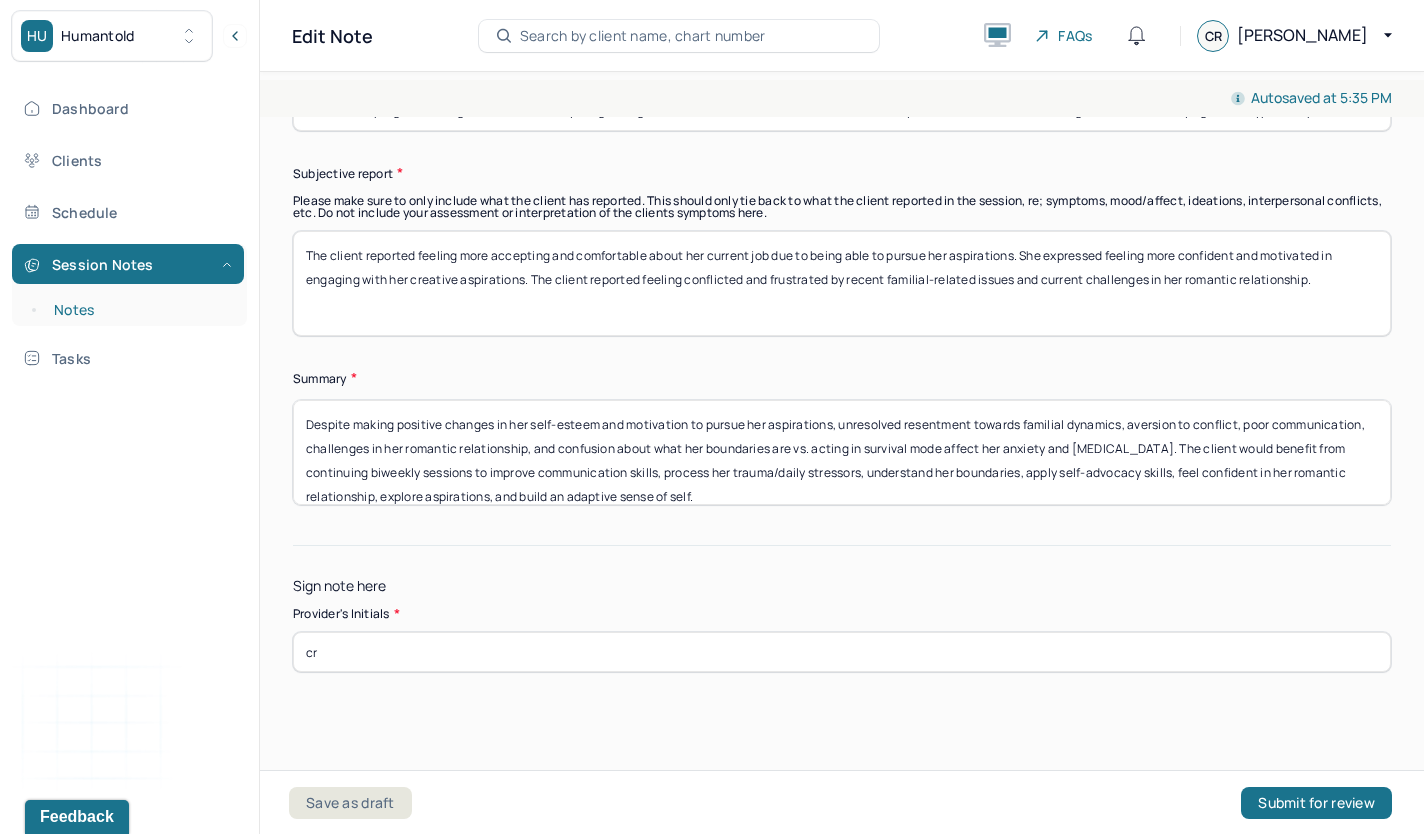 click on "Notes" at bounding box center (139, 310) 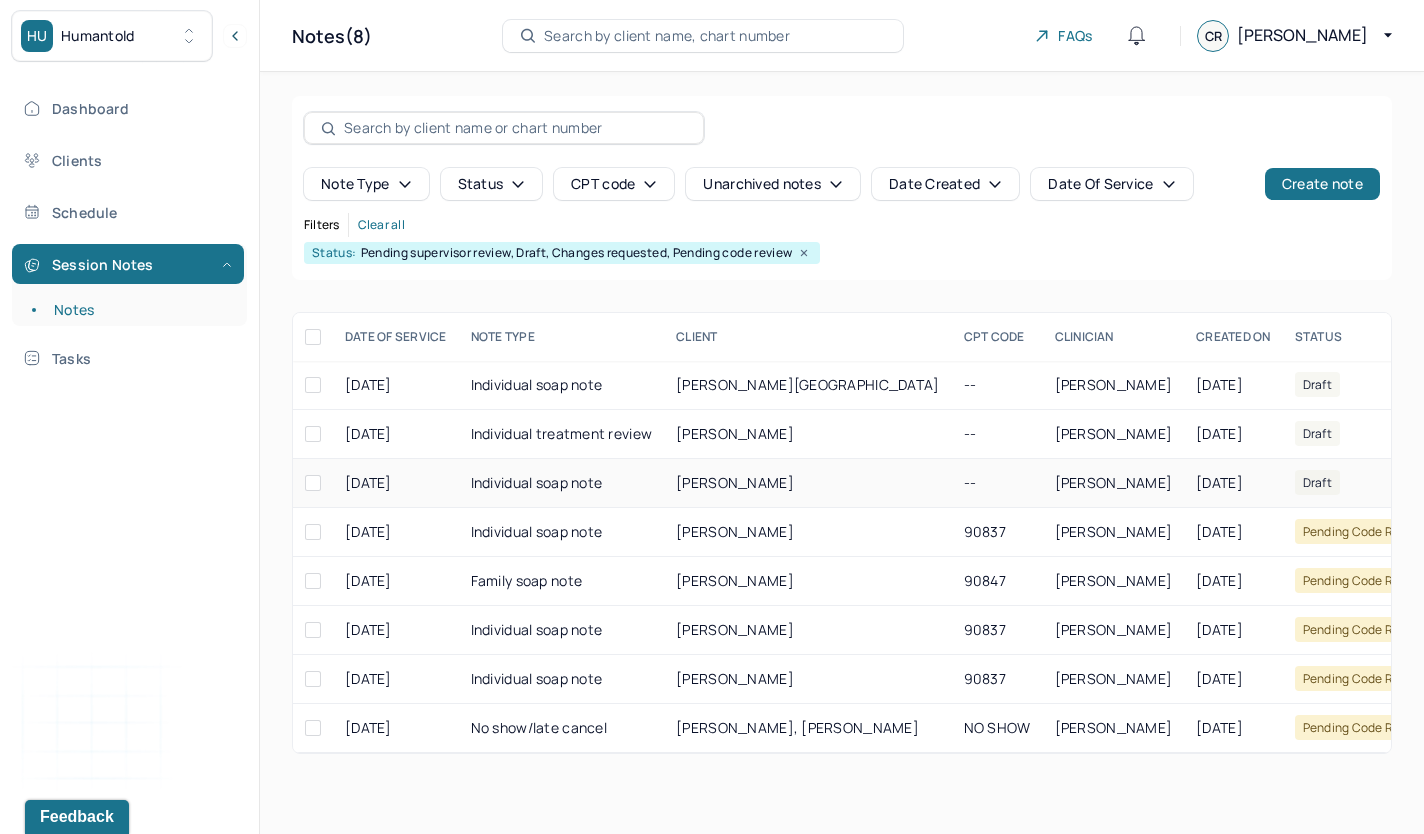 click on "CARE" at bounding box center [1524, 483] 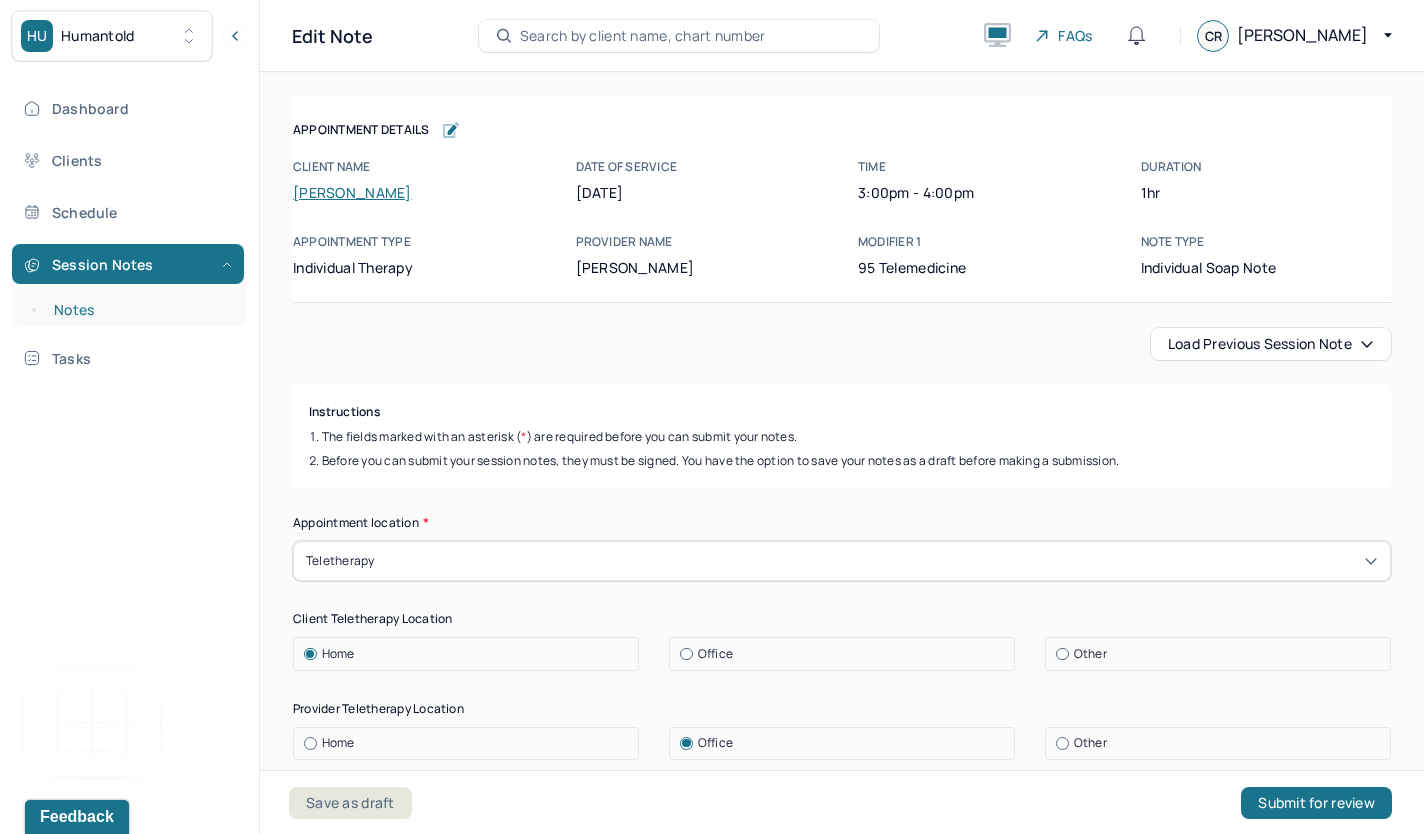 click on "Notes" at bounding box center [139, 310] 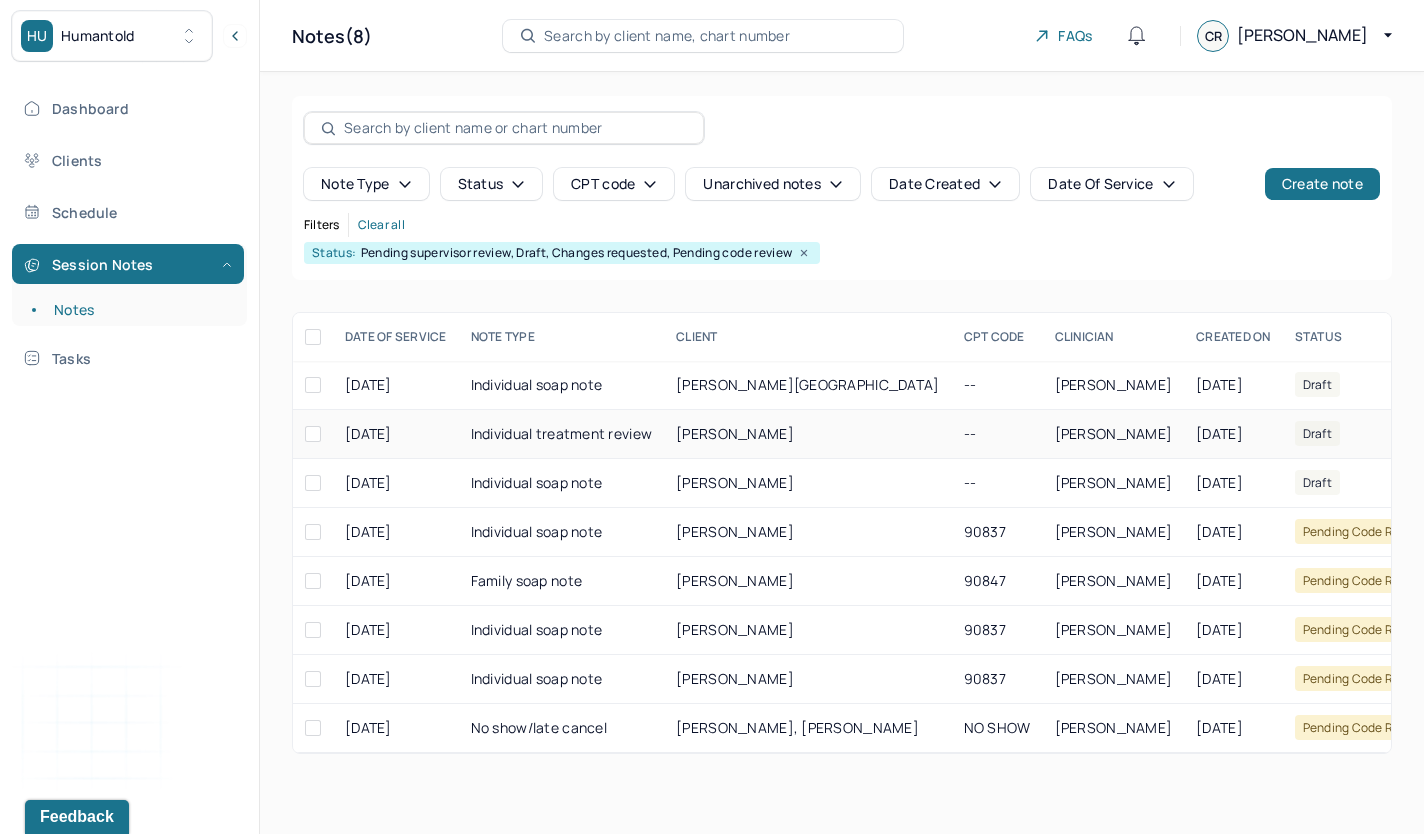 click on "--" at bounding box center [997, 434] 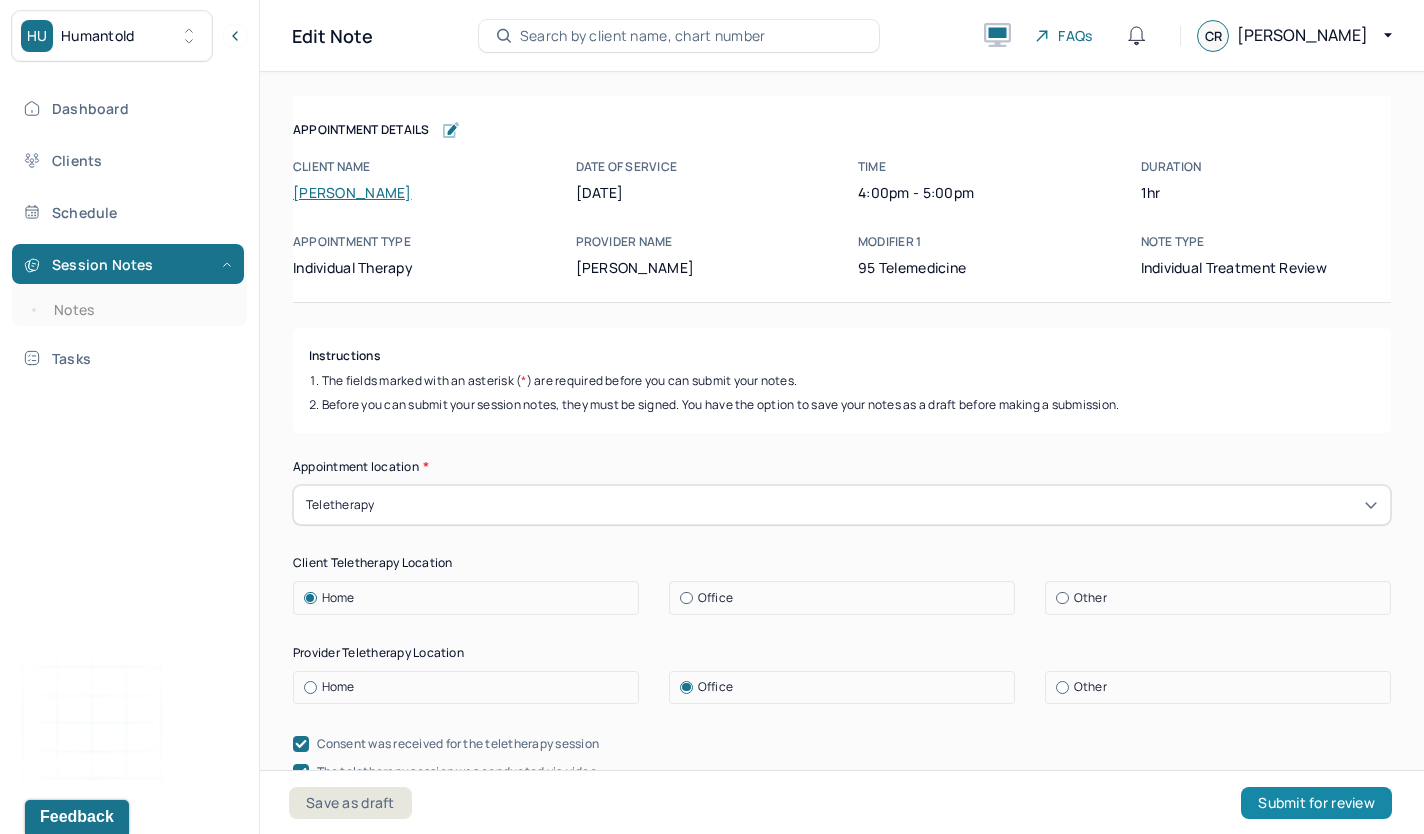 click on "Submit for review" at bounding box center [1316, 803] 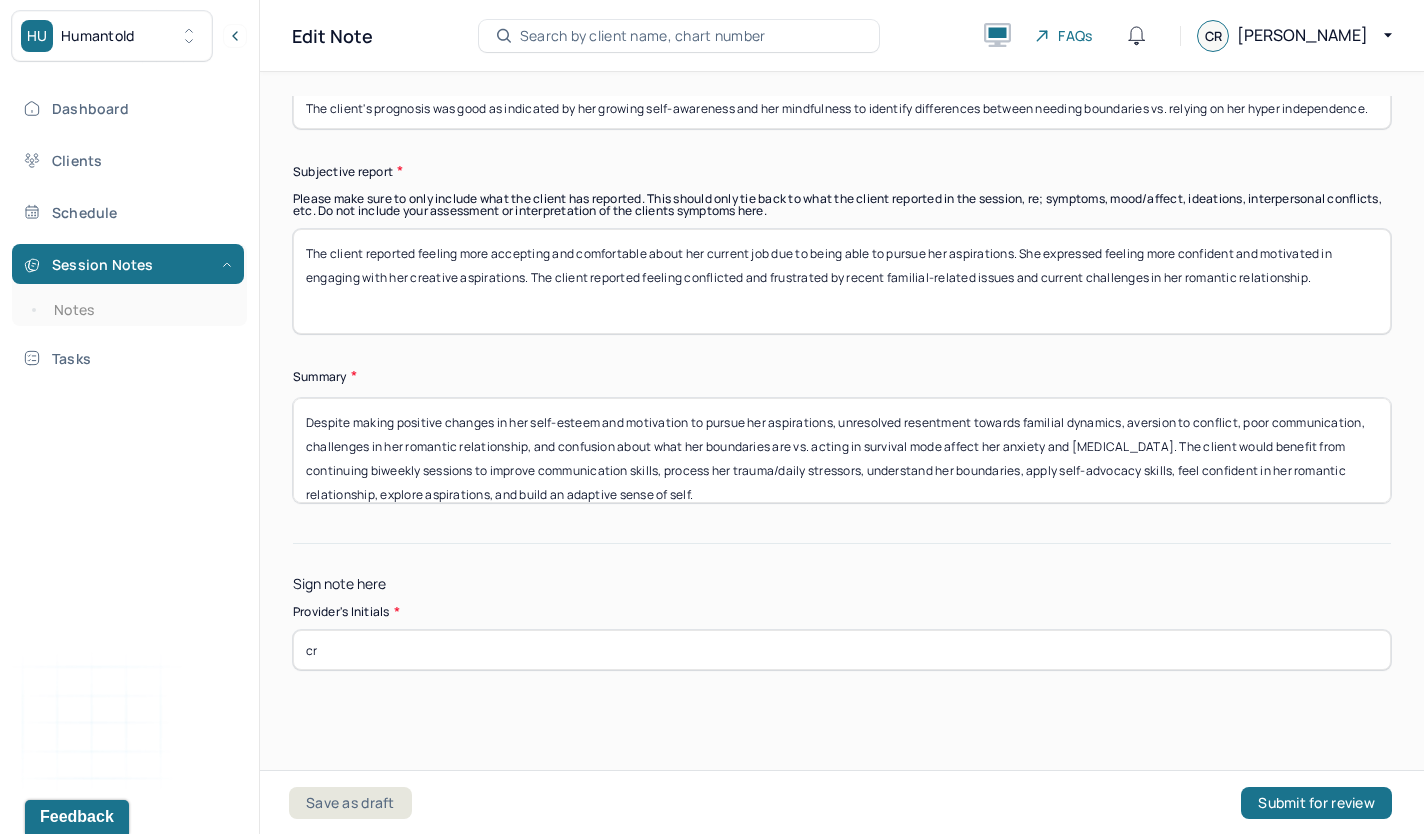 scroll, scrollTop: 6279, scrollLeft: 0, axis: vertical 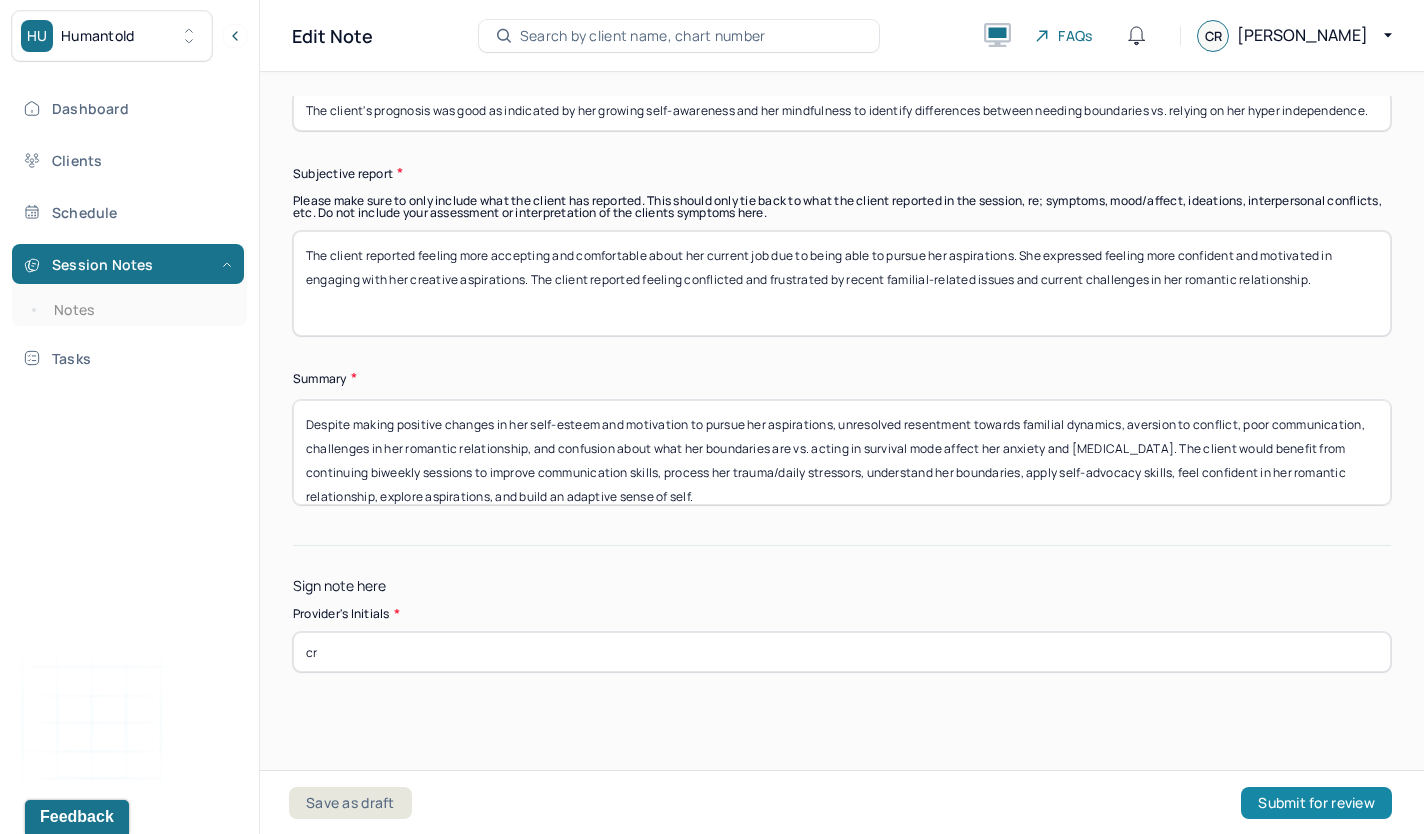 click on "Submit for review" at bounding box center (1316, 803) 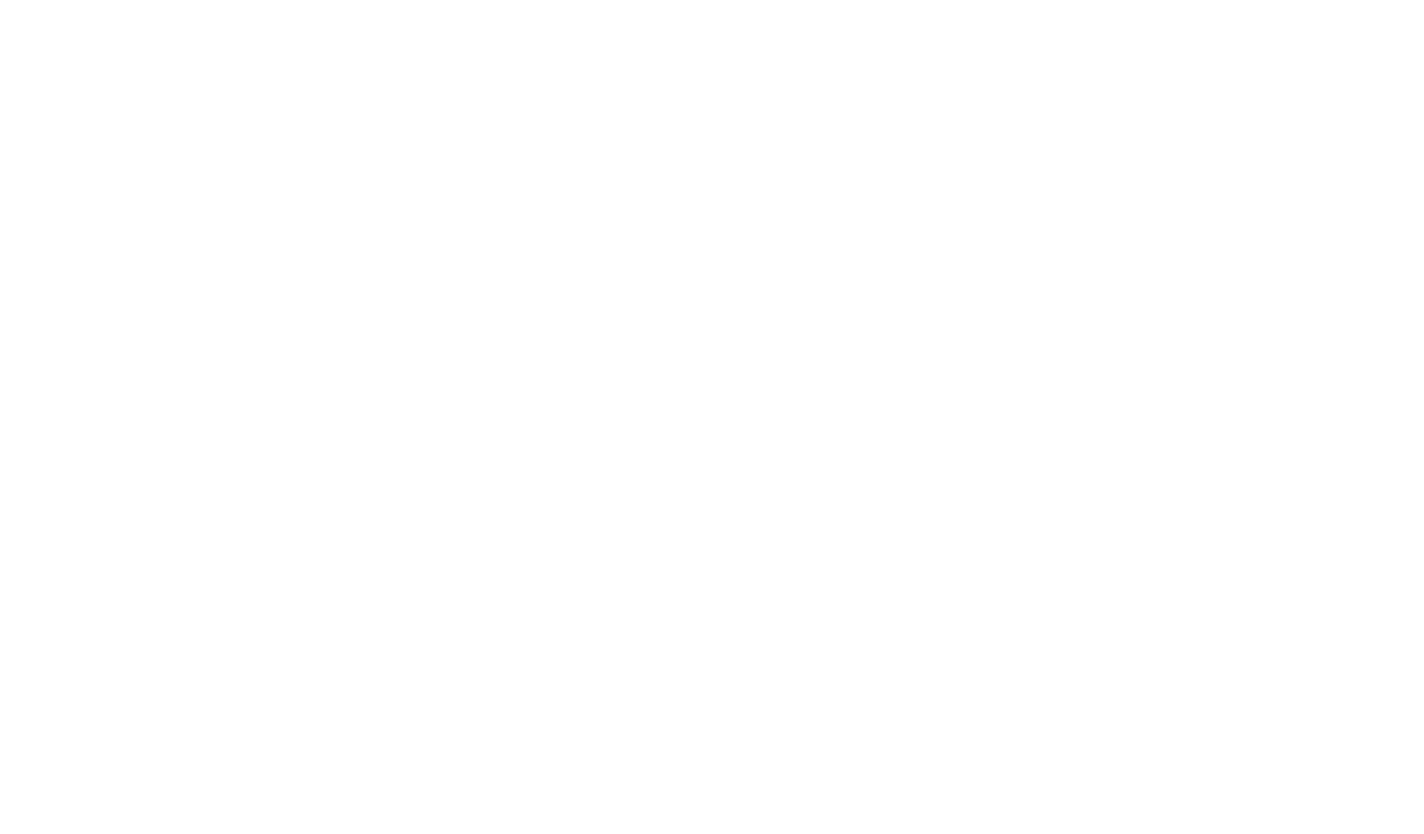 scroll, scrollTop: 0, scrollLeft: 0, axis: both 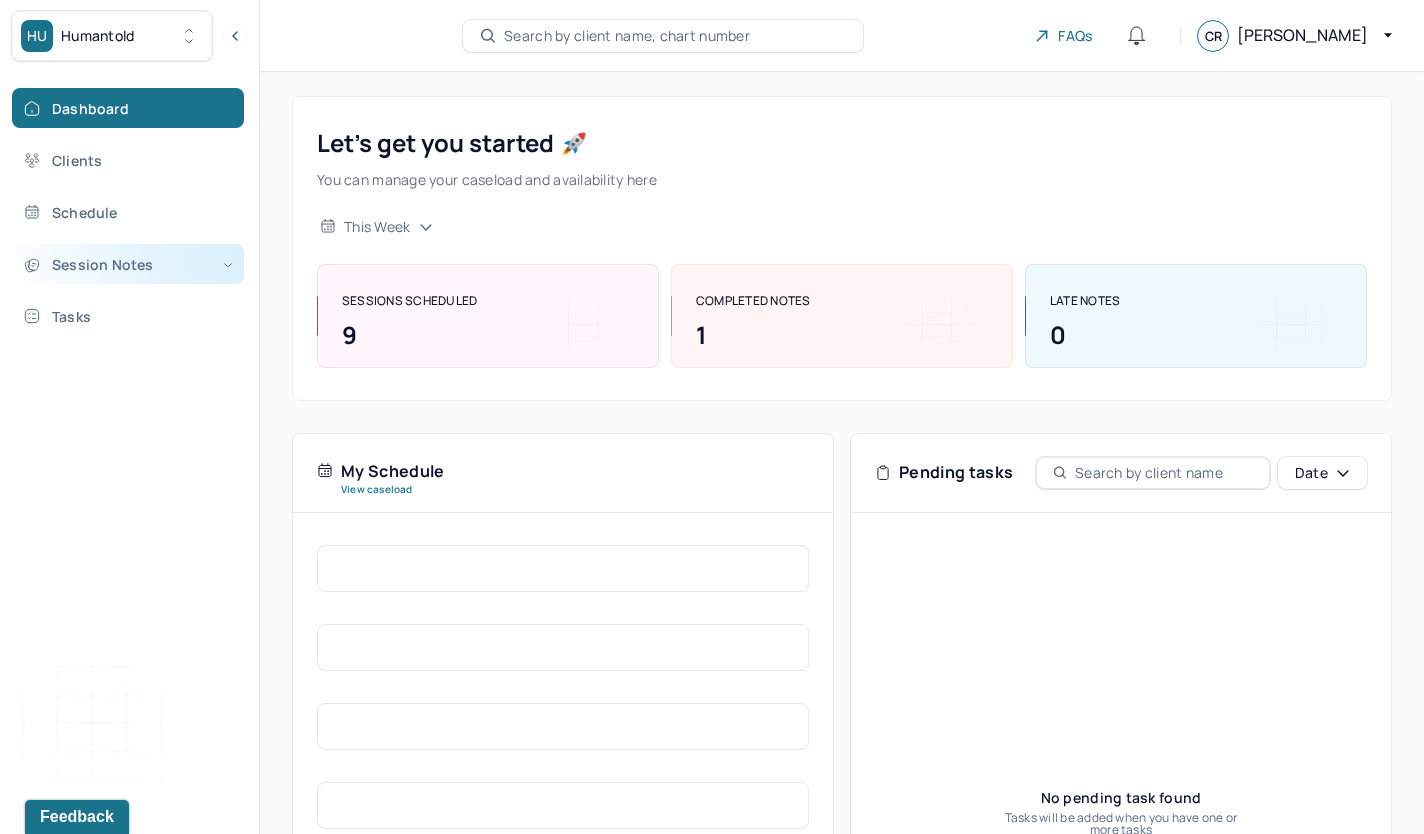 click on "Session Notes" at bounding box center [128, 264] 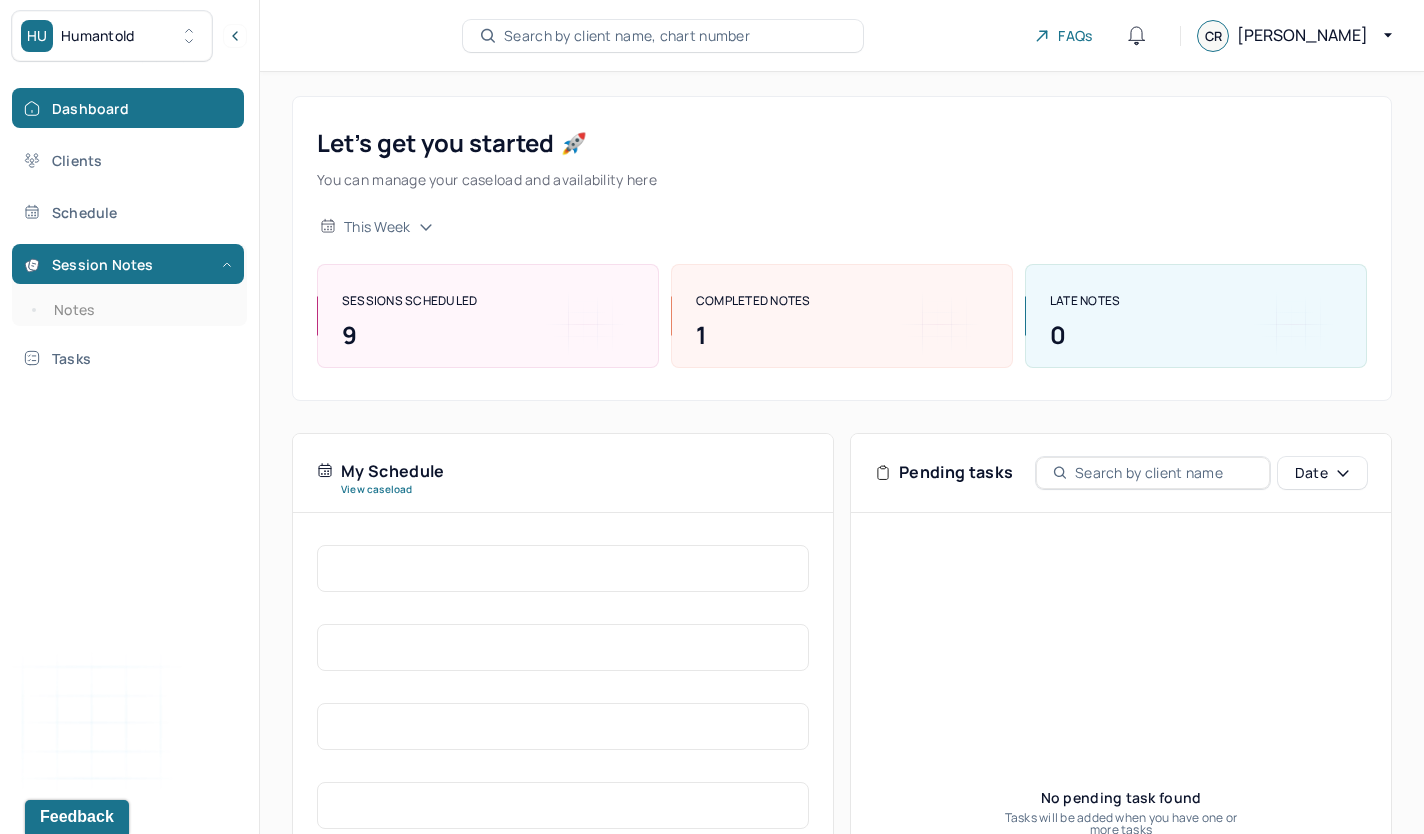 click on "Dashboard Clients Schedule Session Notes Notes Tasks" at bounding box center (129, 233) 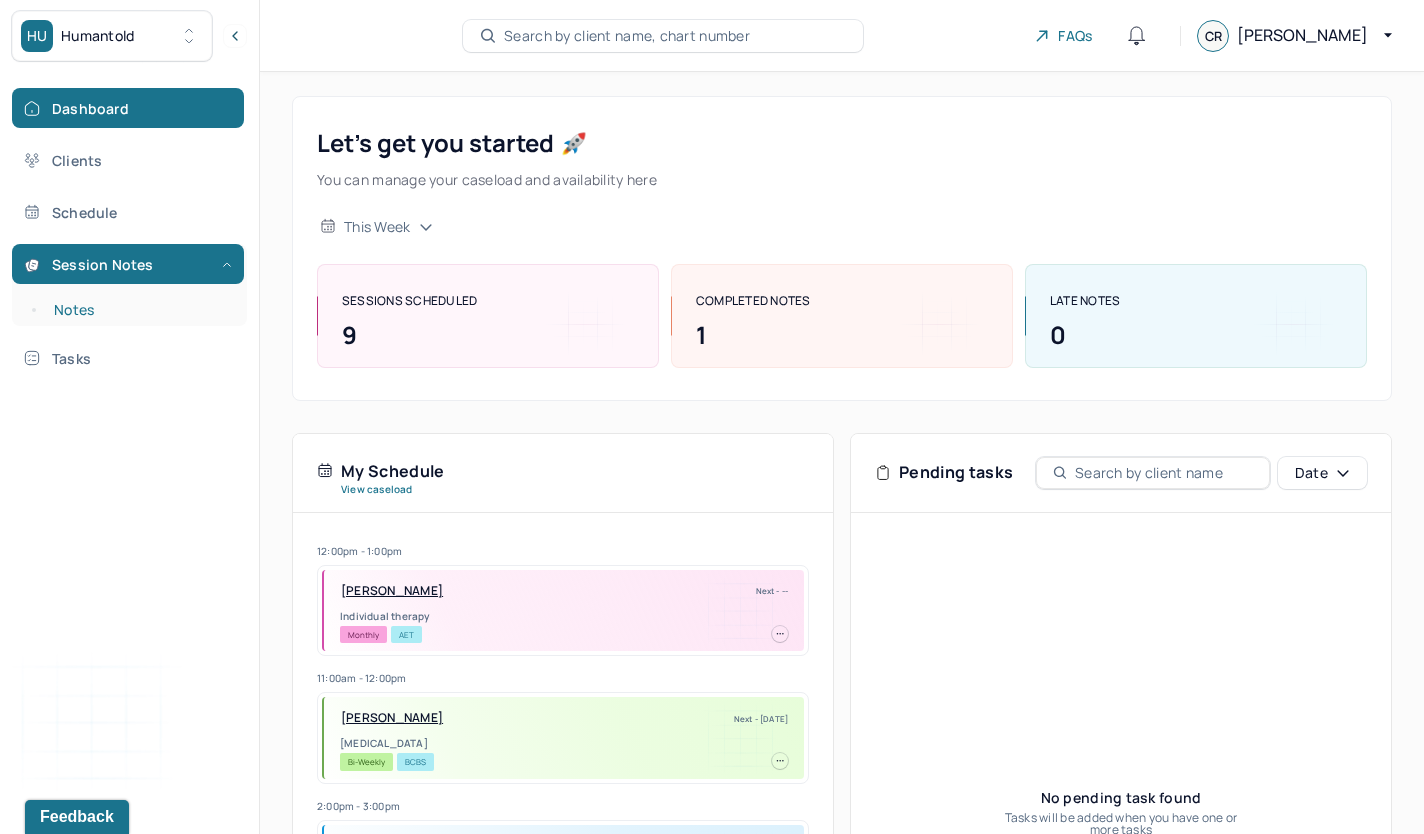 click on "Notes" at bounding box center [139, 310] 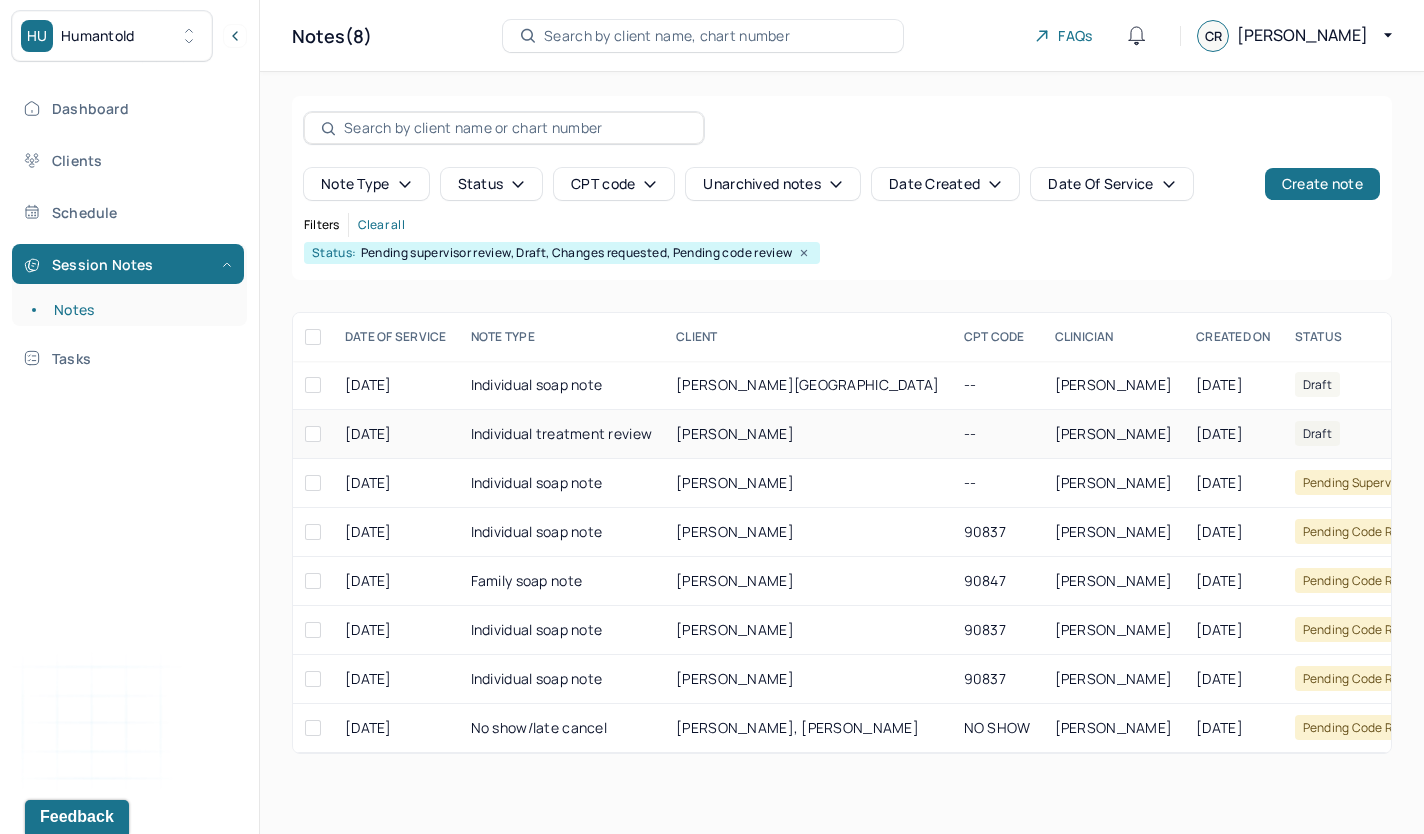 click on "Draft" at bounding box center (1379, 434) 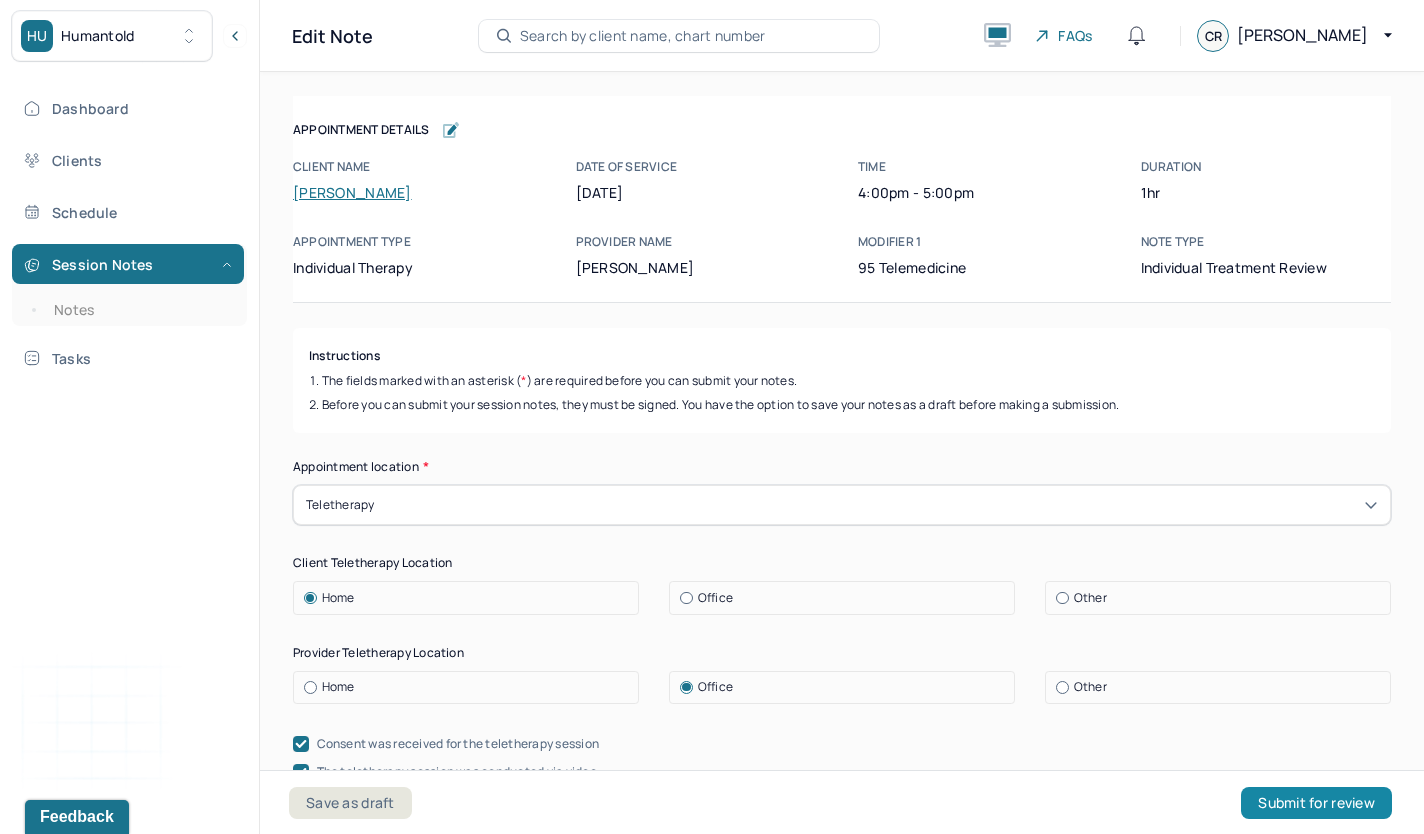click on "Submit for review" at bounding box center (1316, 803) 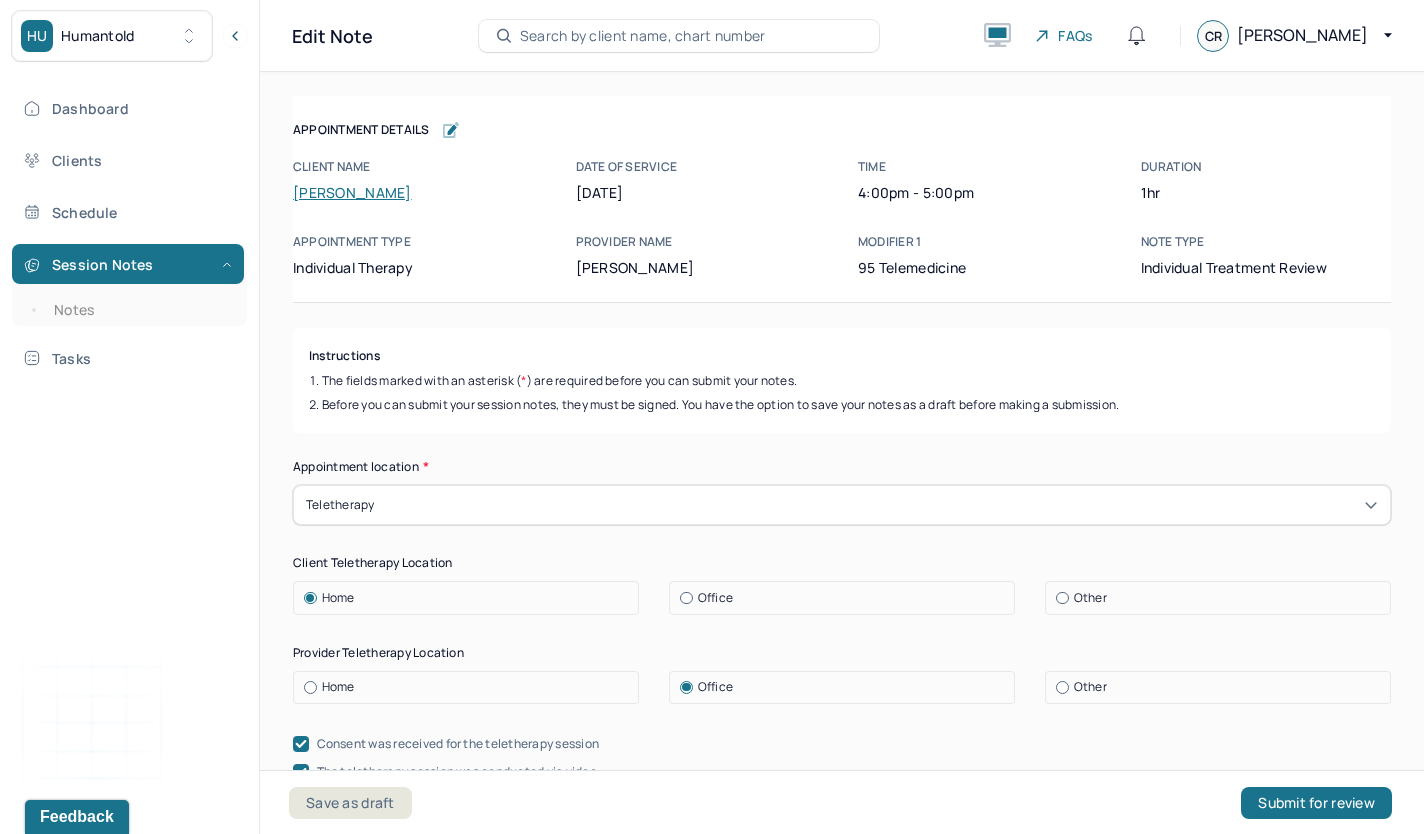 click 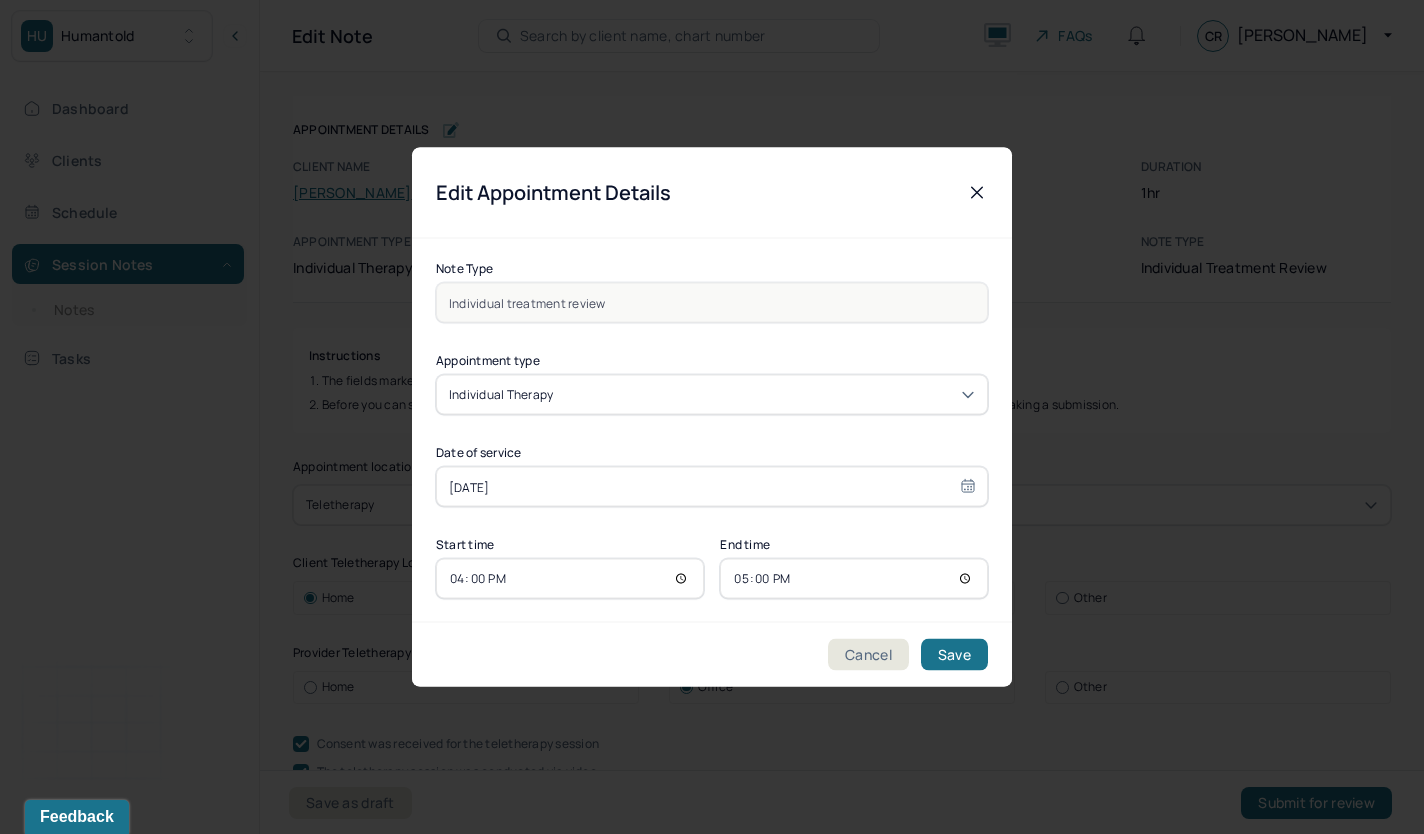 click on "Edit Appointment Details" at bounding box center [712, 193] 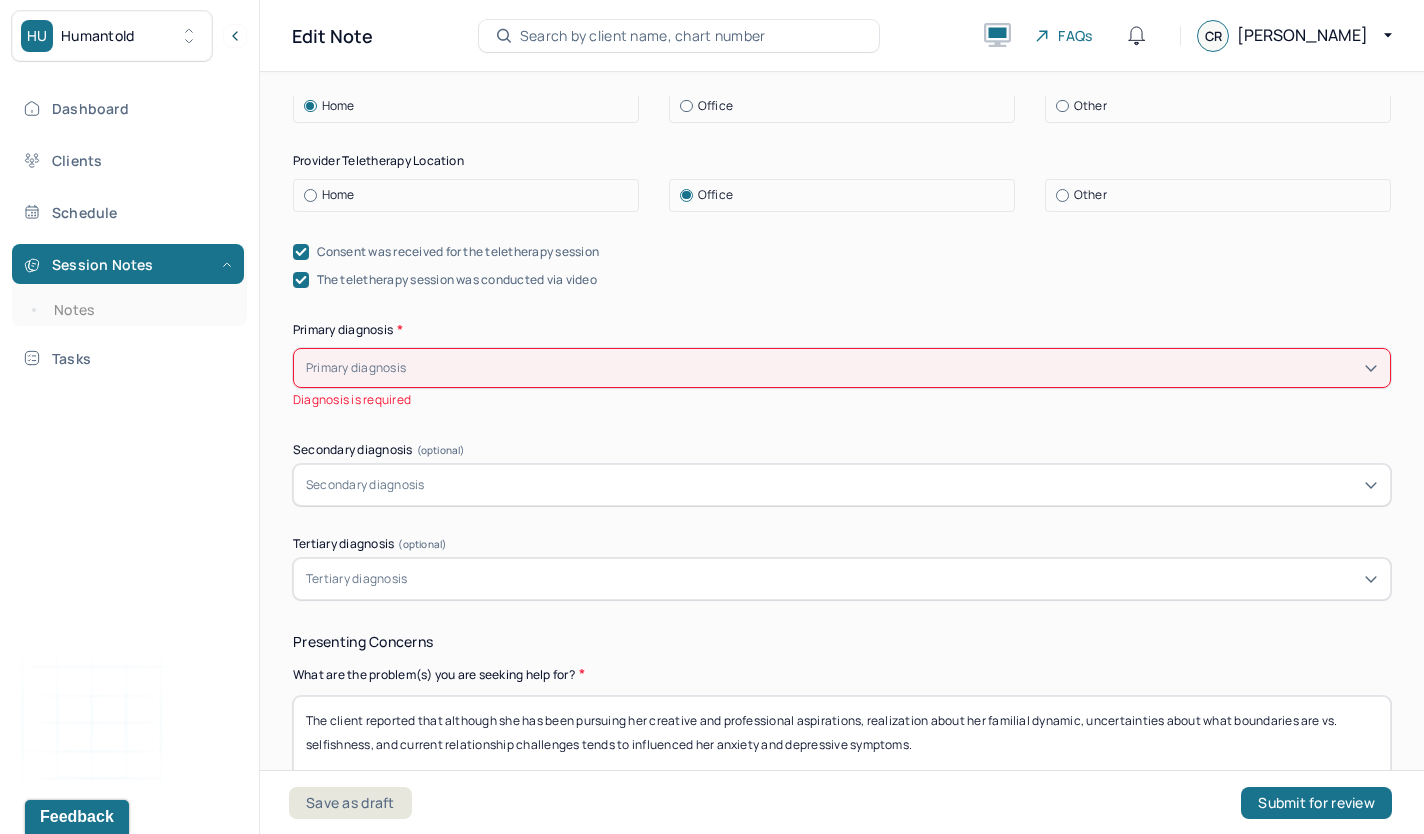 scroll, scrollTop: 408, scrollLeft: 0, axis: vertical 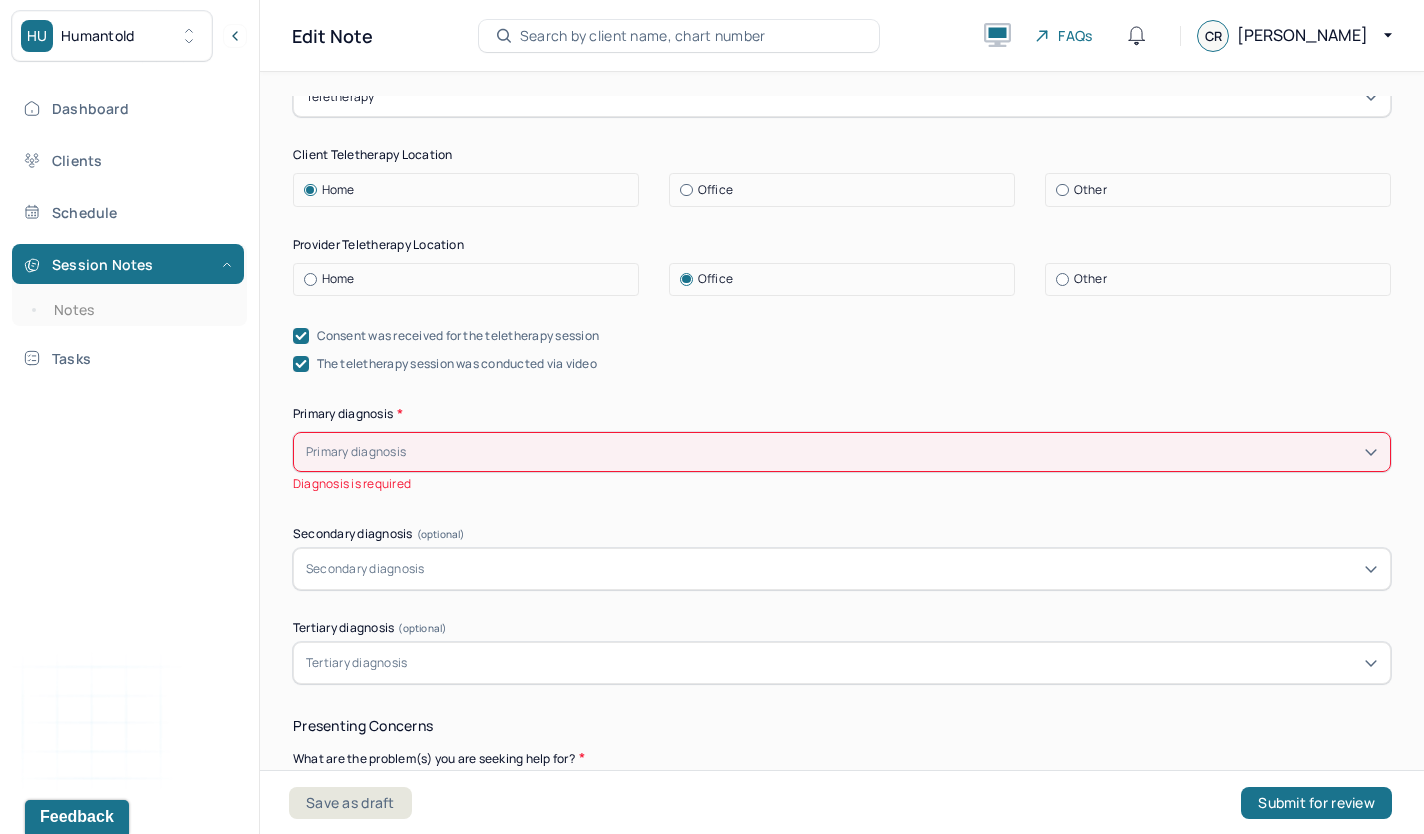 click at bounding box center (894, 452) 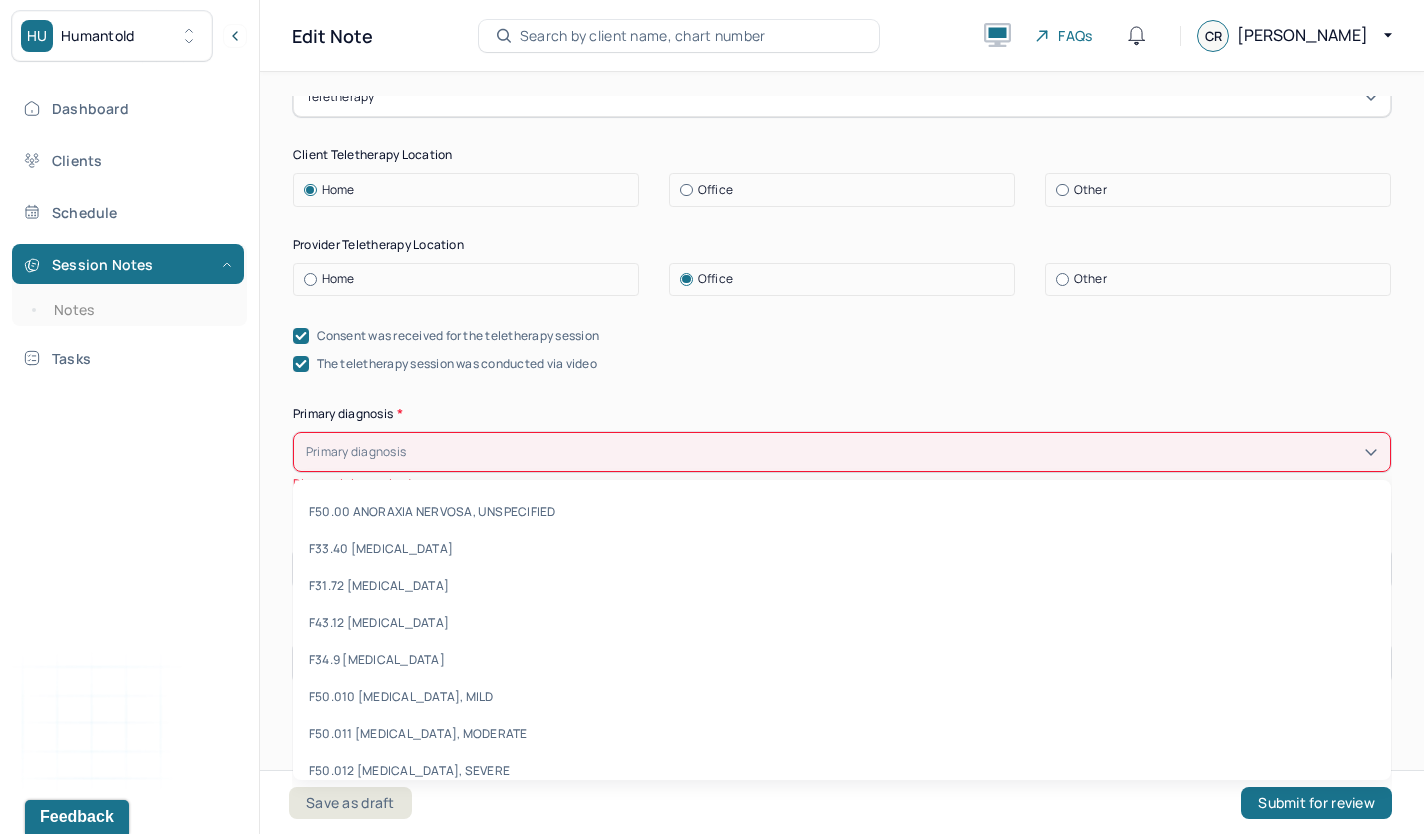click on "Primary diagnosis *" at bounding box center [842, 414] 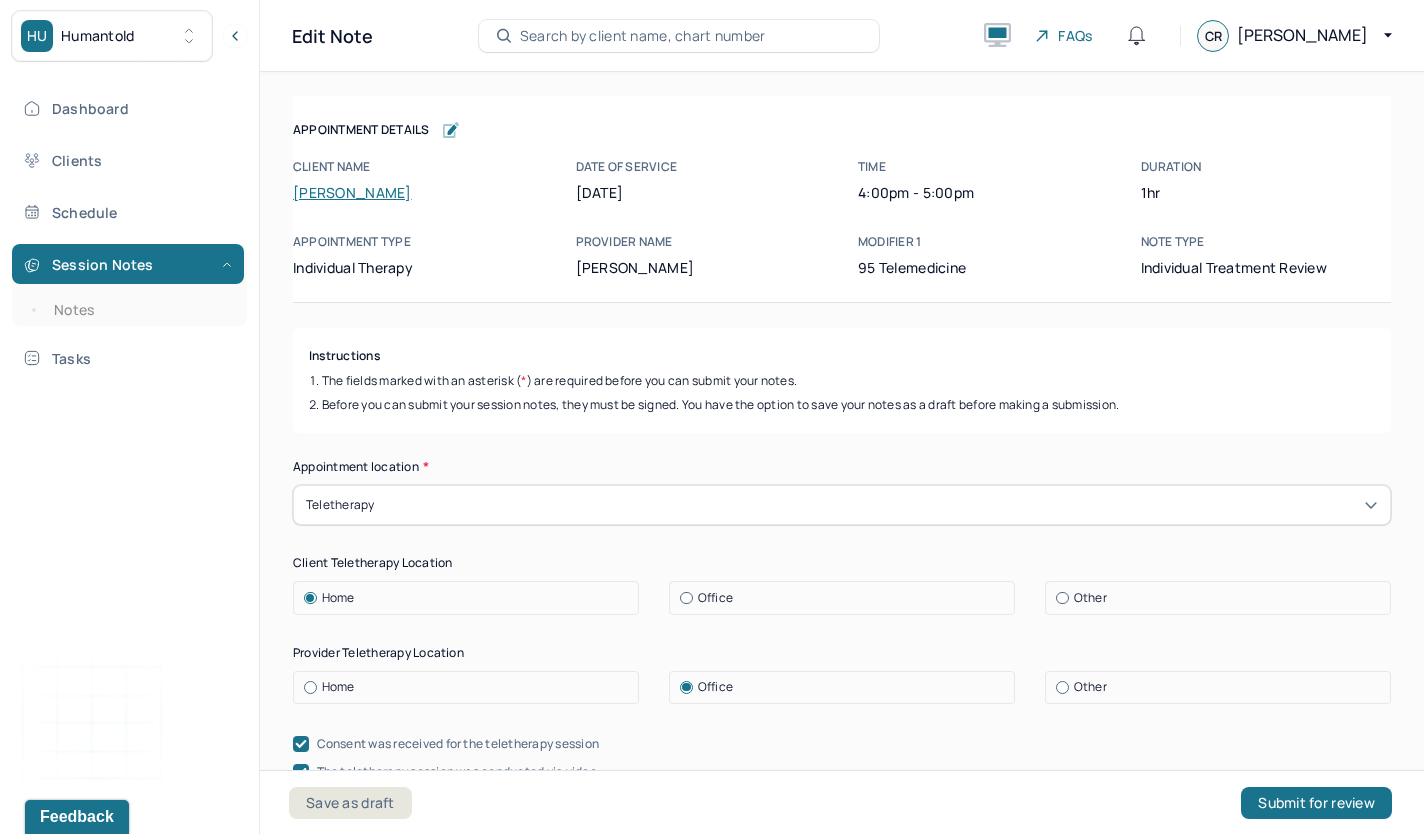 scroll, scrollTop: 0, scrollLeft: 0, axis: both 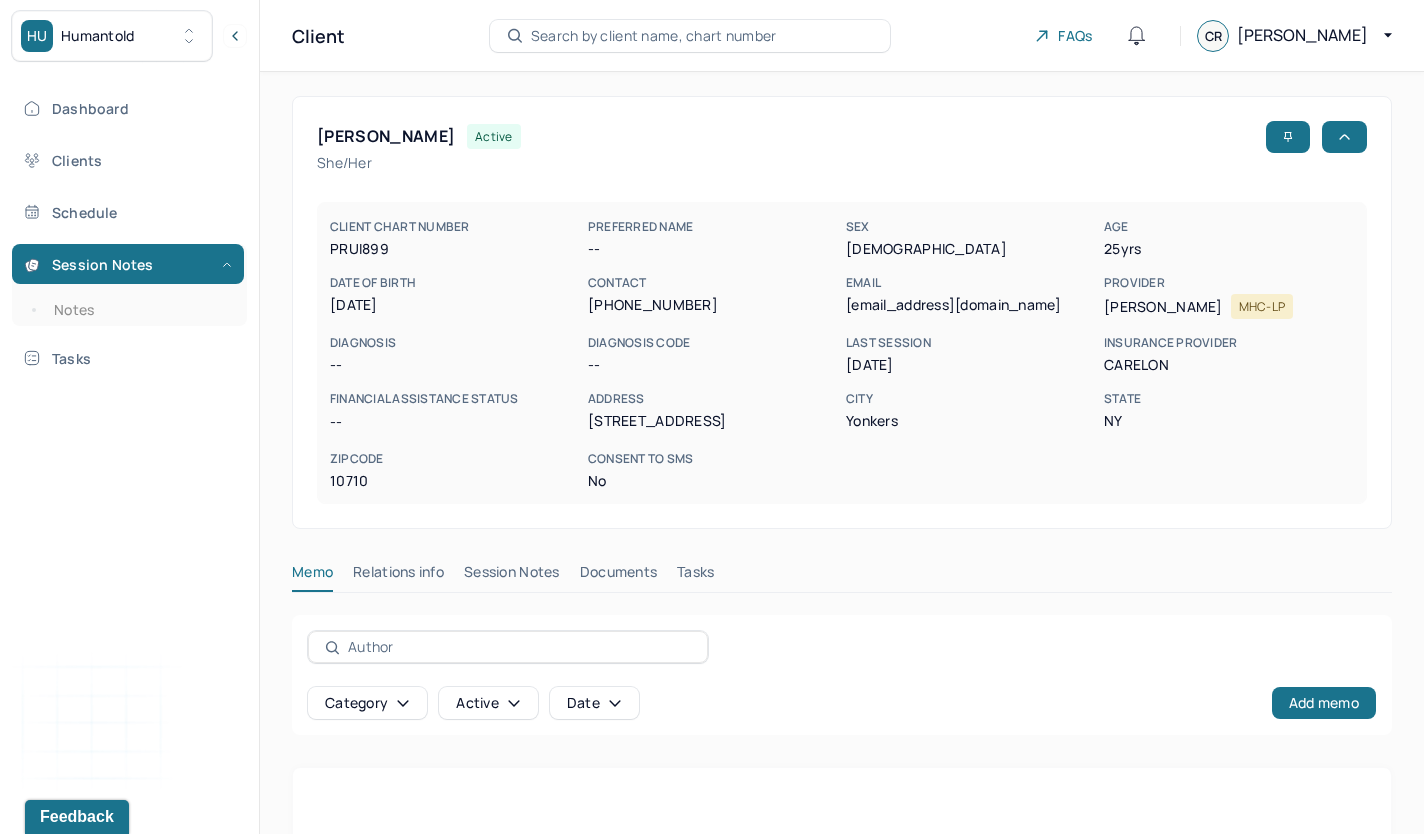 click on "Session Notes" at bounding box center (512, 576) 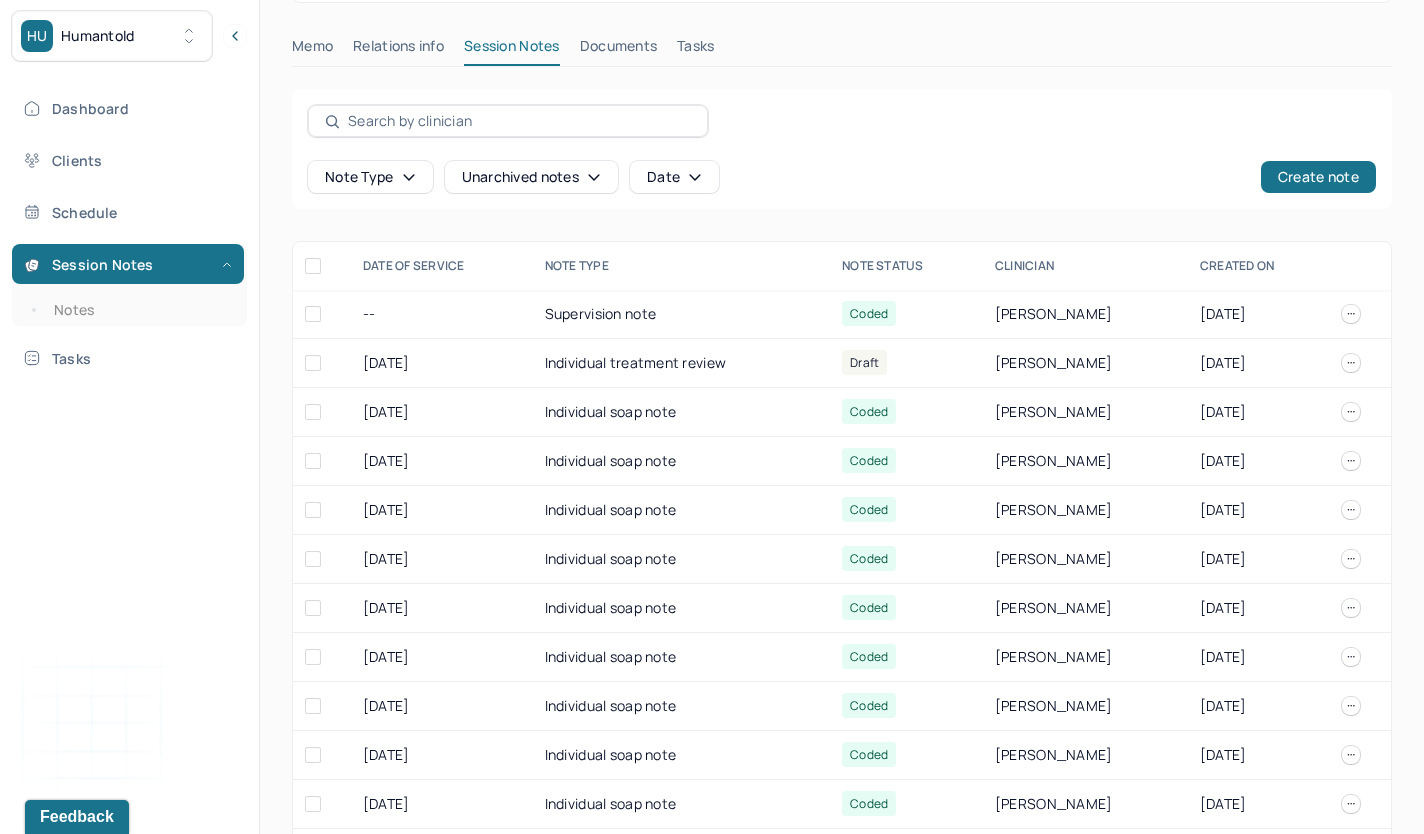 scroll, scrollTop: 625, scrollLeft: 0, axis: vertical 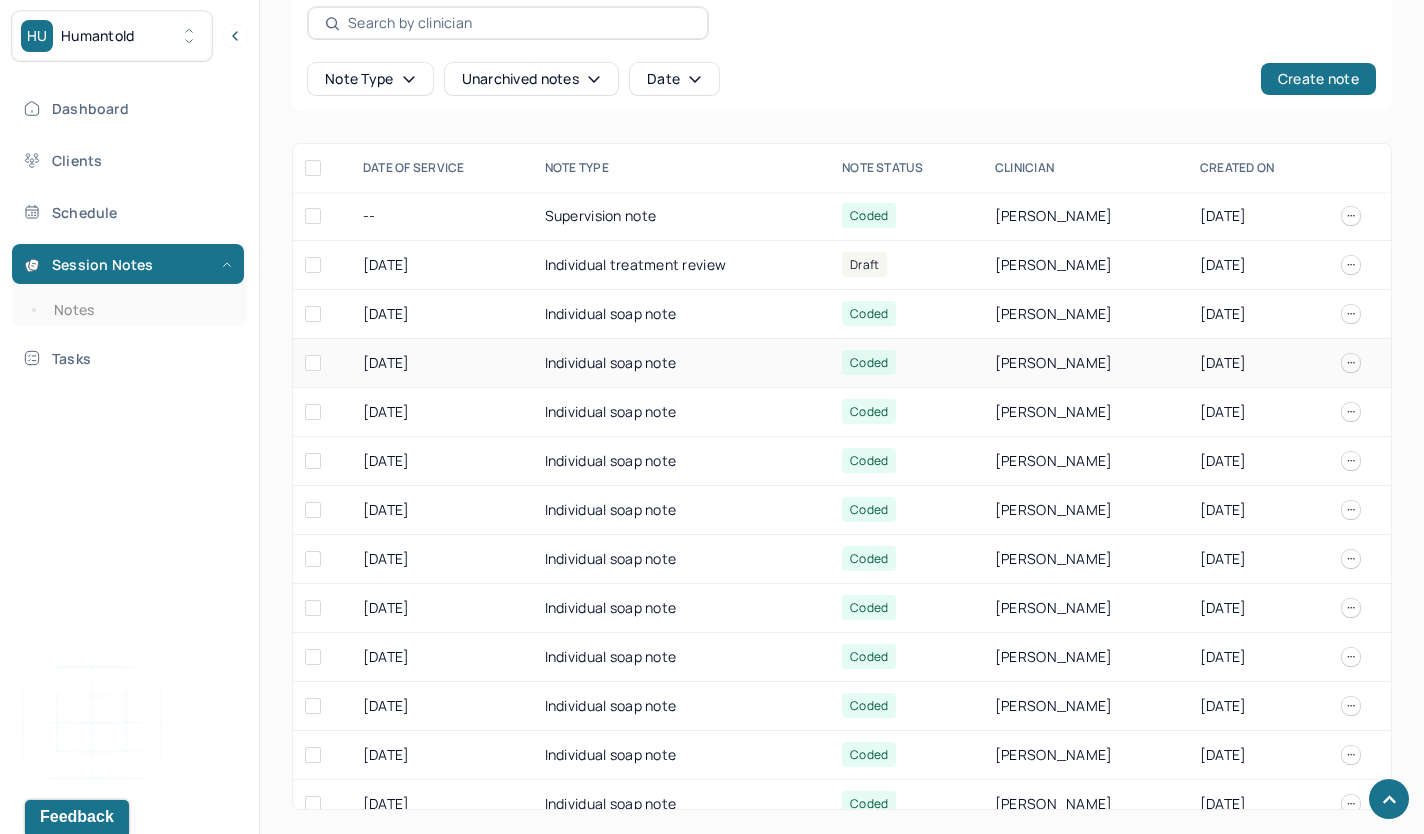click on "Individual soap note" at bounding box center [681, 363] 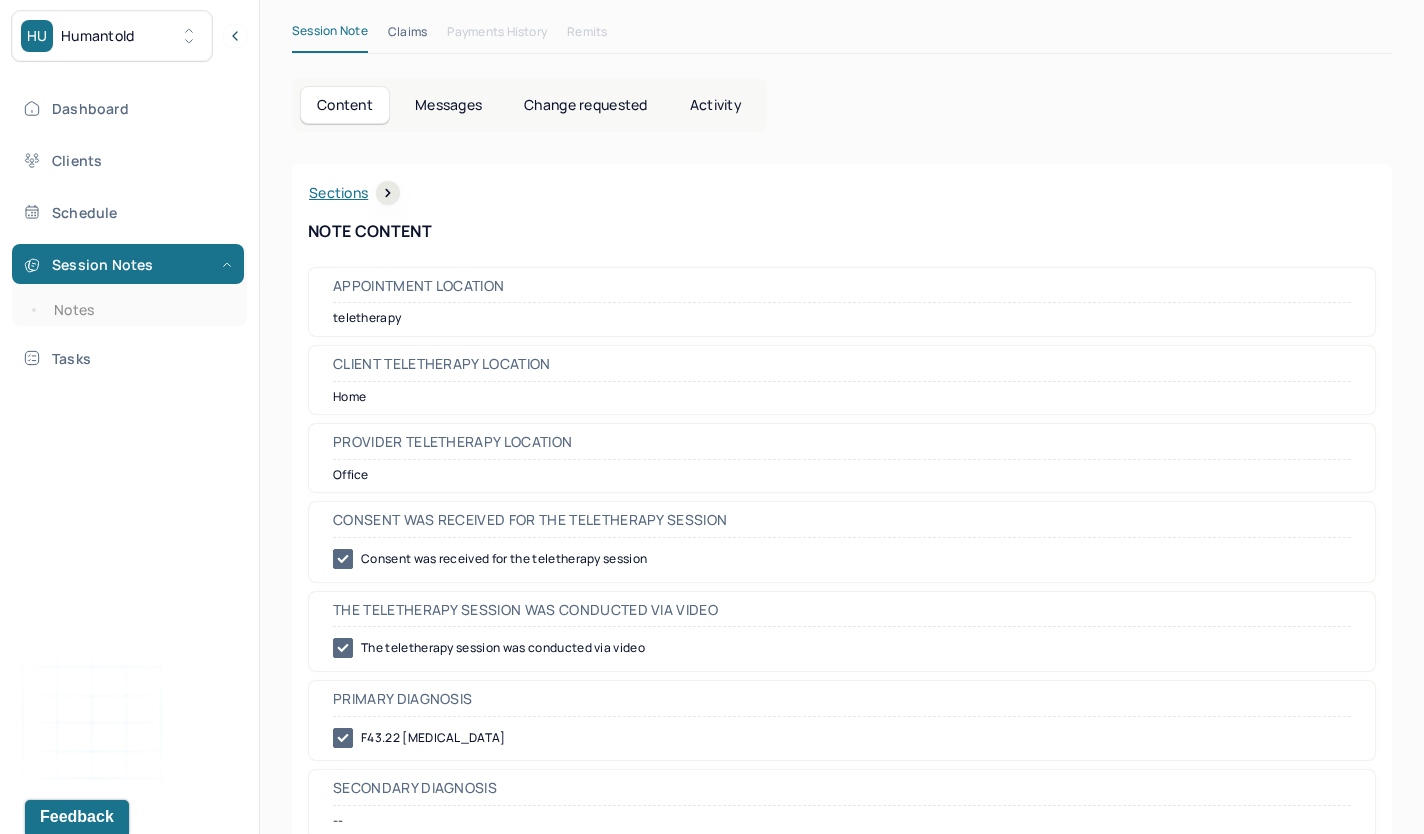 scroll, scrollTop: 927, scrollLeft: 0, axis: vertical 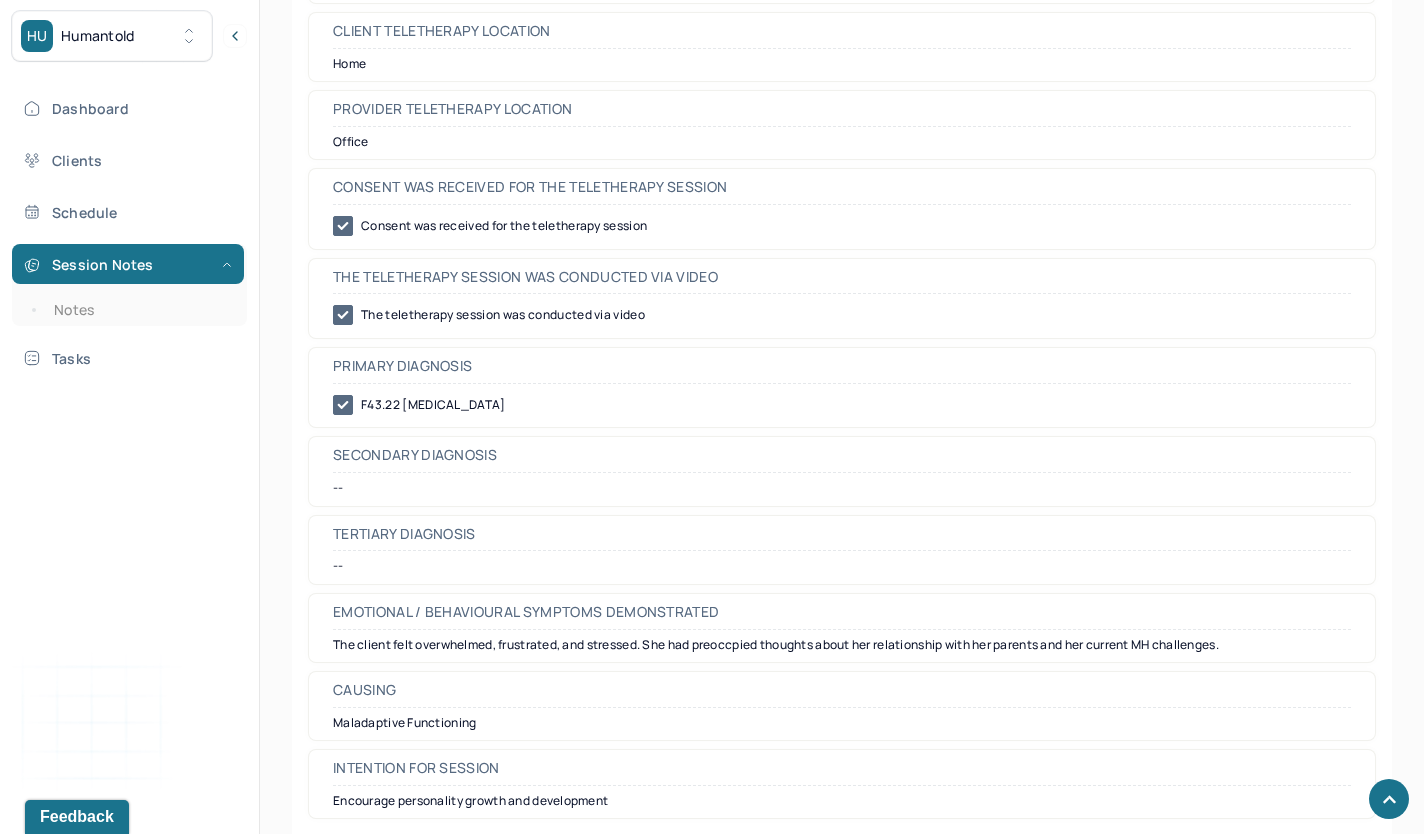 click on "F43.22 [MEDICAL_DATA]" at bounding box center [842, 405] 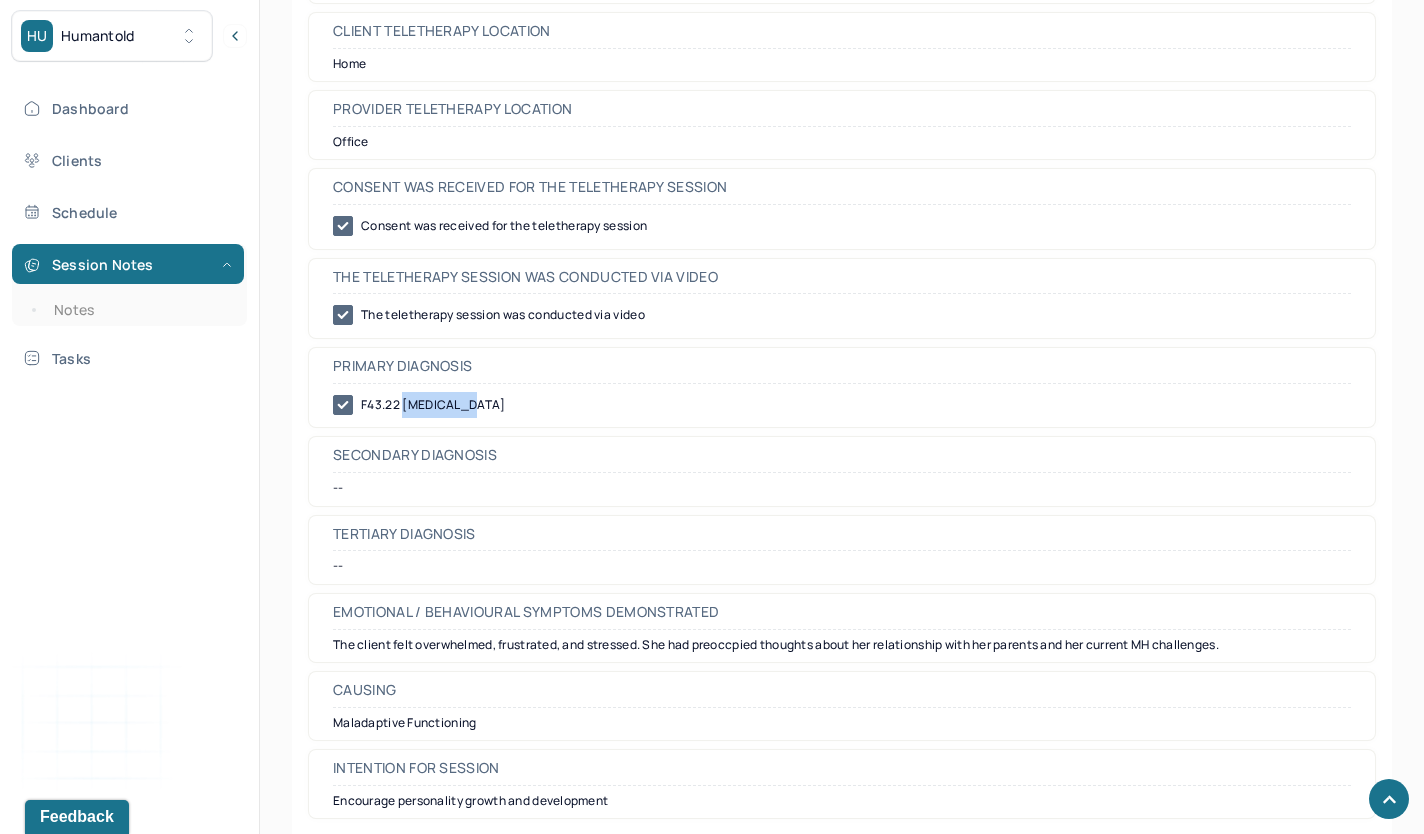 click on "F43.22 [MEDICAL_DATA]" at bounding box center (842, 405) 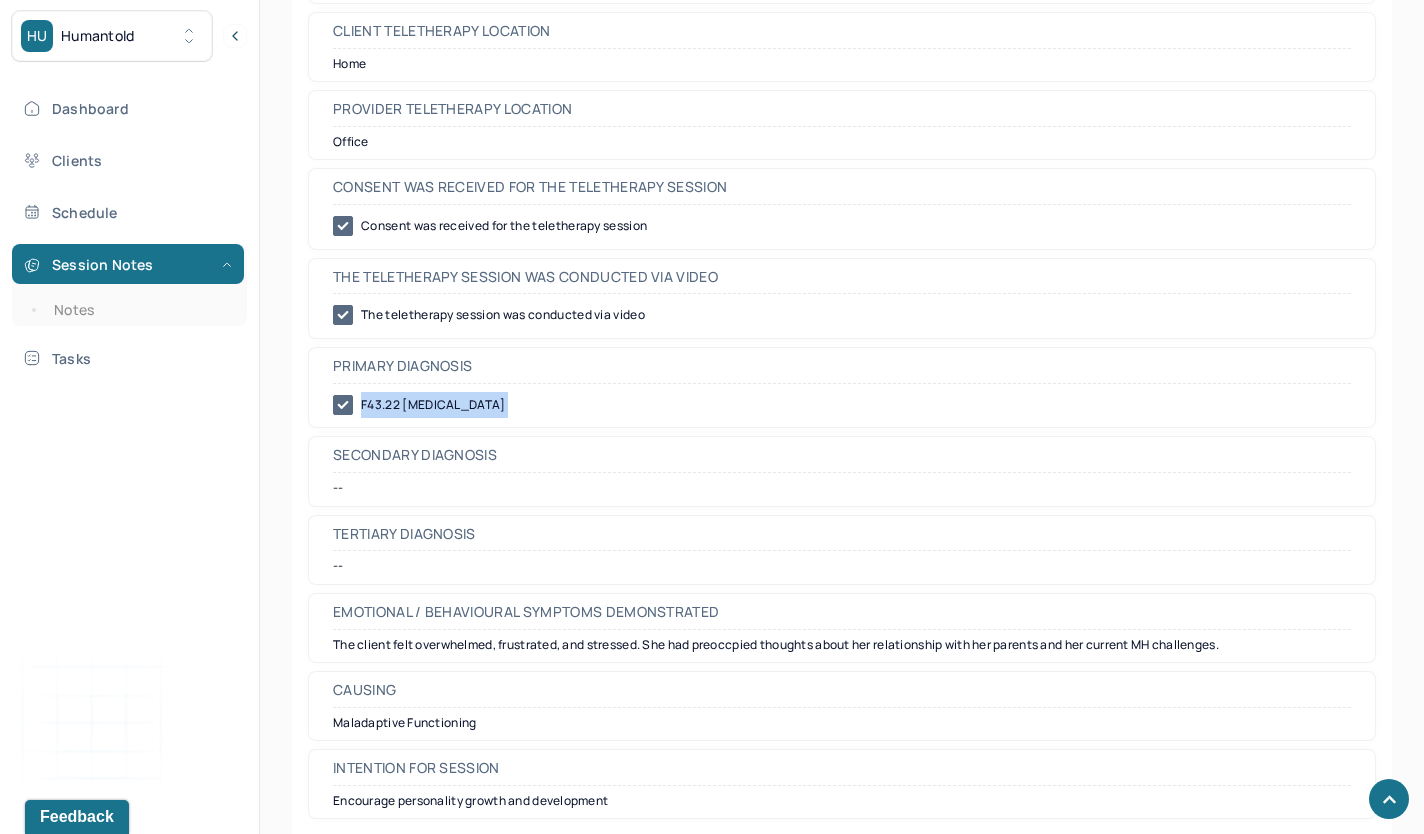 click on "F43.22 [MEDICAL_DATA]" at bounding box center (842, 405) 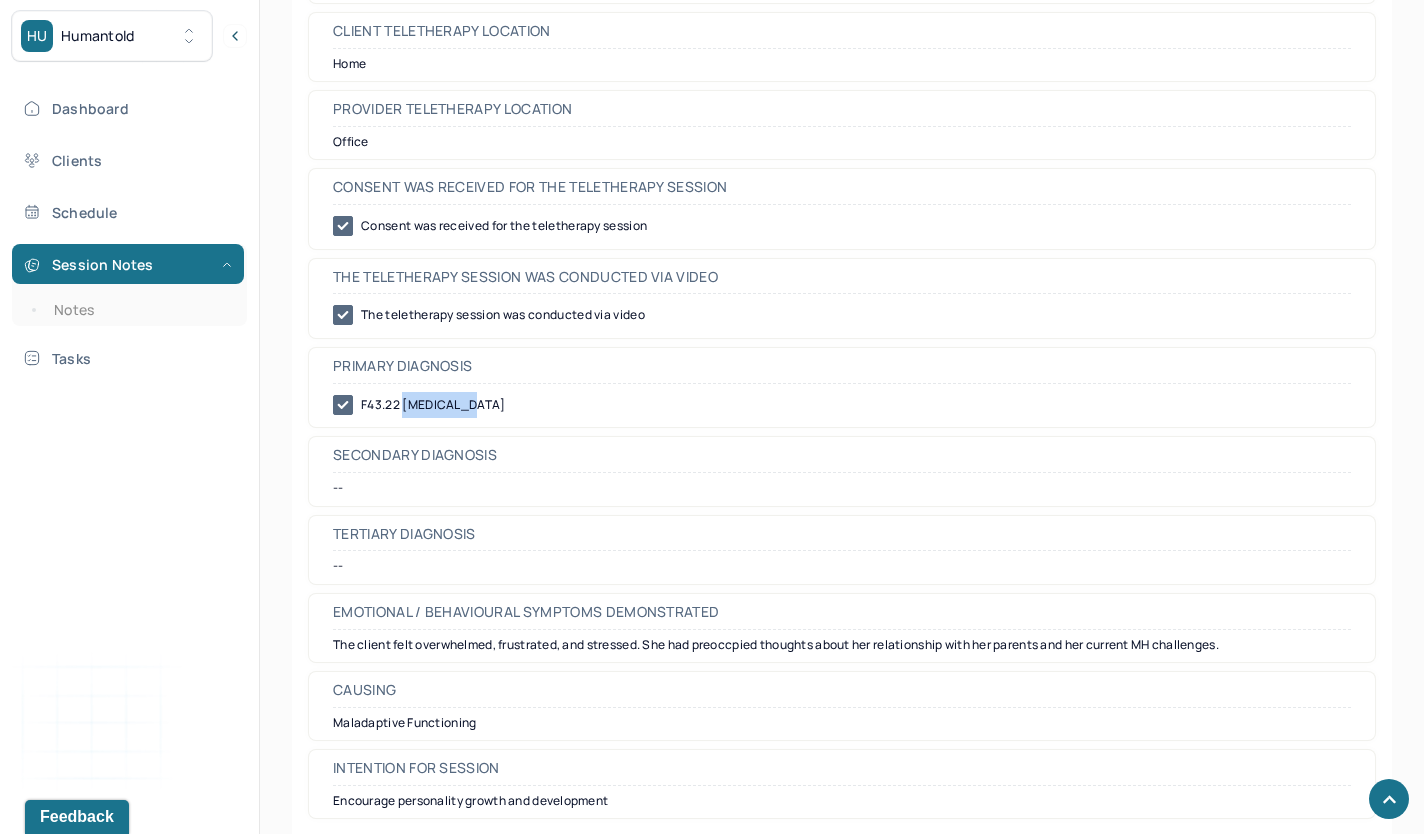 click on "F43.22 [MEDICAL_DATA]" at bounding box center [842, 405] 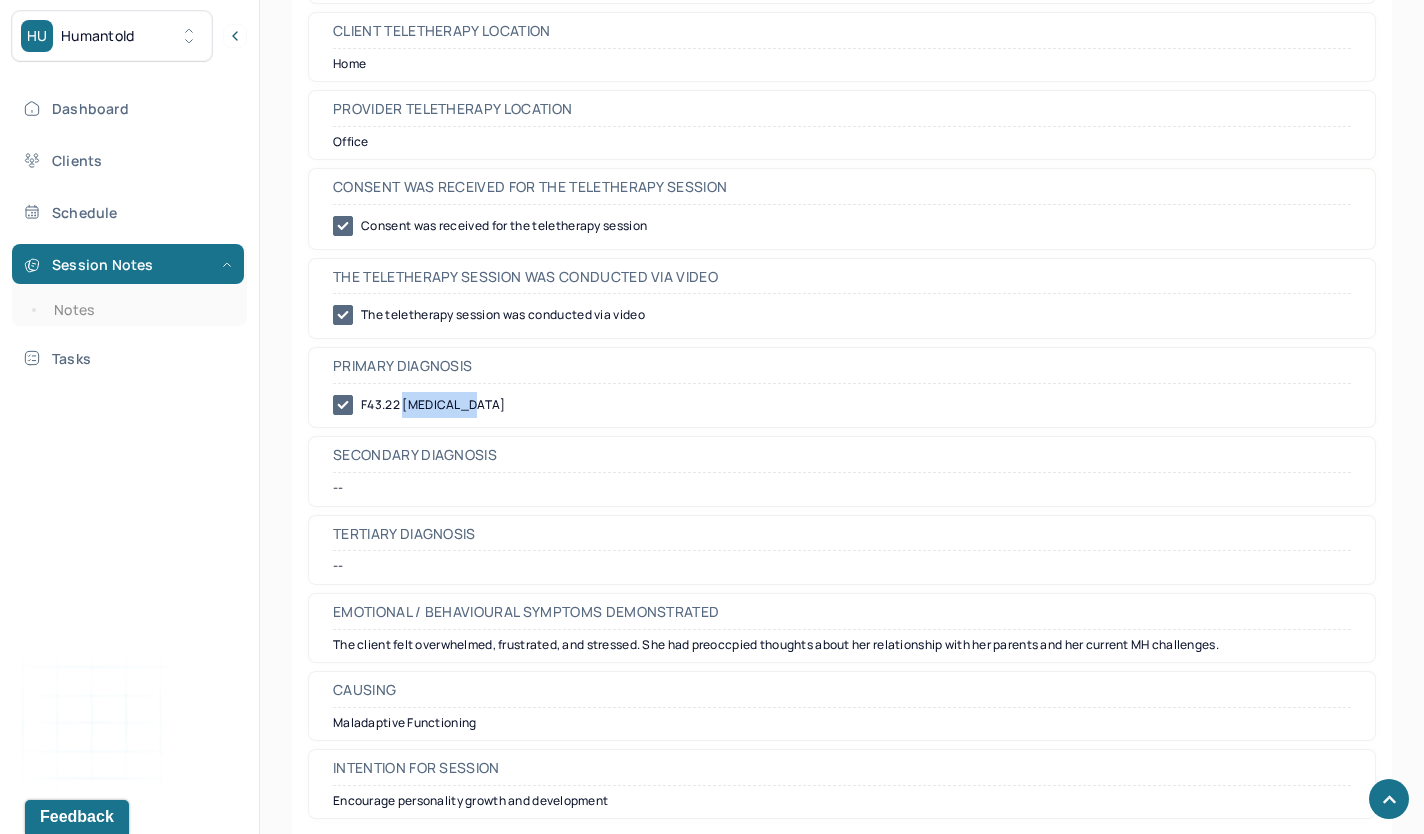 drag, startPoint x: 419, startPoint y: 398, endPoint x: 907, endPoint y: 397, distance: 488.00104 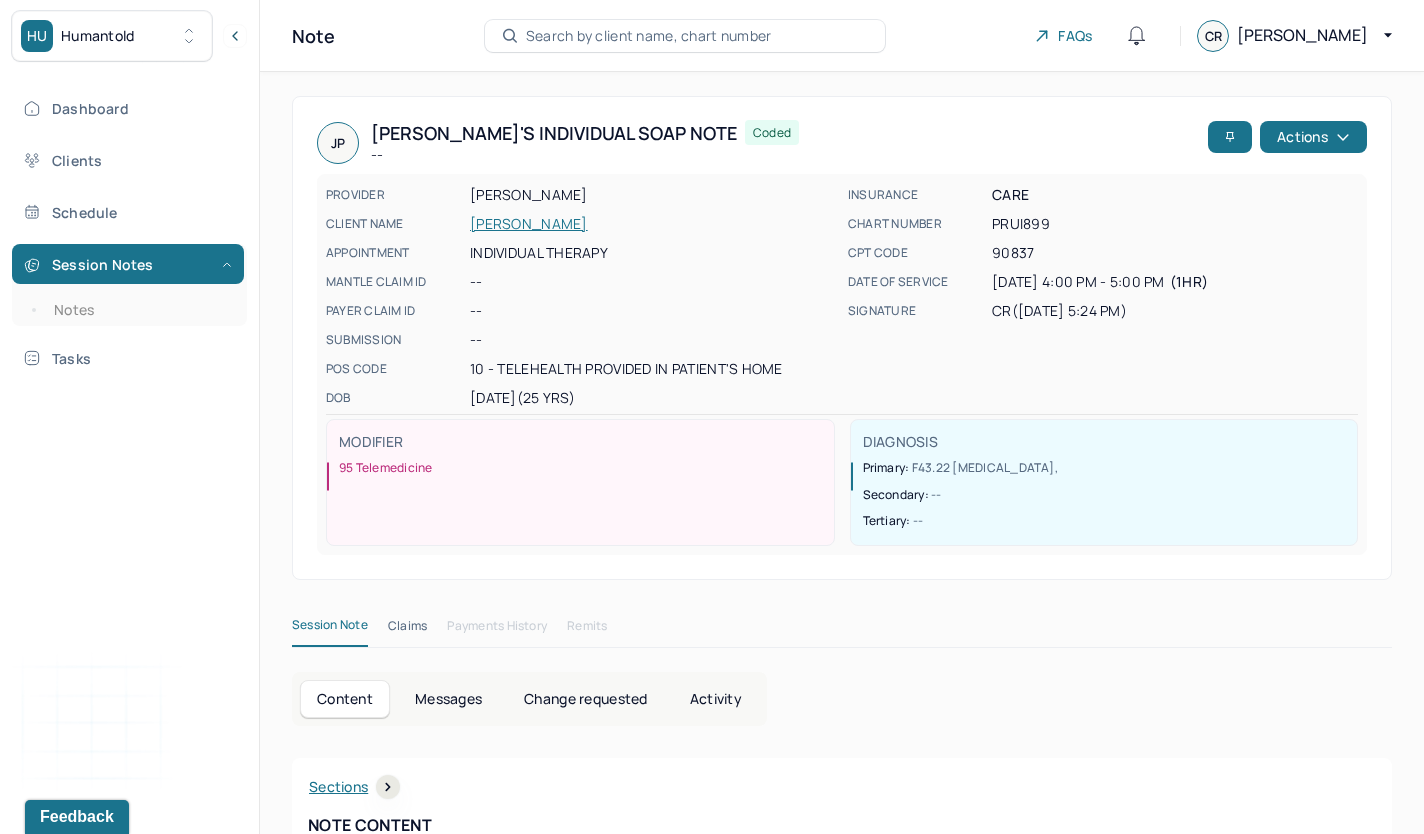 click on "[PERSON_NAME]" at bounding box center (653, 224) 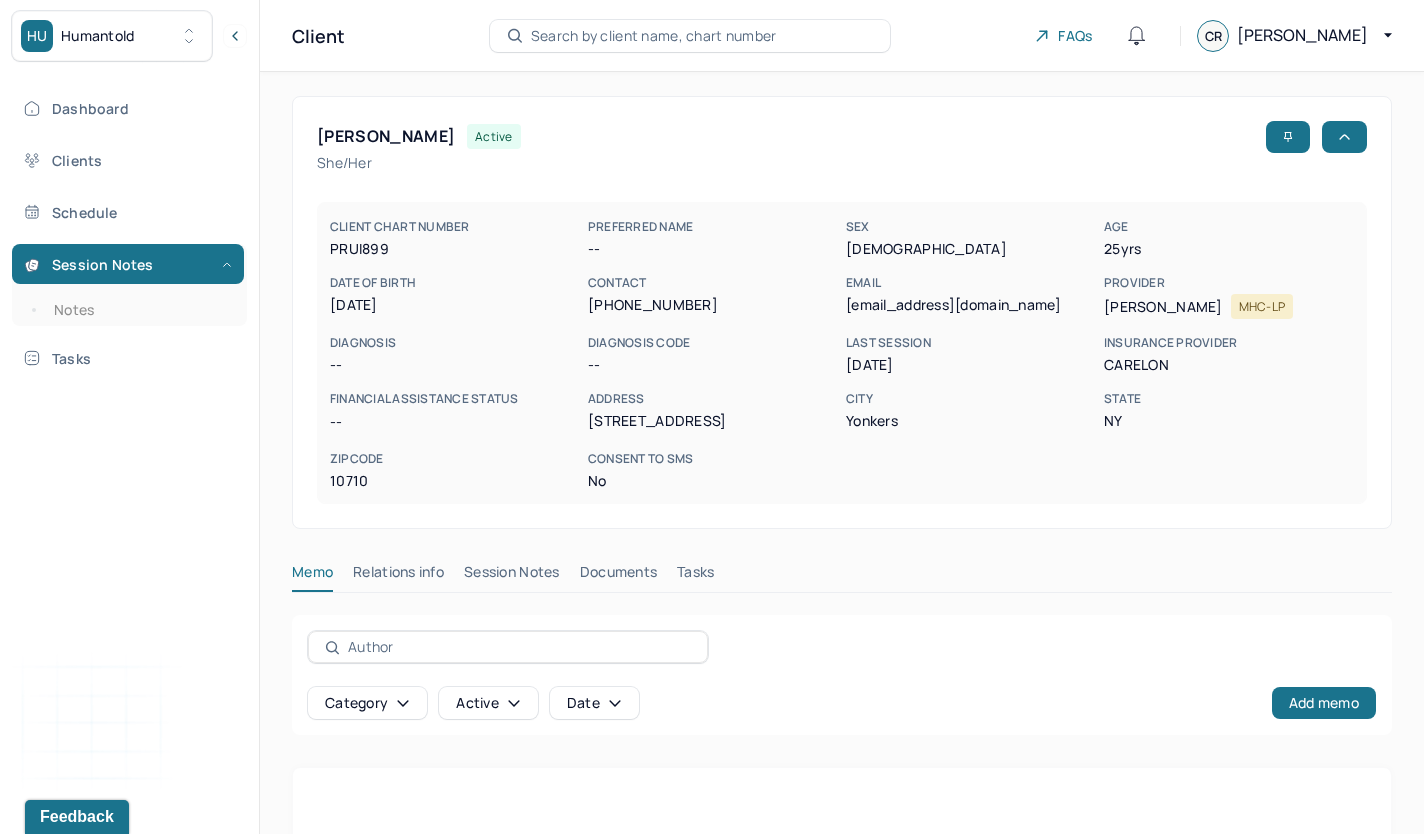 click on "Session Notes" at bounding box center (512, 576) 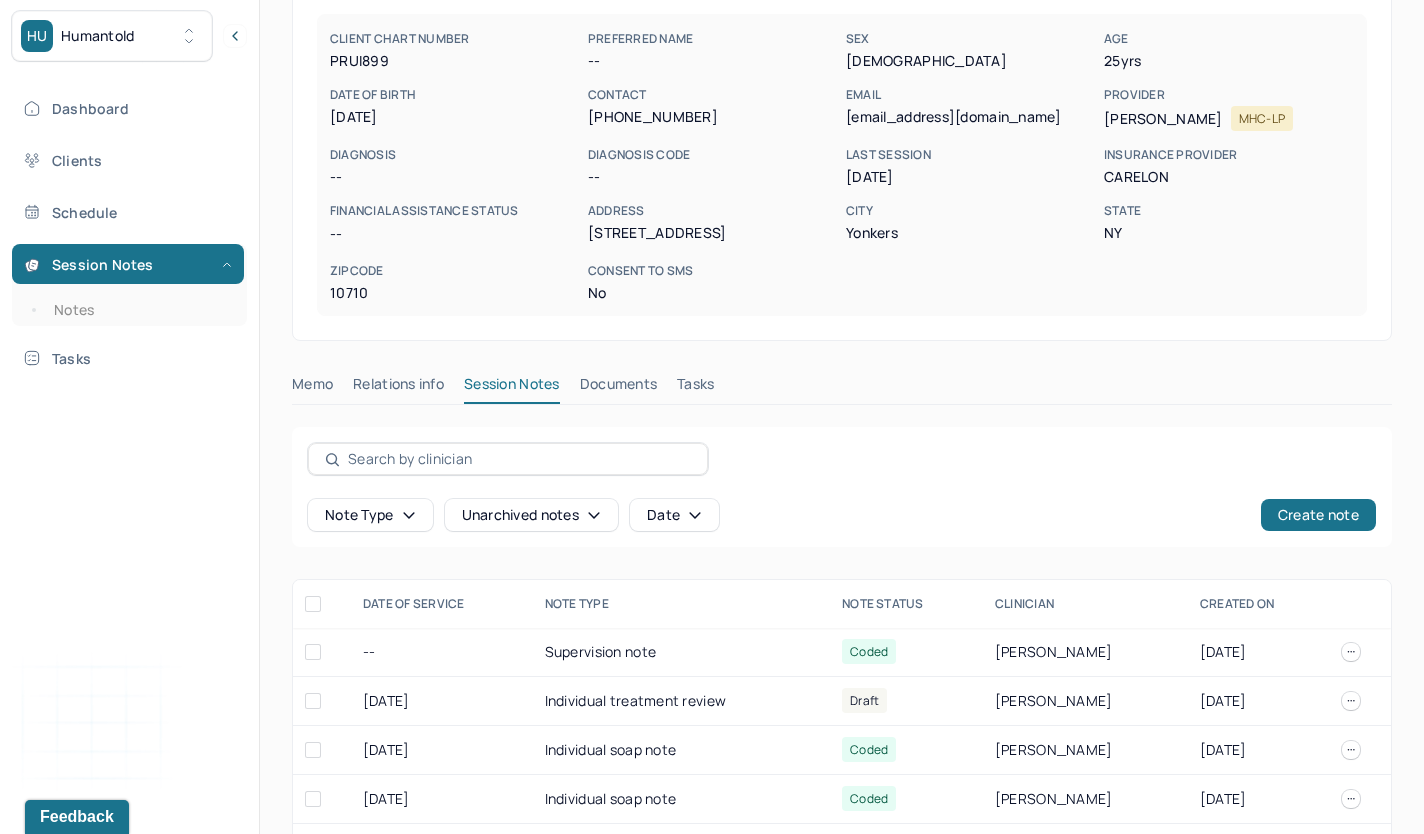 scroll, scrollTop: 313, scrollLeft: 0, axis: vertical 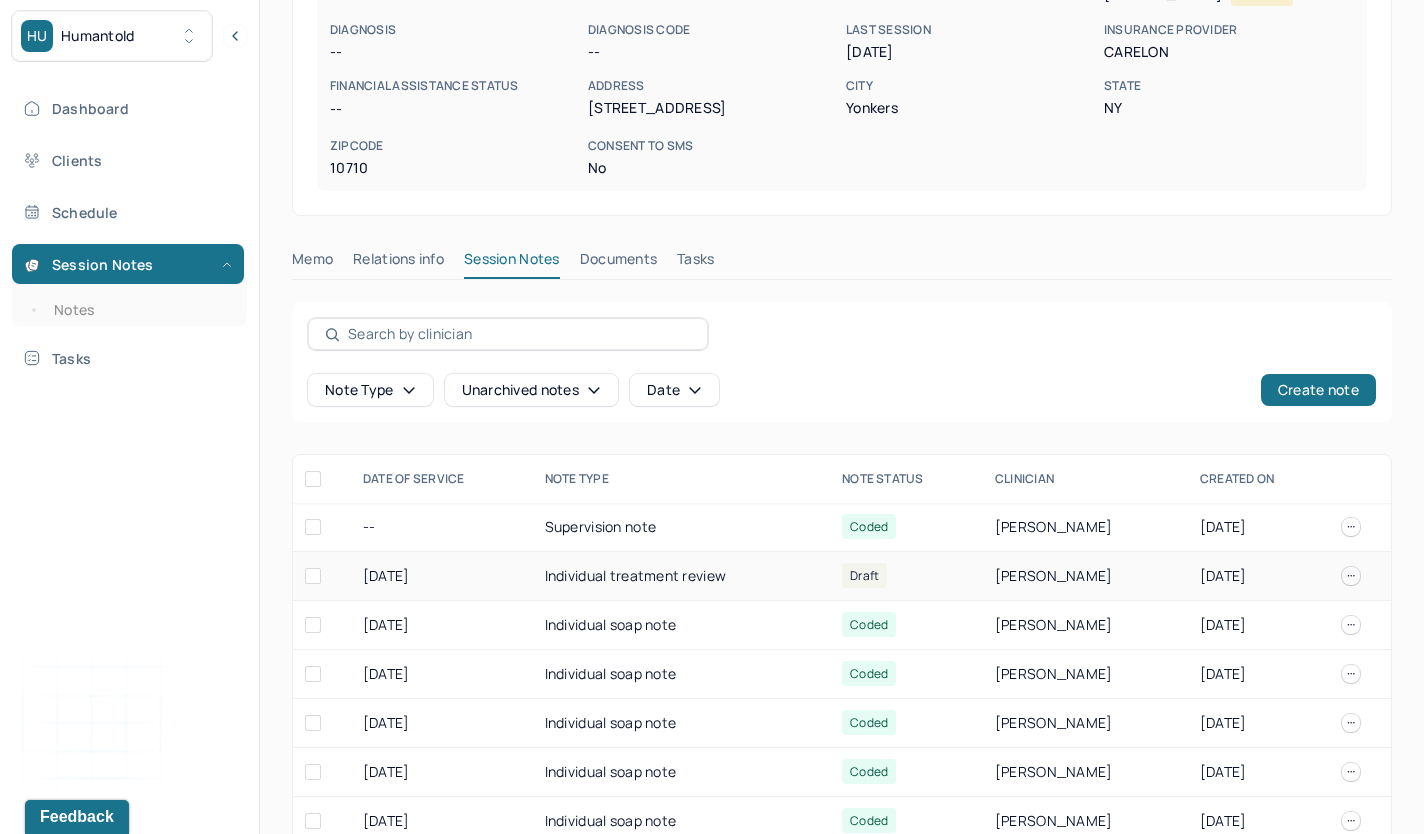 click on "Individual treatment review" at bounding box center (681, 576) 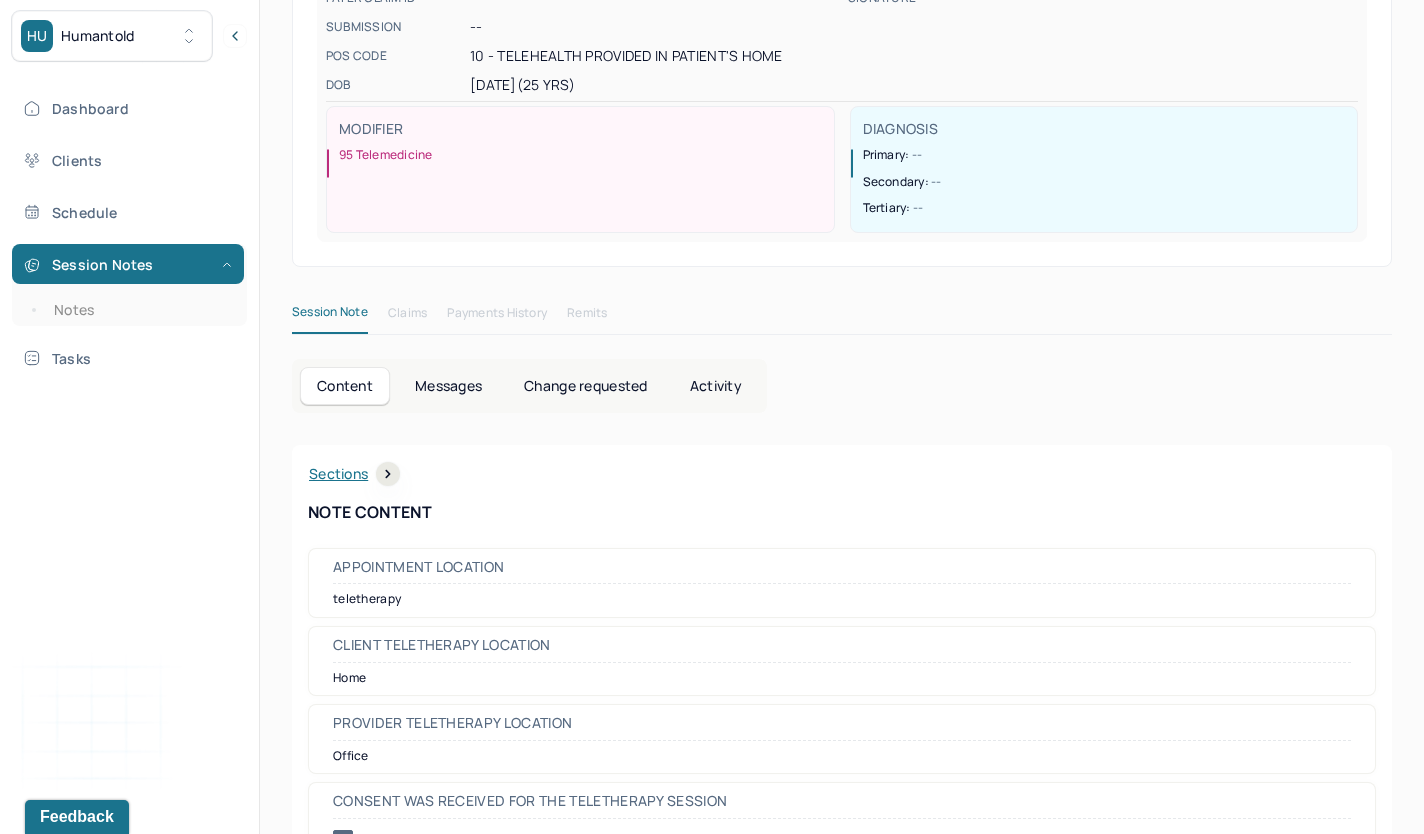 scroll, scrollTop: 0, scrollLeft: 0, axis: both 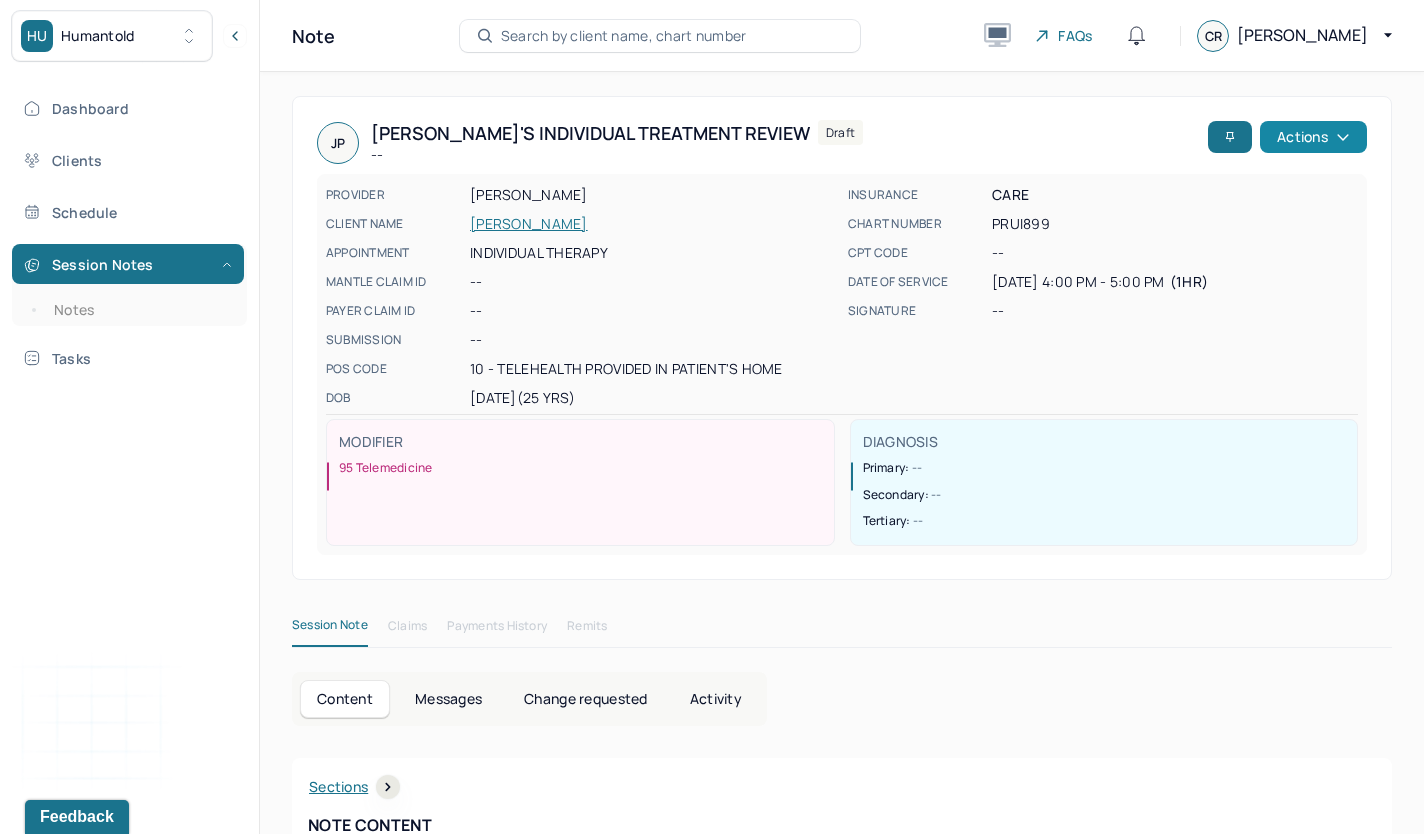click on "Actions" at bounding box center [1313, 137] 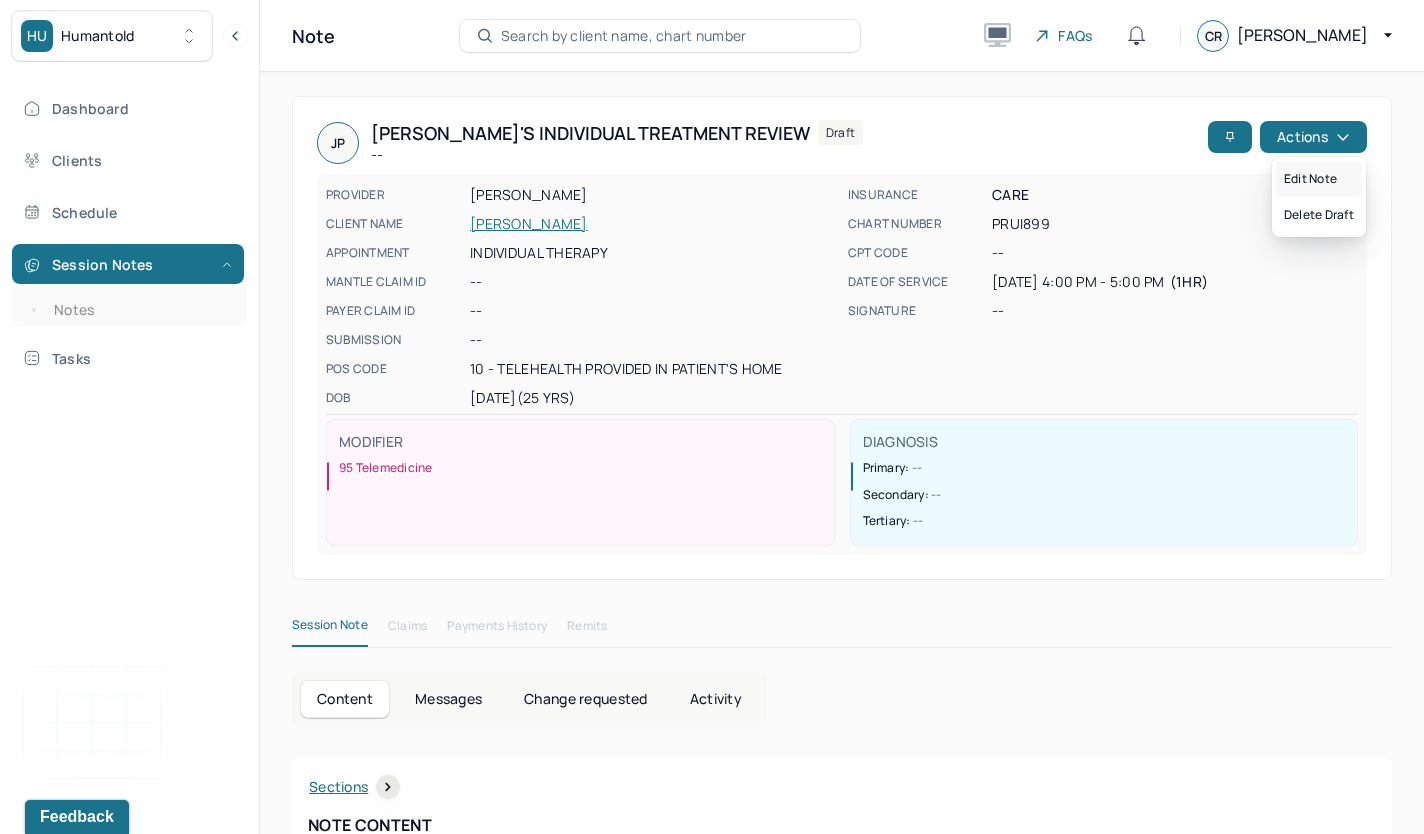 click on "Edit note" at bounding box center [1319, 179] 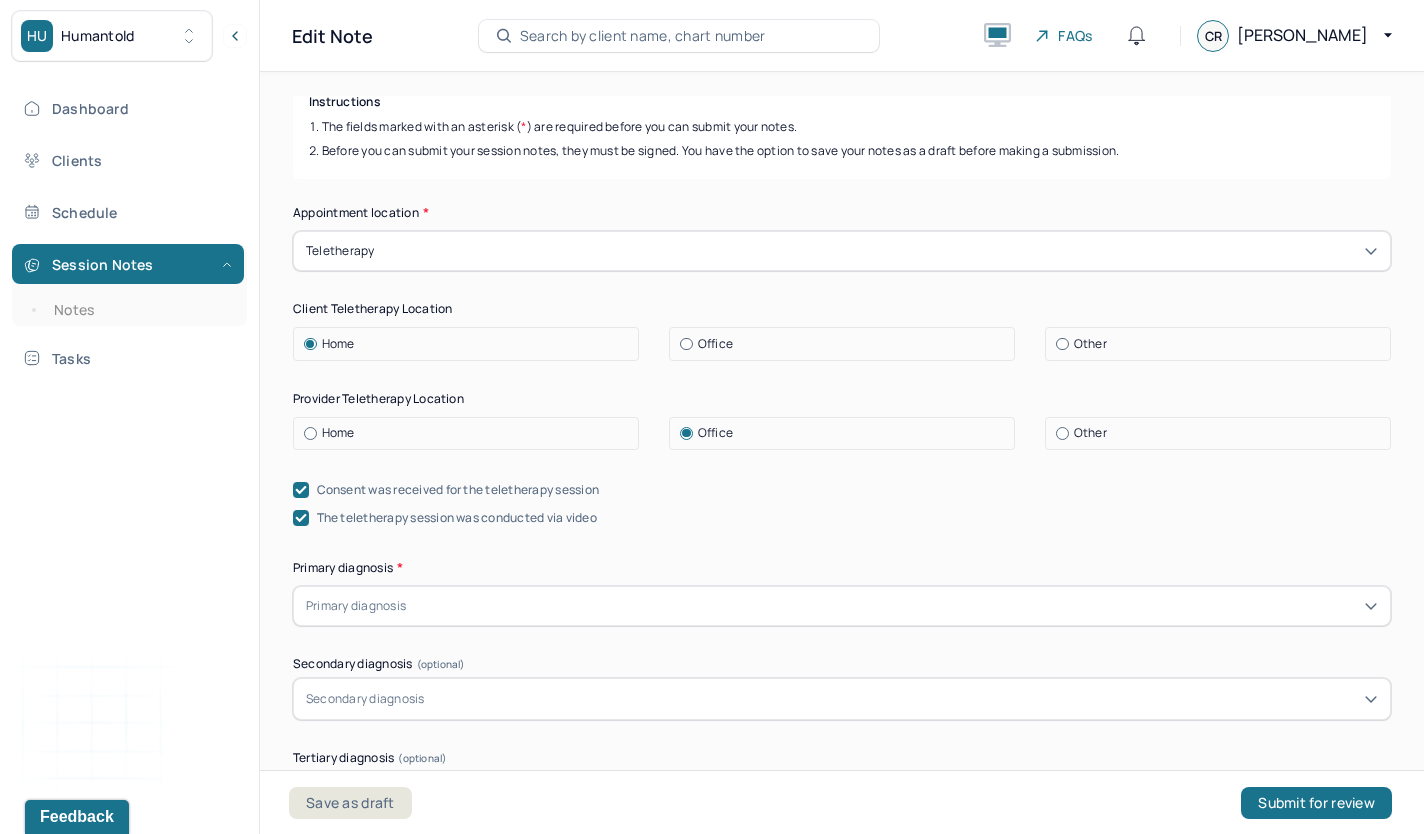 scroll, scrollTop: 379, scrollLeft: 0, axis: vertical 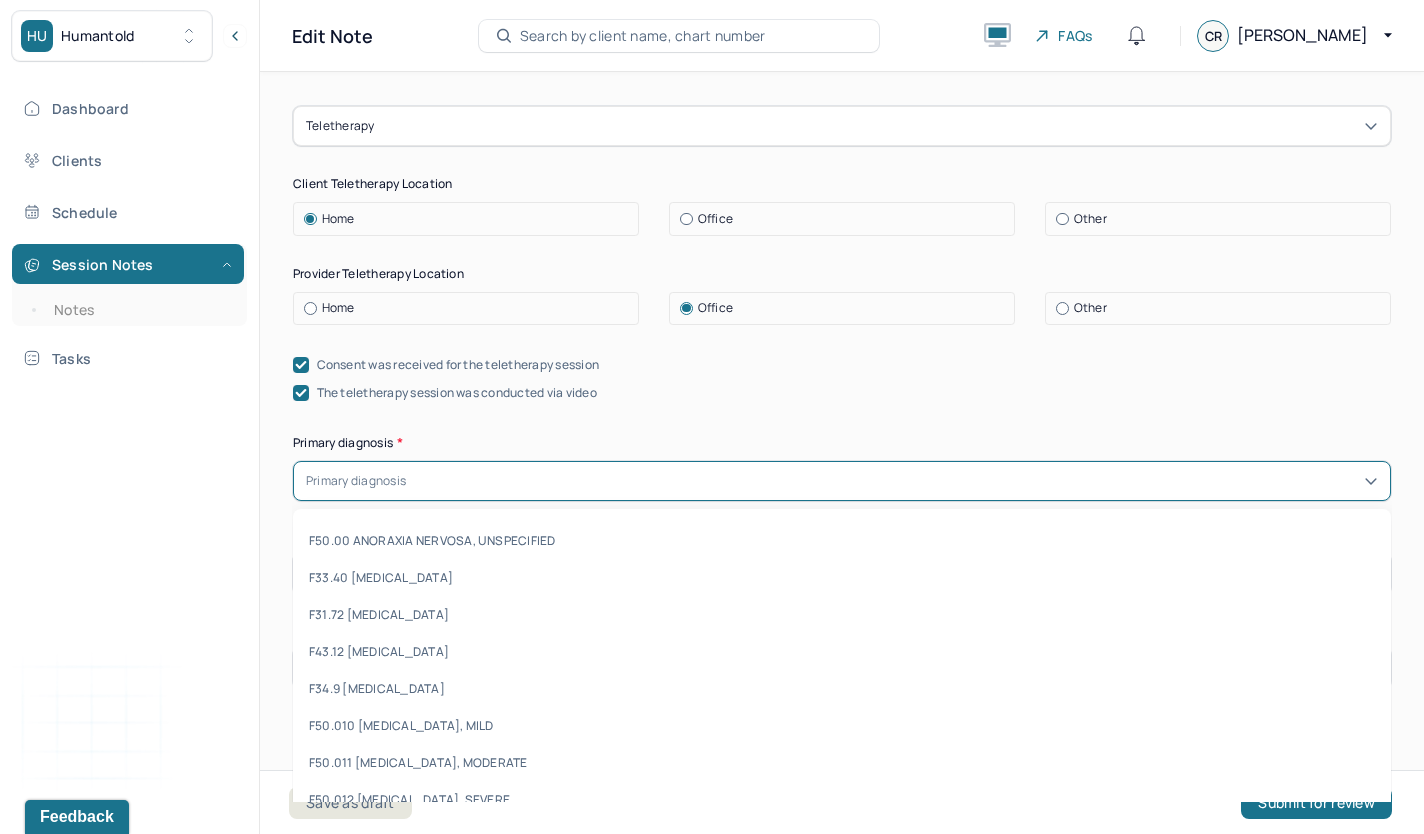 click at bounding box center (894, 481) 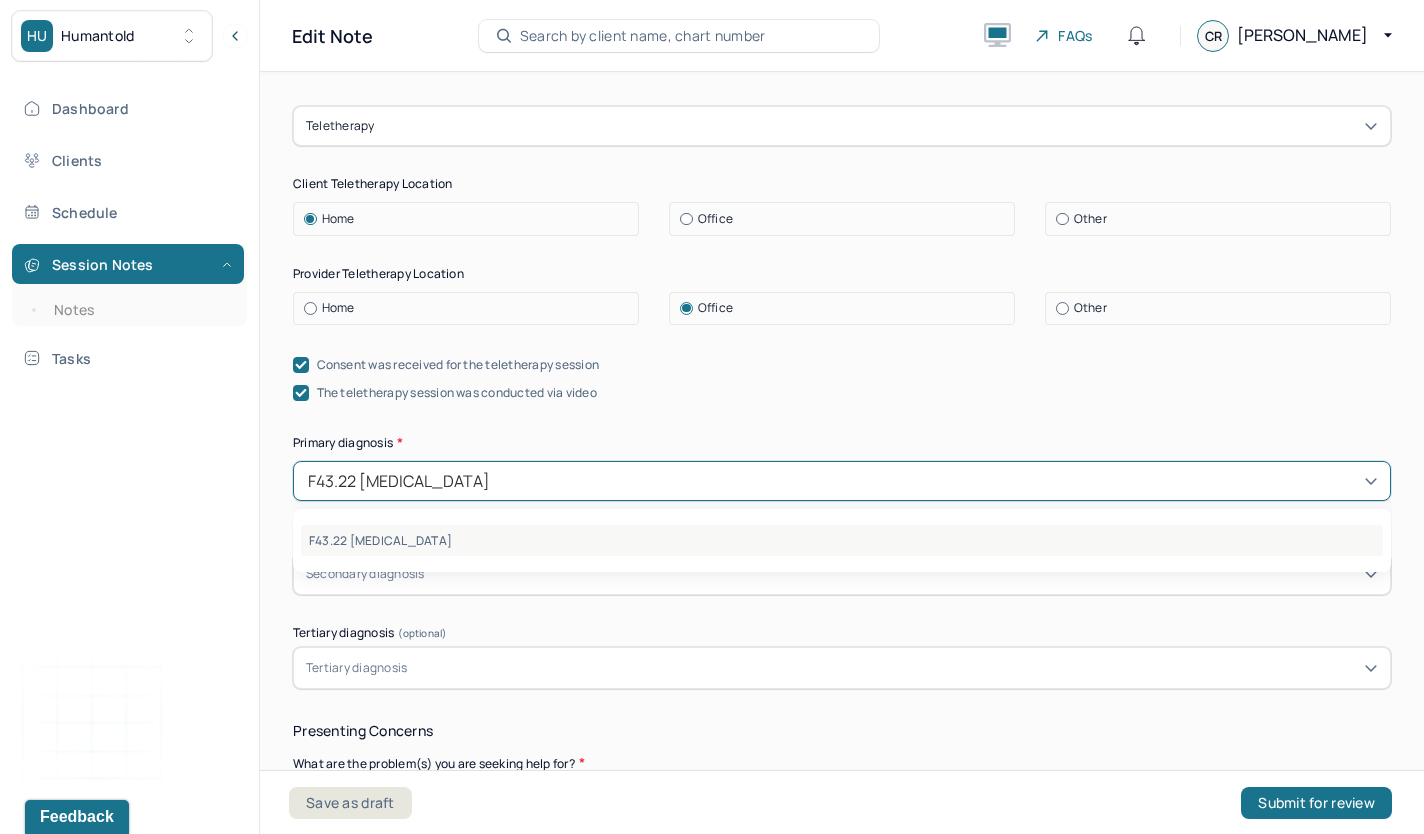 click on "F43.22 [MEDICAL_DATA]" at bounding box center (842, 540) 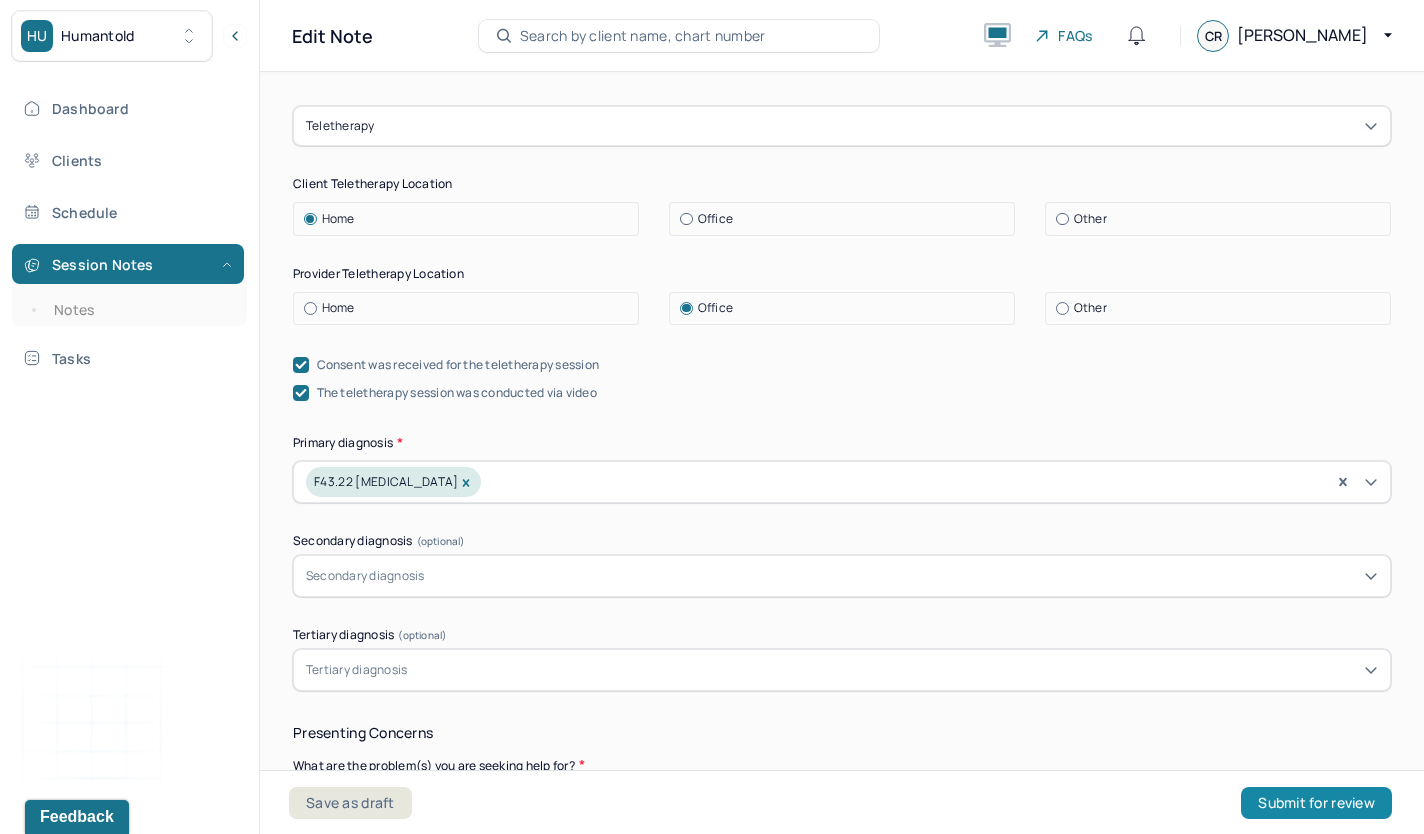 click on "Submit for review" at bounding box center (1316, 803) 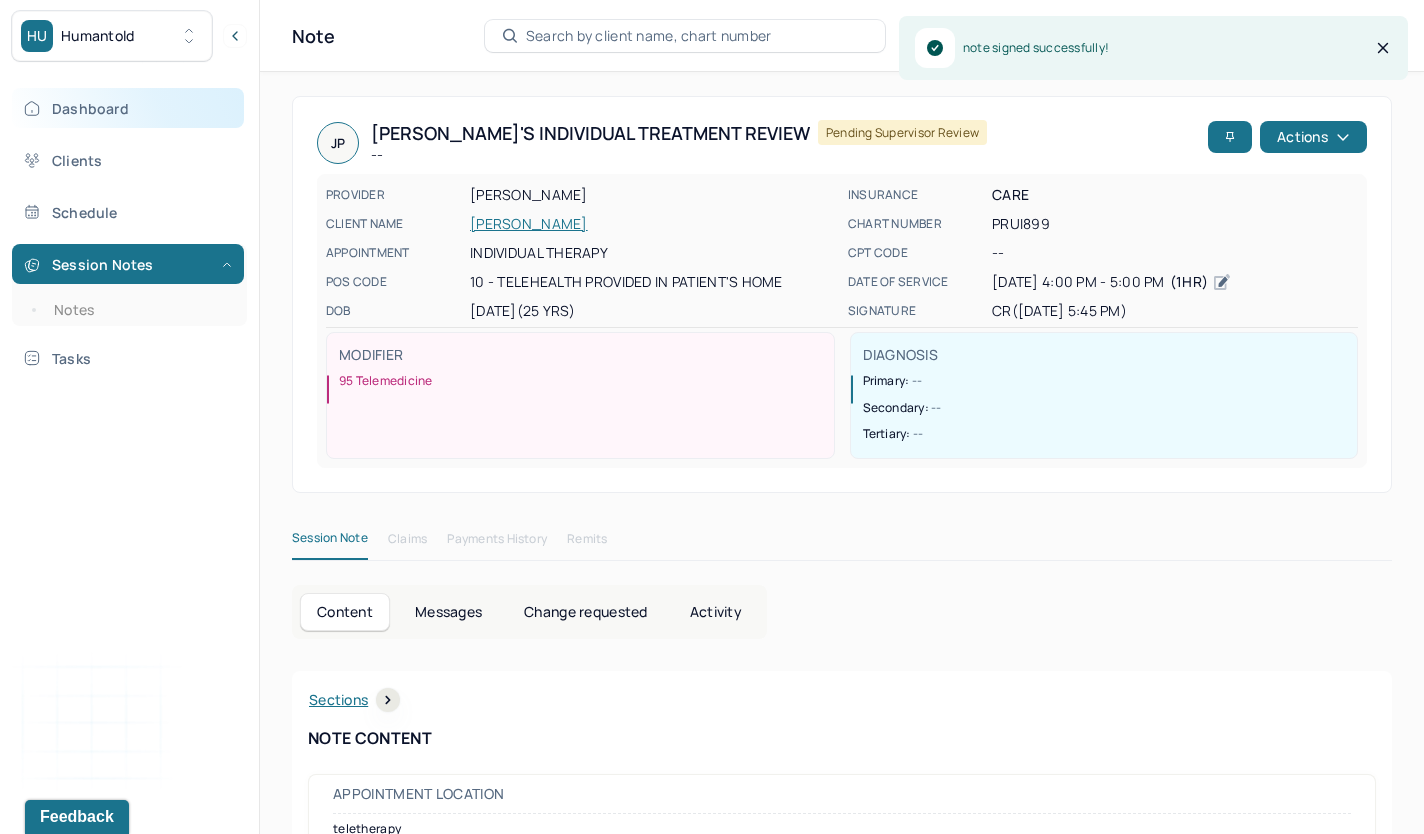 click on "Dashboard" at bounding box center [128, 108] 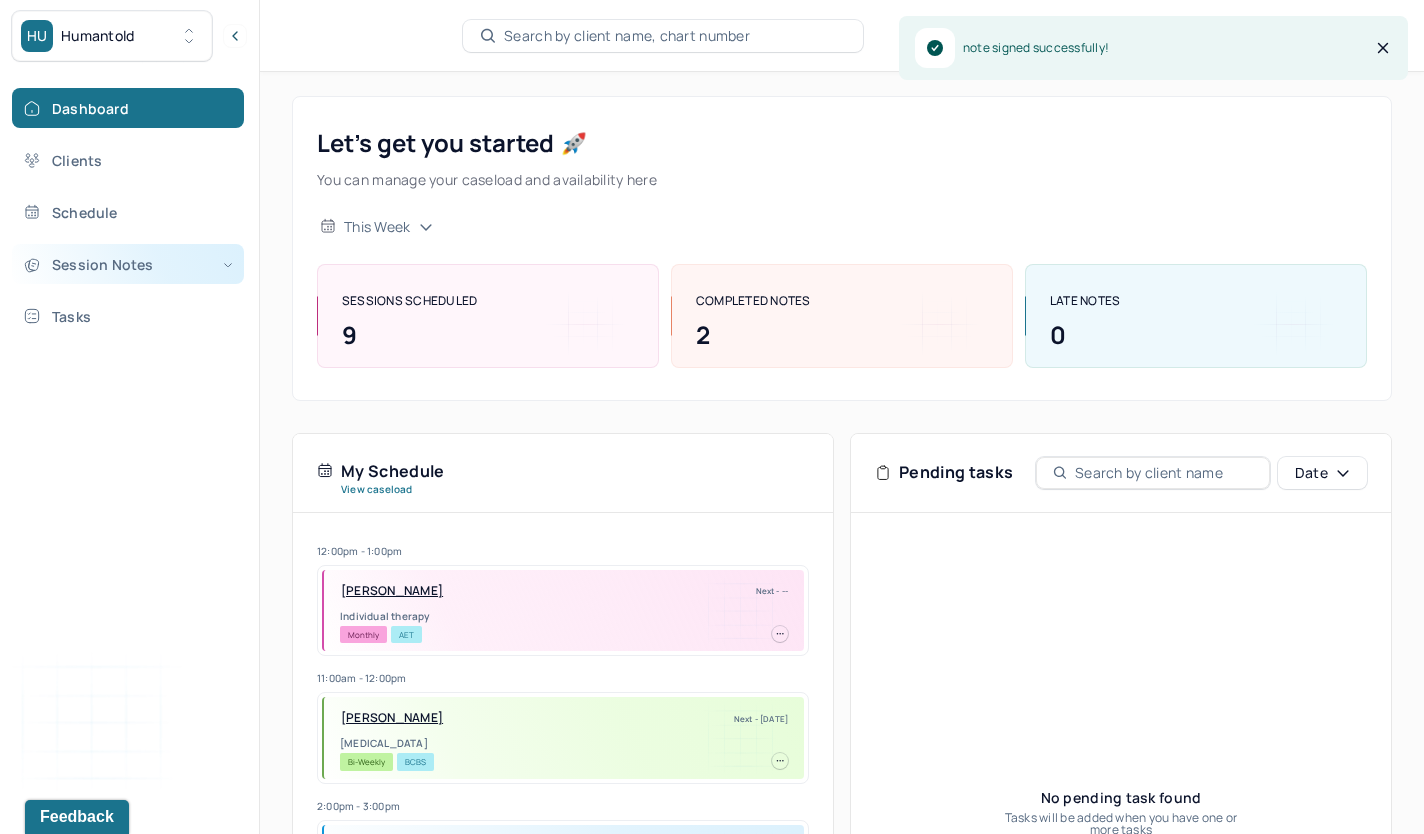 click on "Session Notes" at bounding box center [128, 264] 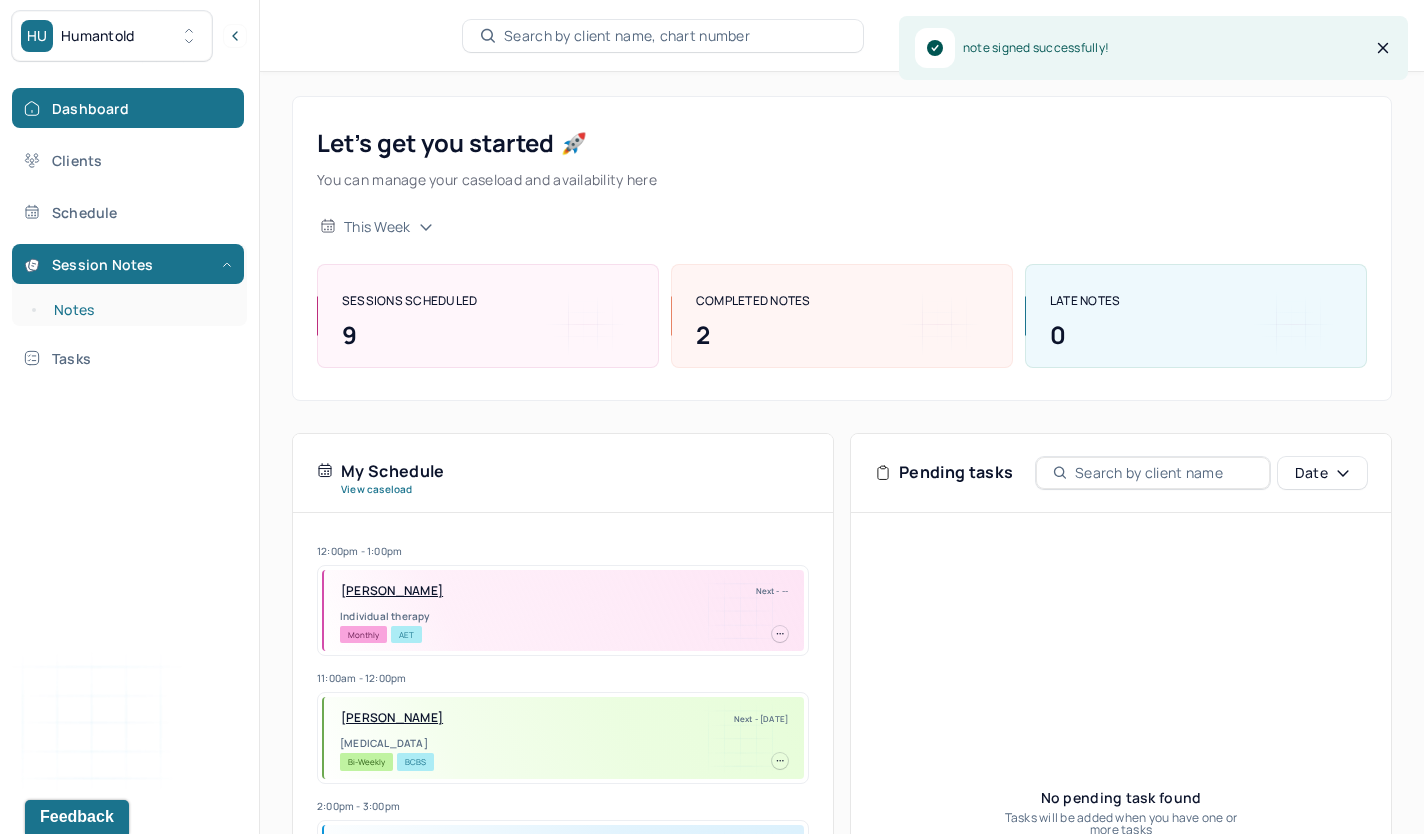 click on "Notes" at bounding box center [139, 310] 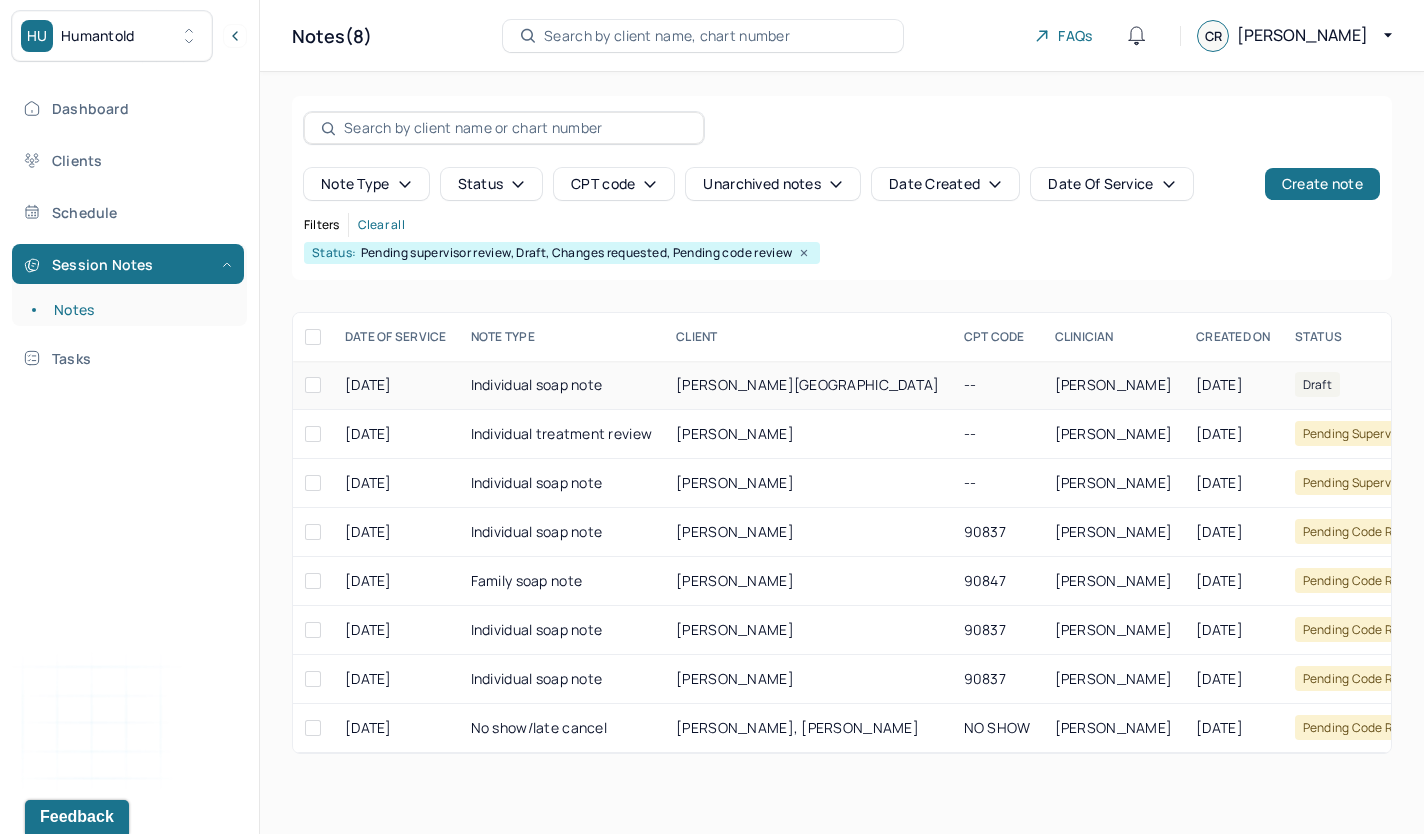 click on "[PERSON_NAME][GEOGRAPHIC_DATA]" at bounding box center [807, 385] 